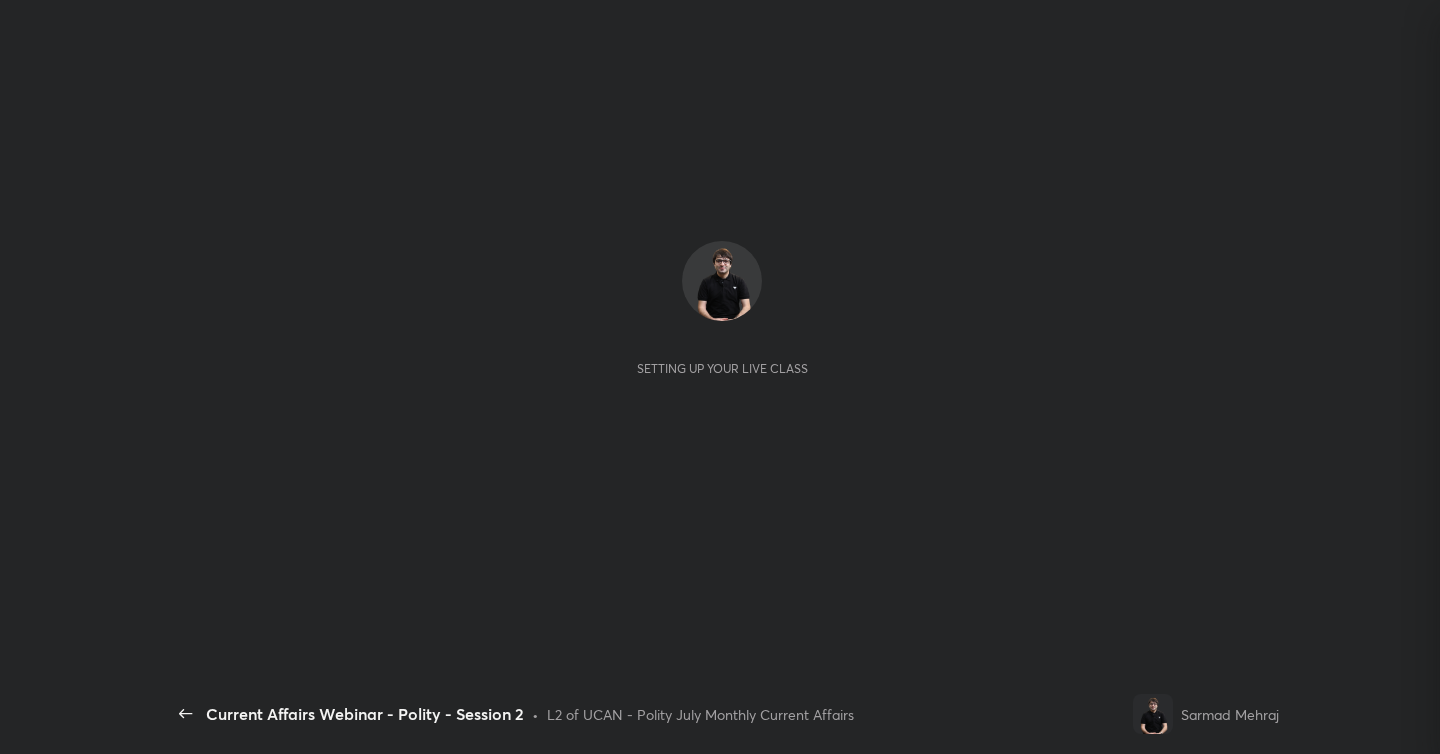scroll, scrollTop: 0, scrollLeft: 0, axis: both 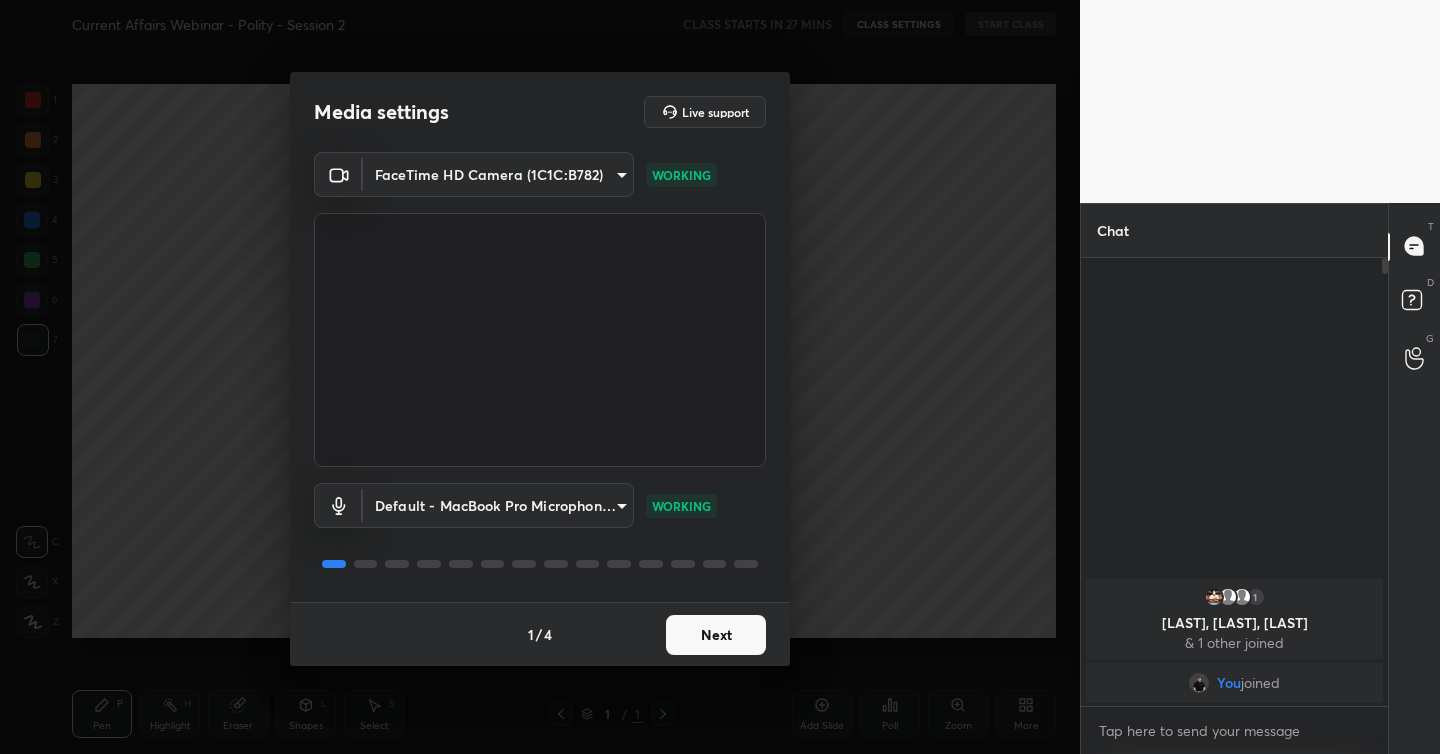 click on "Next" at bounding box center (716, 635) 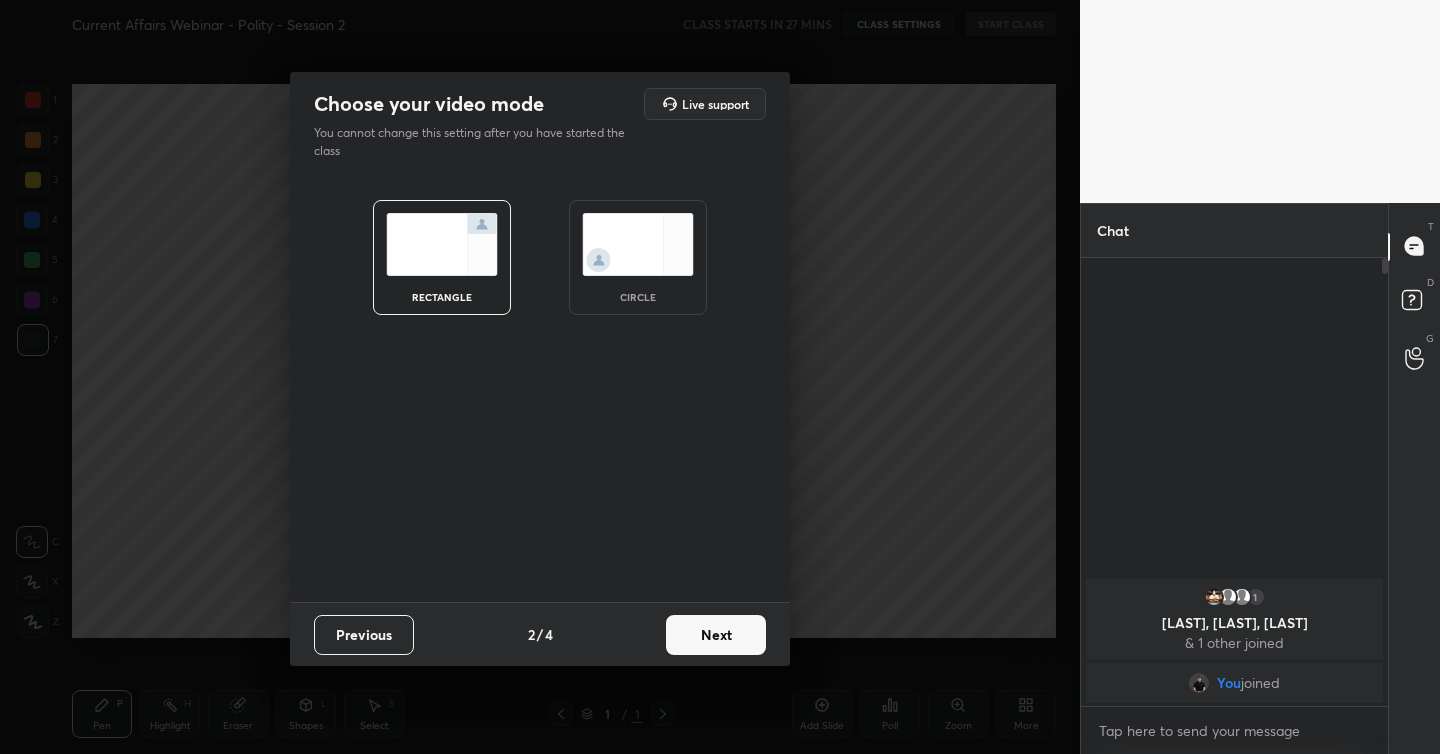 click on "Next" at bounding box center [716, 635] 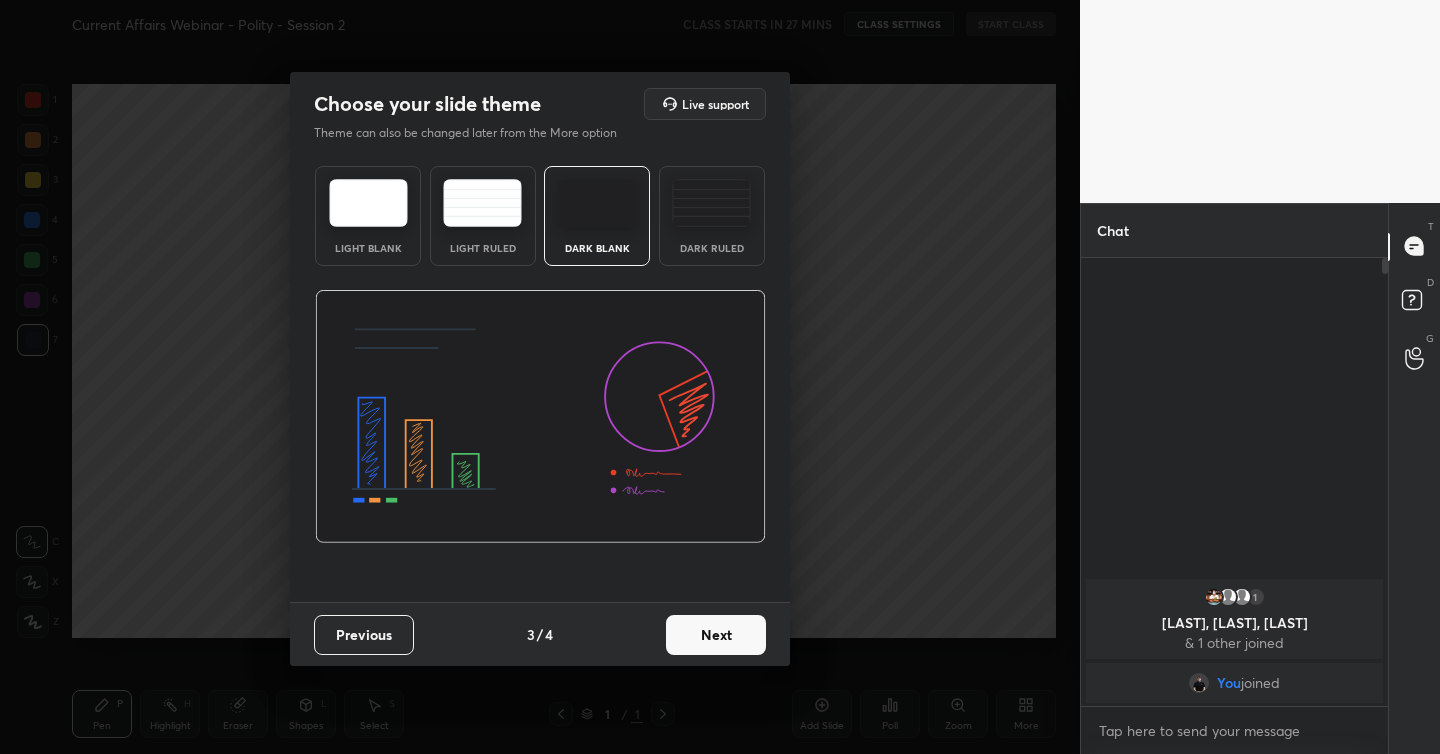 click on "Next" at bounding box center [716, 635] 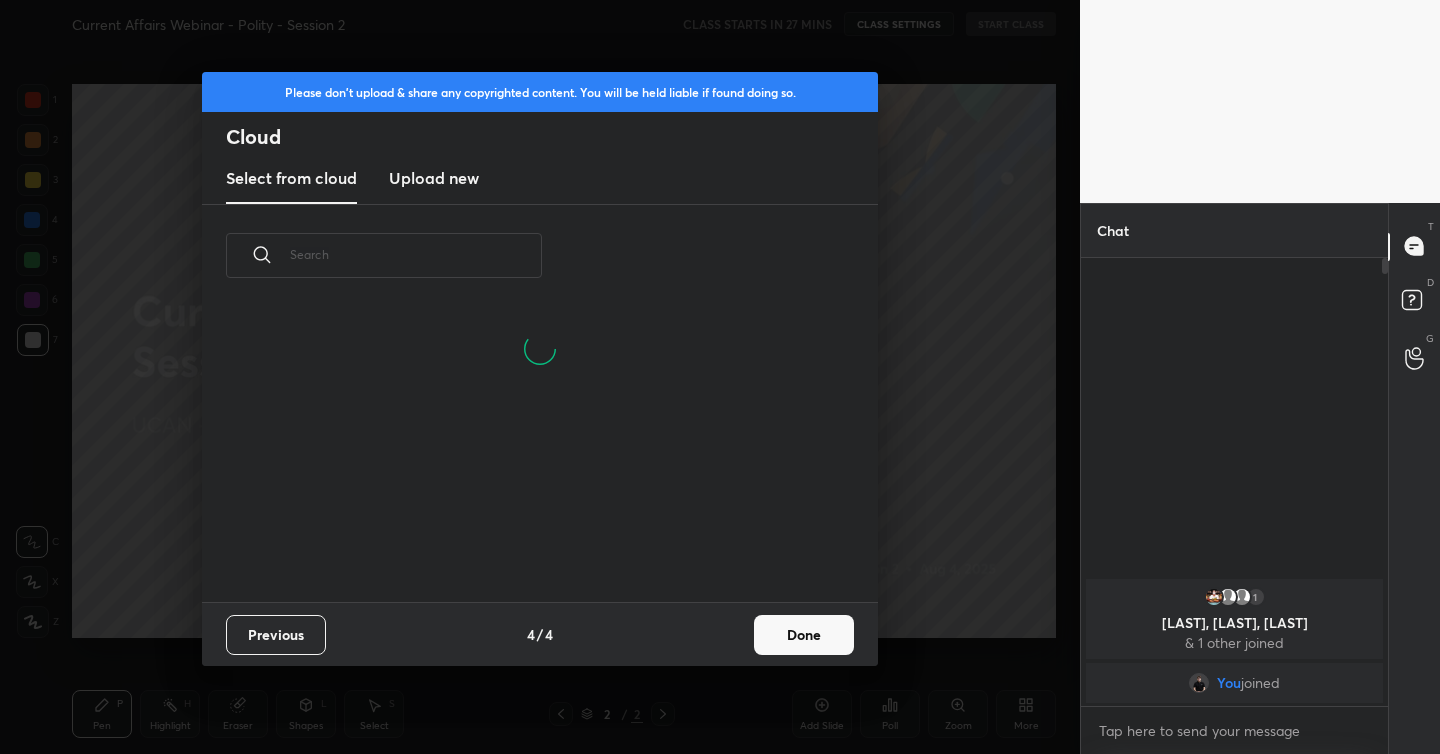 click on "Upload new" at bounding box center (434, 178) 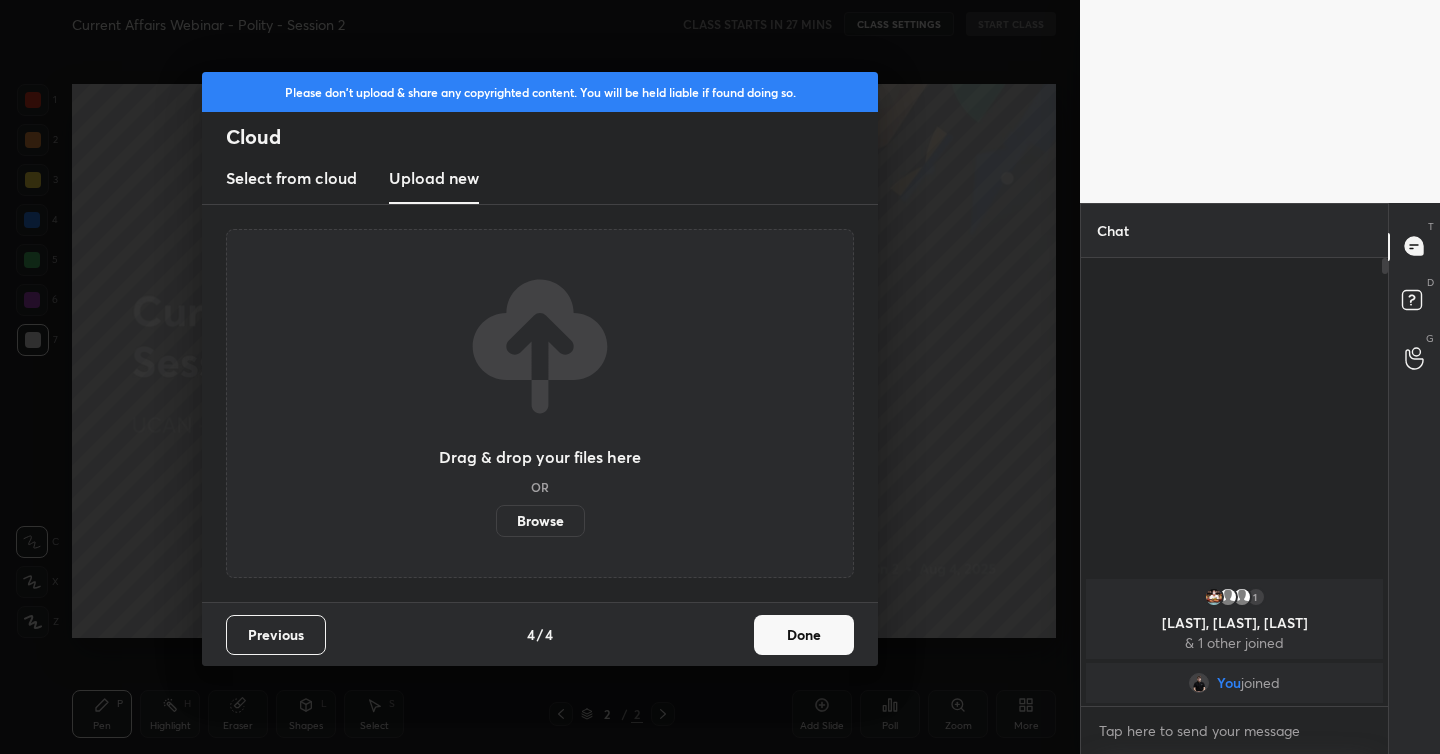 click on "Browse" at bounding box center [540, 521] 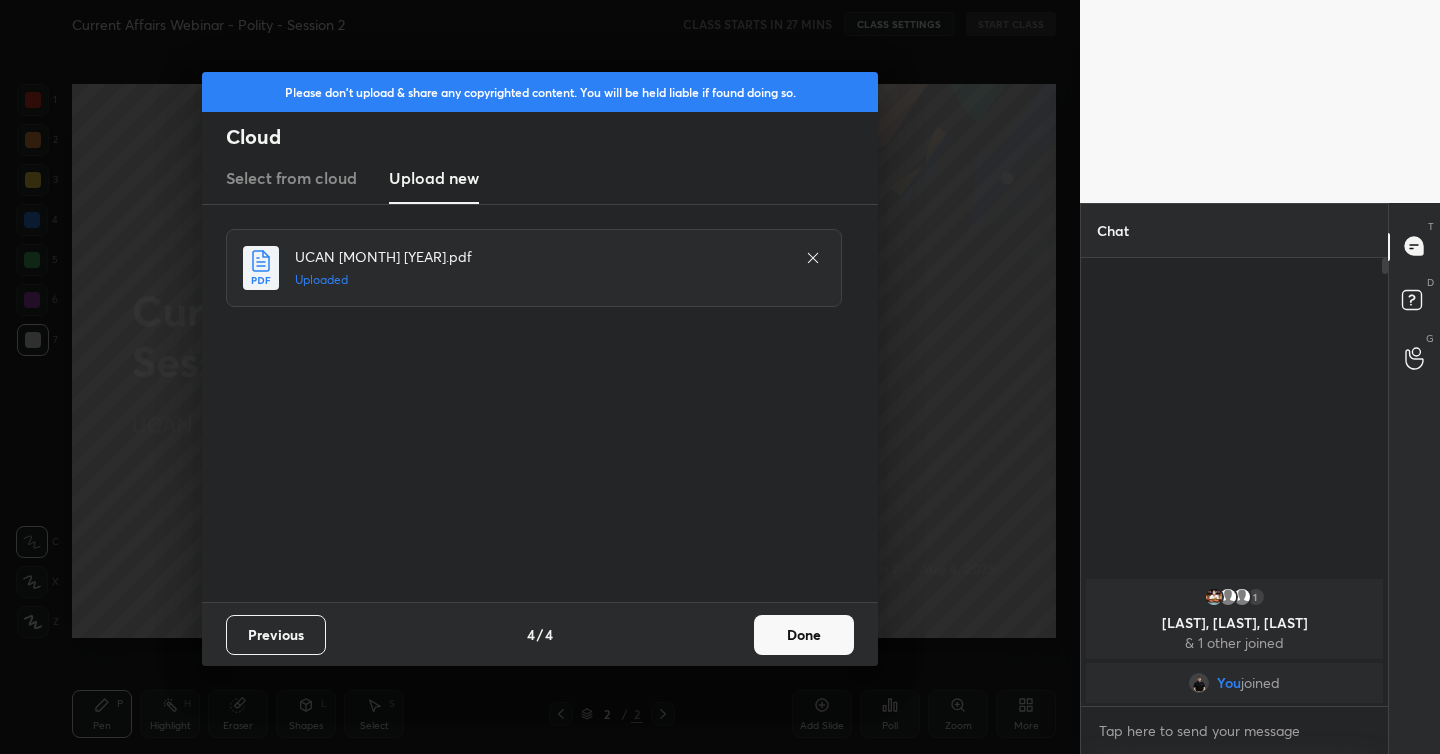 click on "Done" at bounding box center (804, 635) 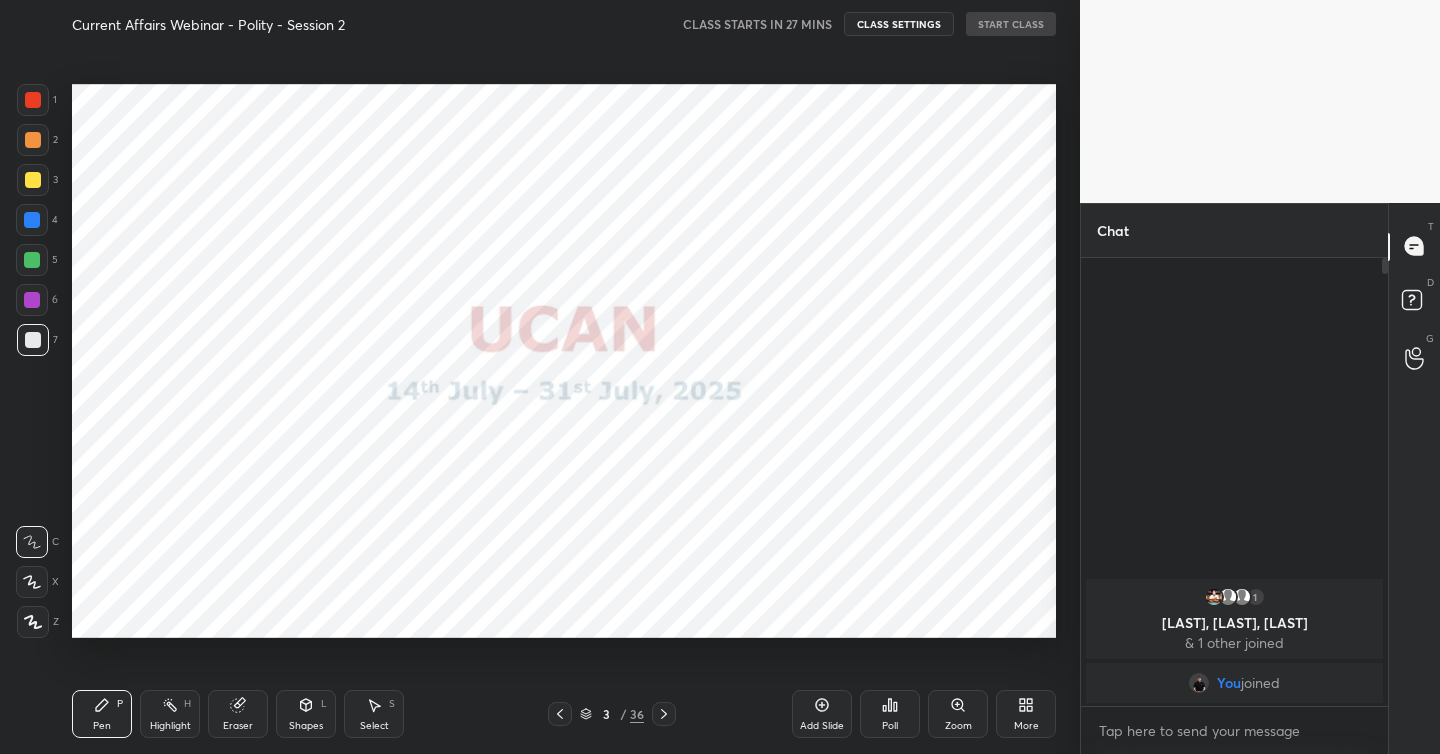 click at bounding box center (33, 100) 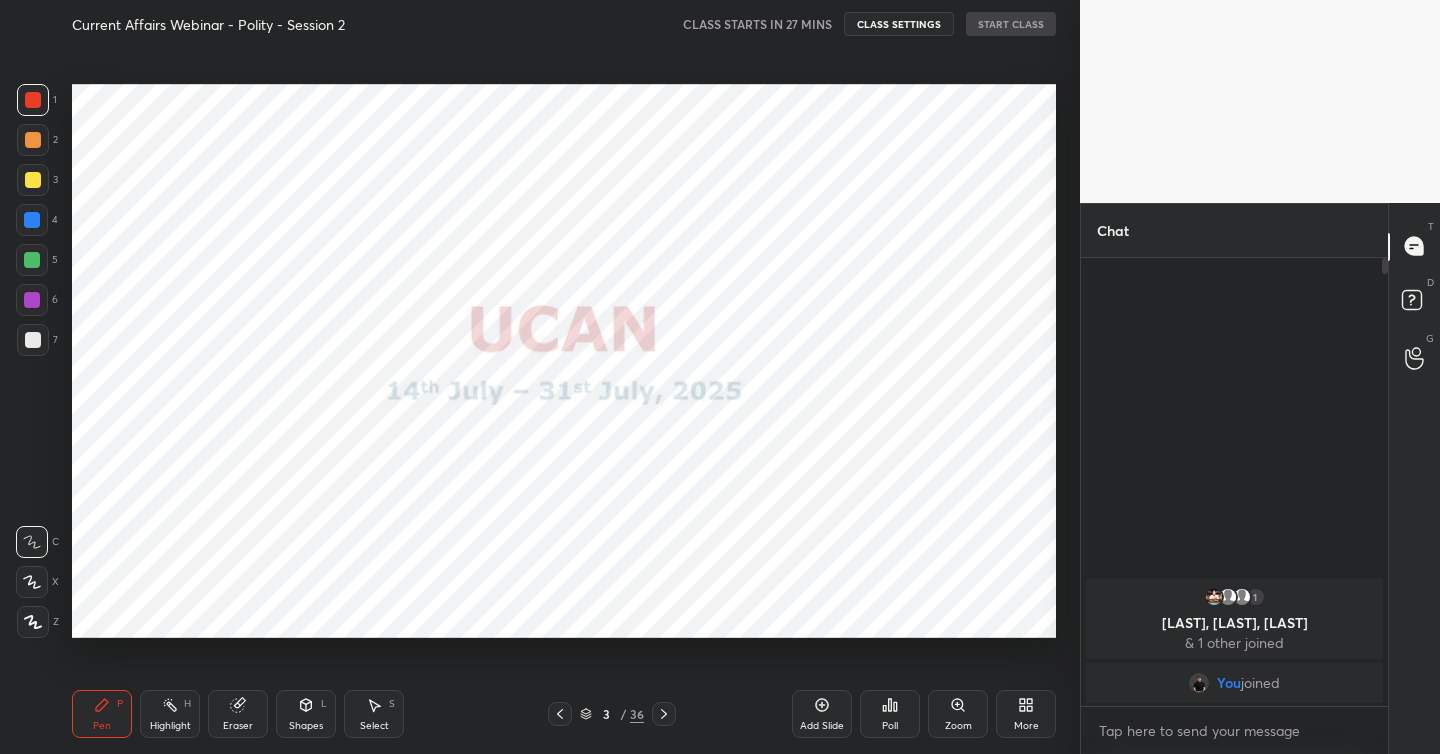 click 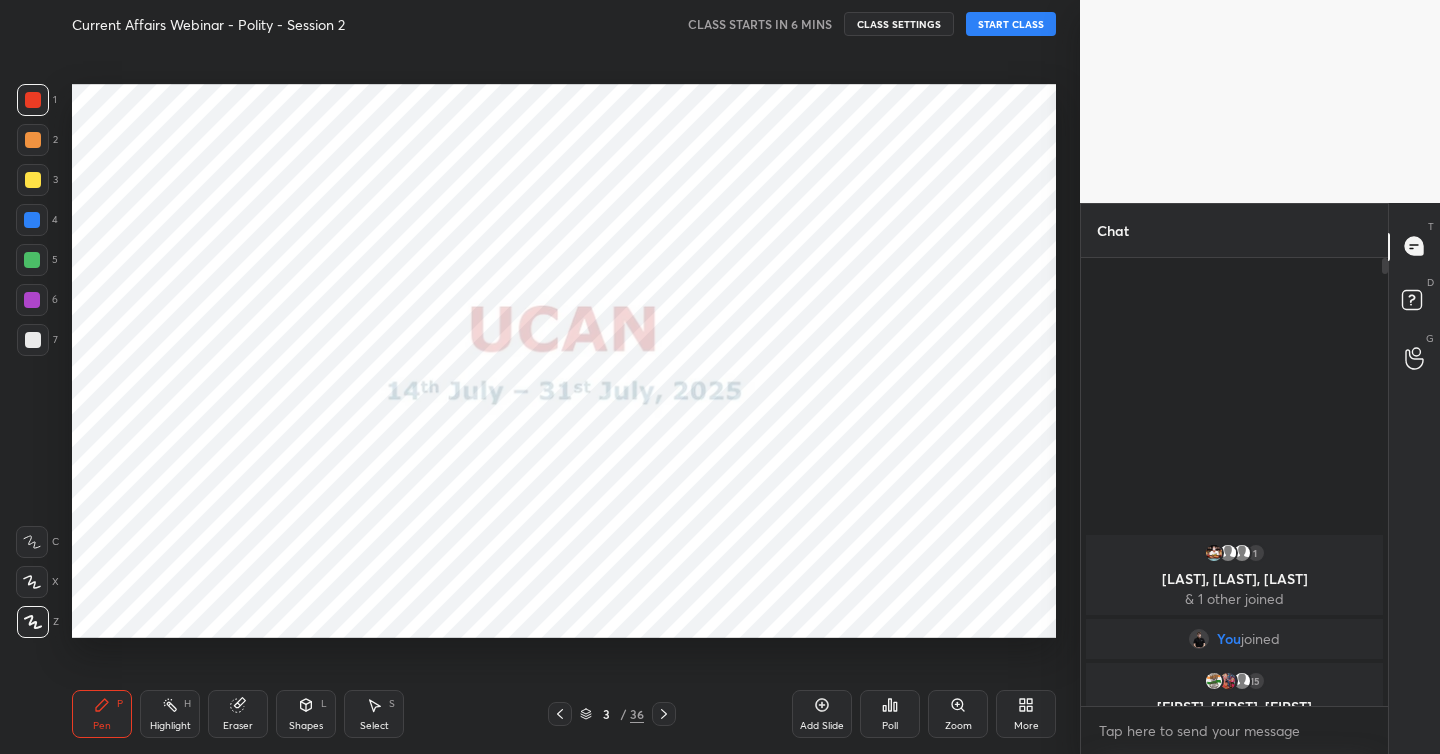 scroll, scrollTop: 401, scrollLeft: 301, axis: both 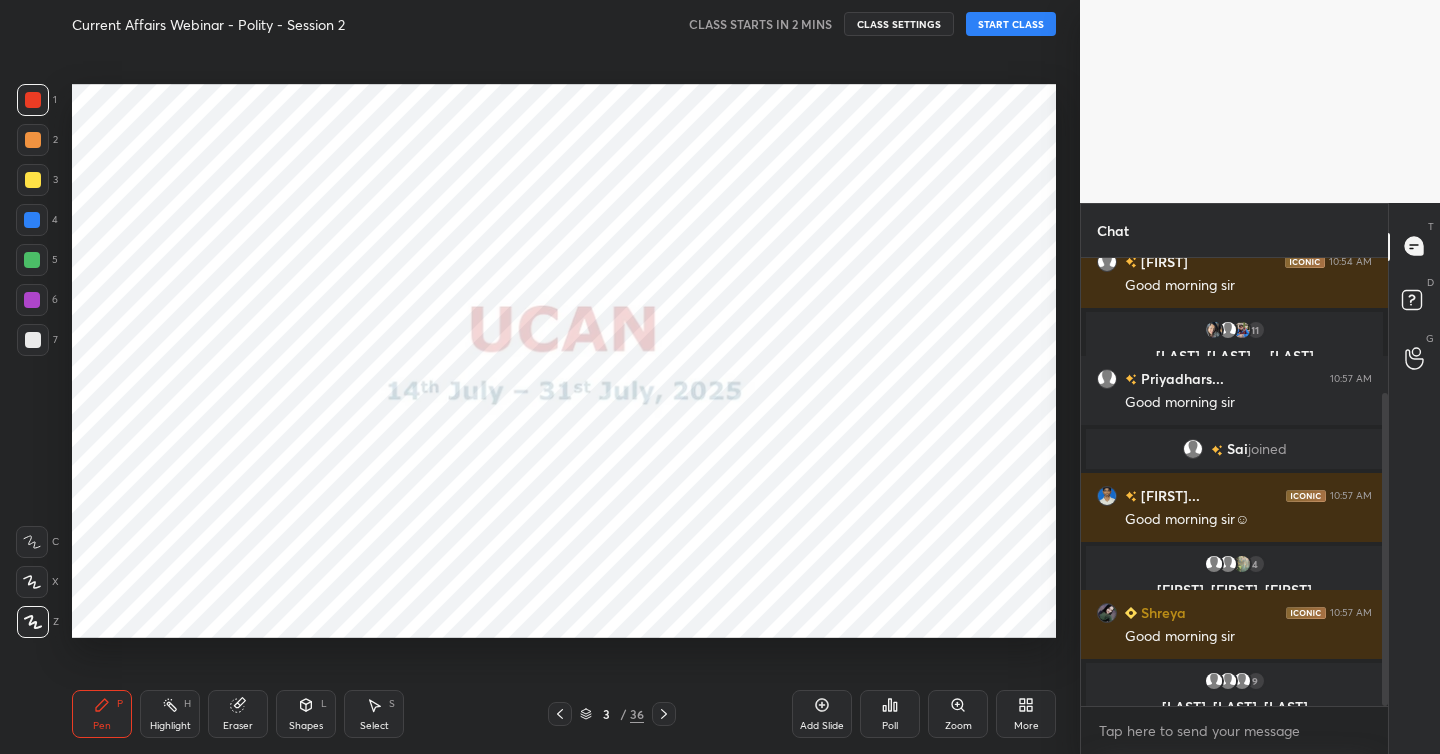click 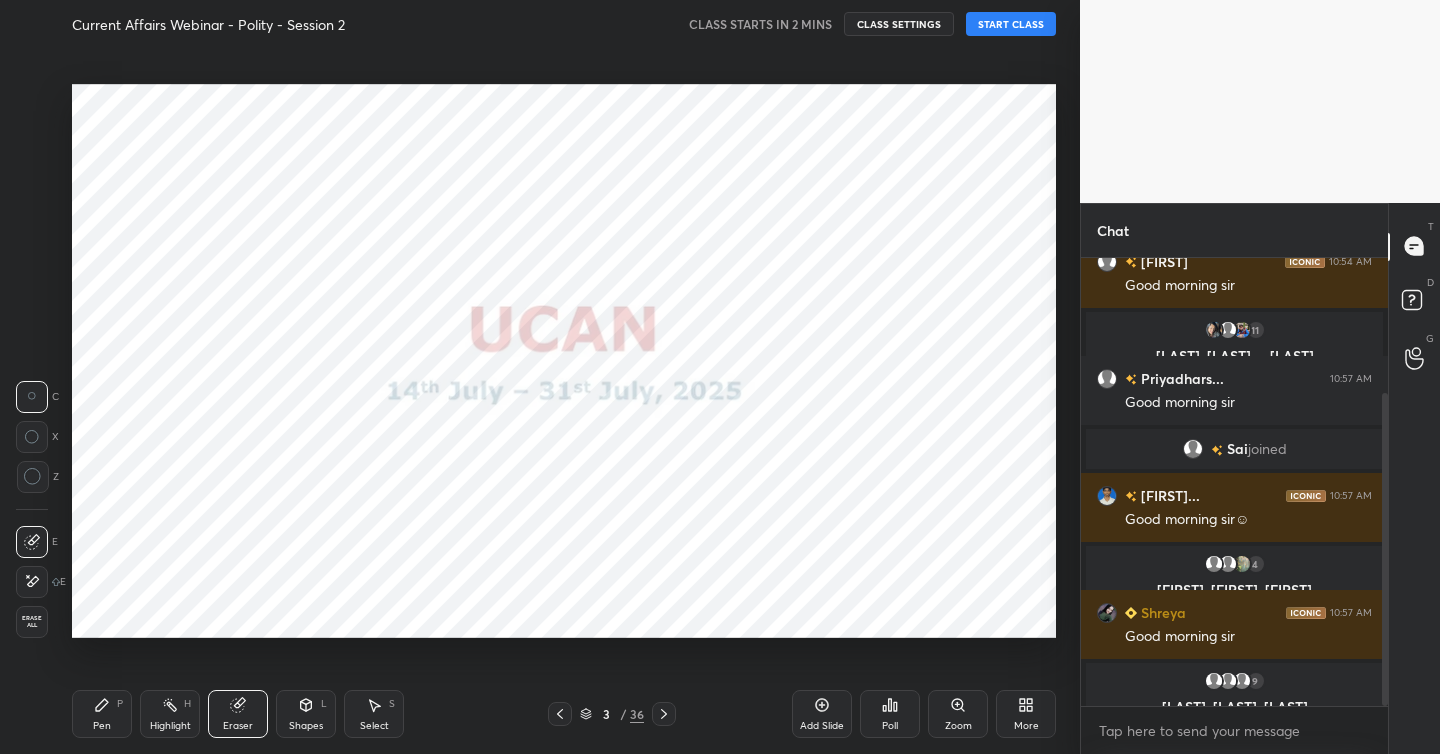 click on "Erase all" at bounding box center [32, 622] 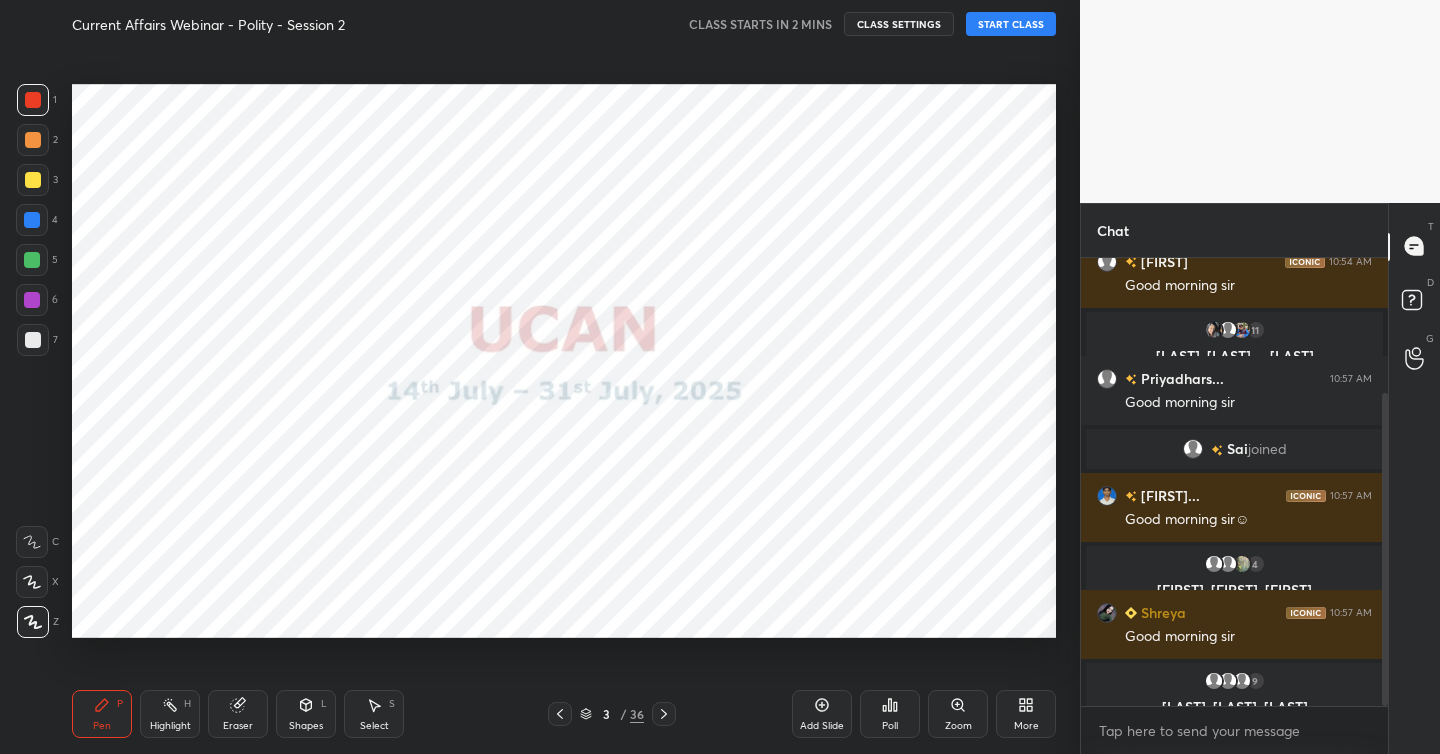 click 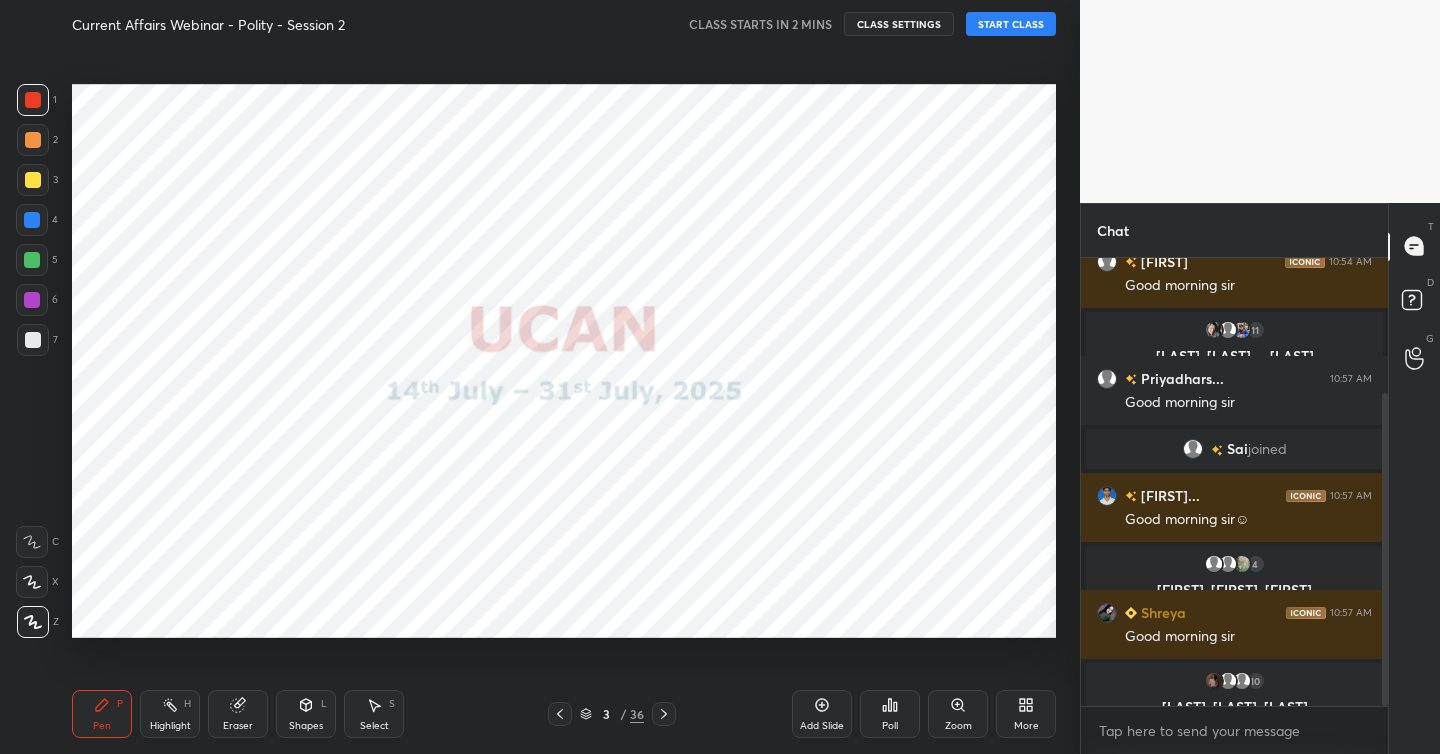 drag, startPoint x: 21, startPoint y: 548, endPoint x: 43, endPoint y: 531, distance: 27.802877 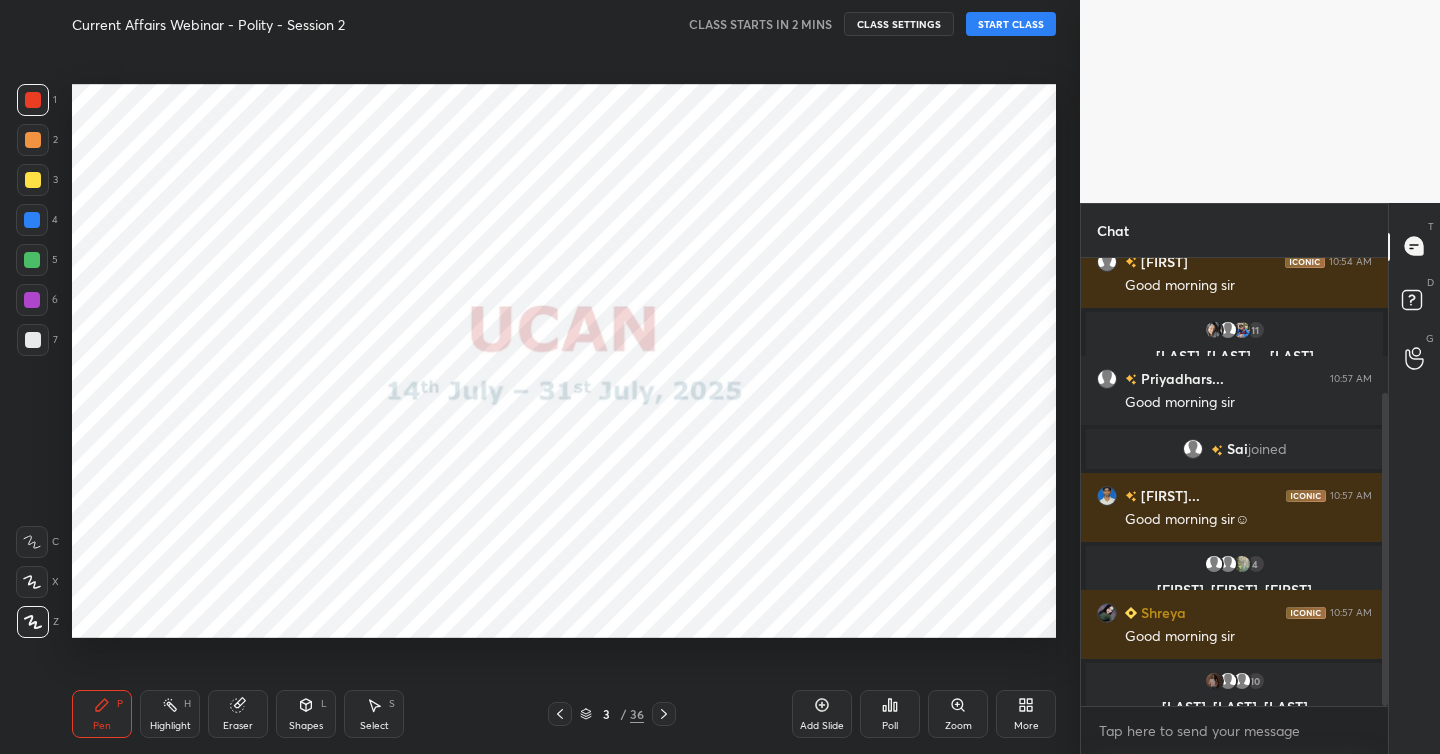 click at bounding box center [32, 542] 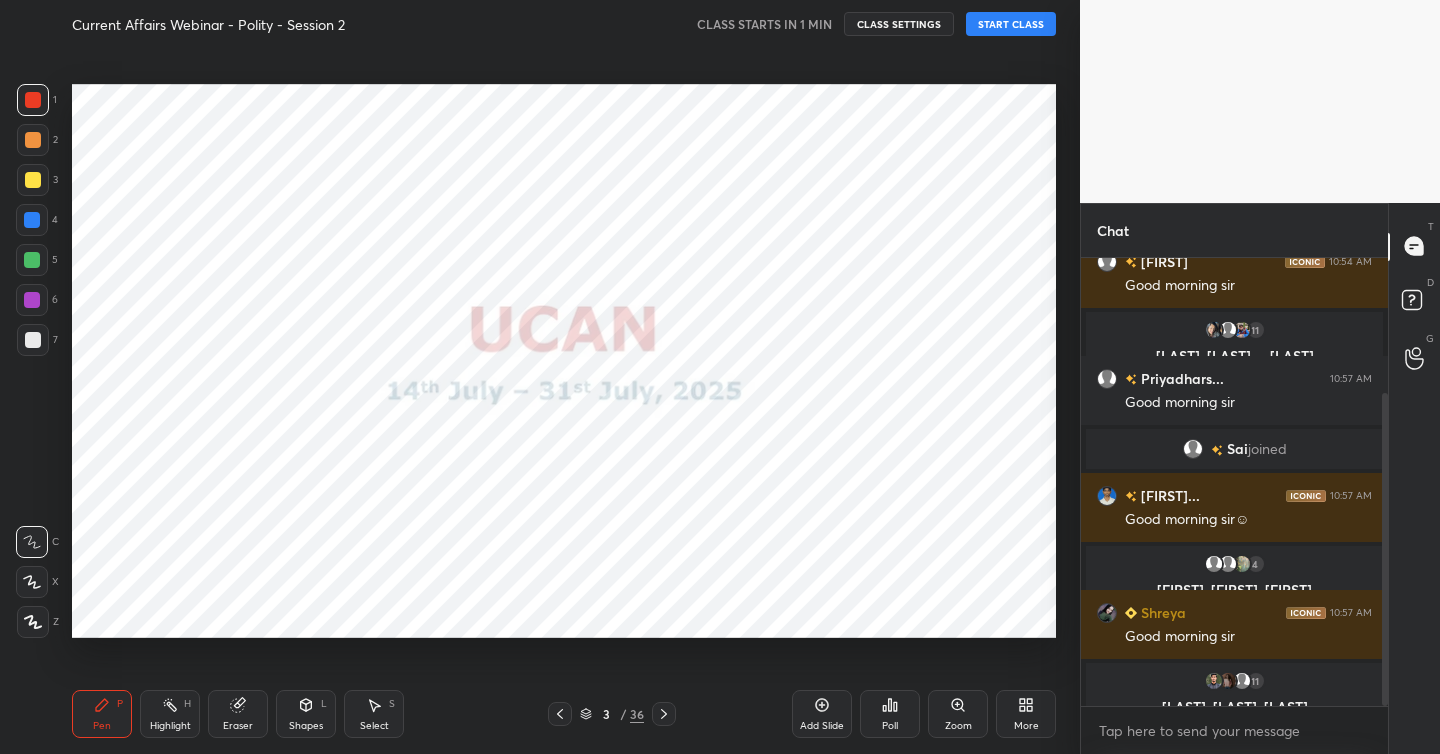 click 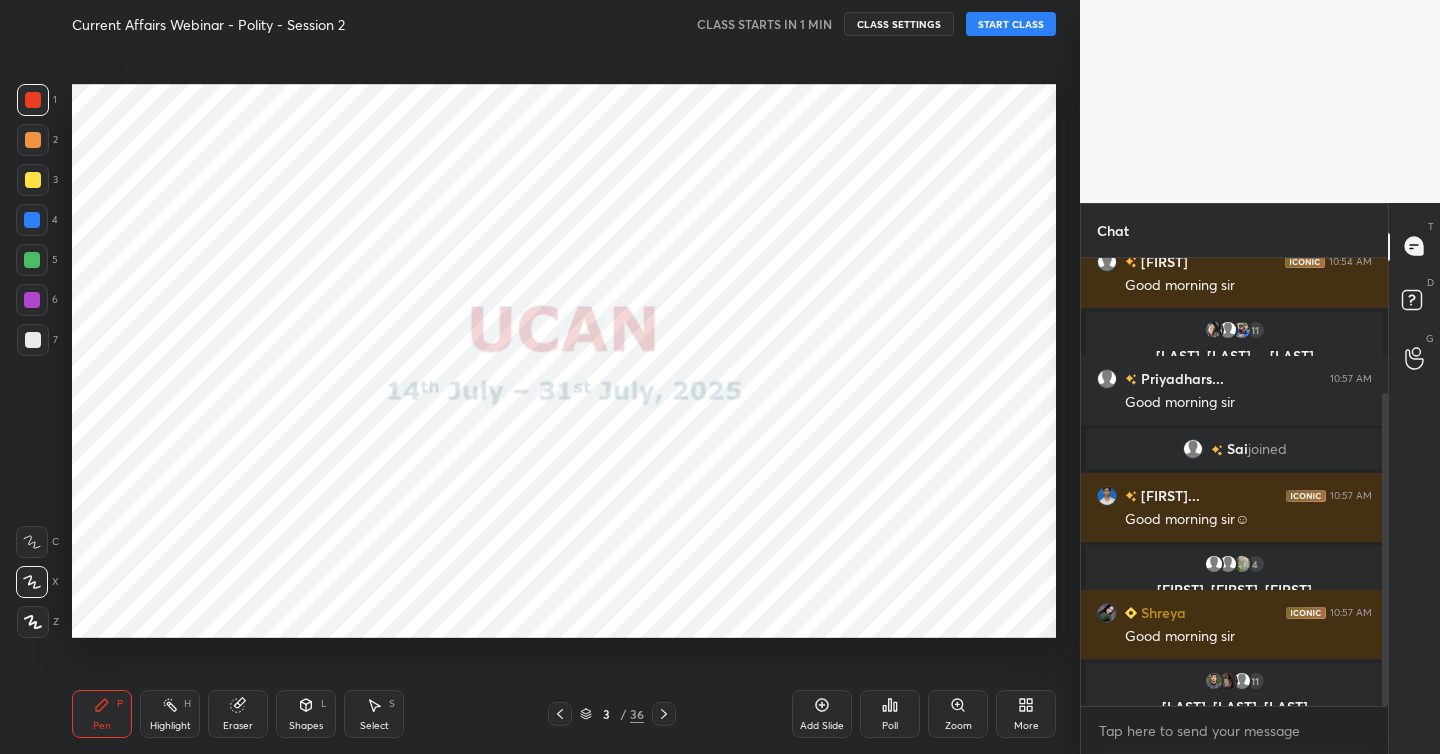 drag, startPoint x: 38, startPoint y: 625, endPoint x: 57, endPoint y: 623, distance: 19.104973 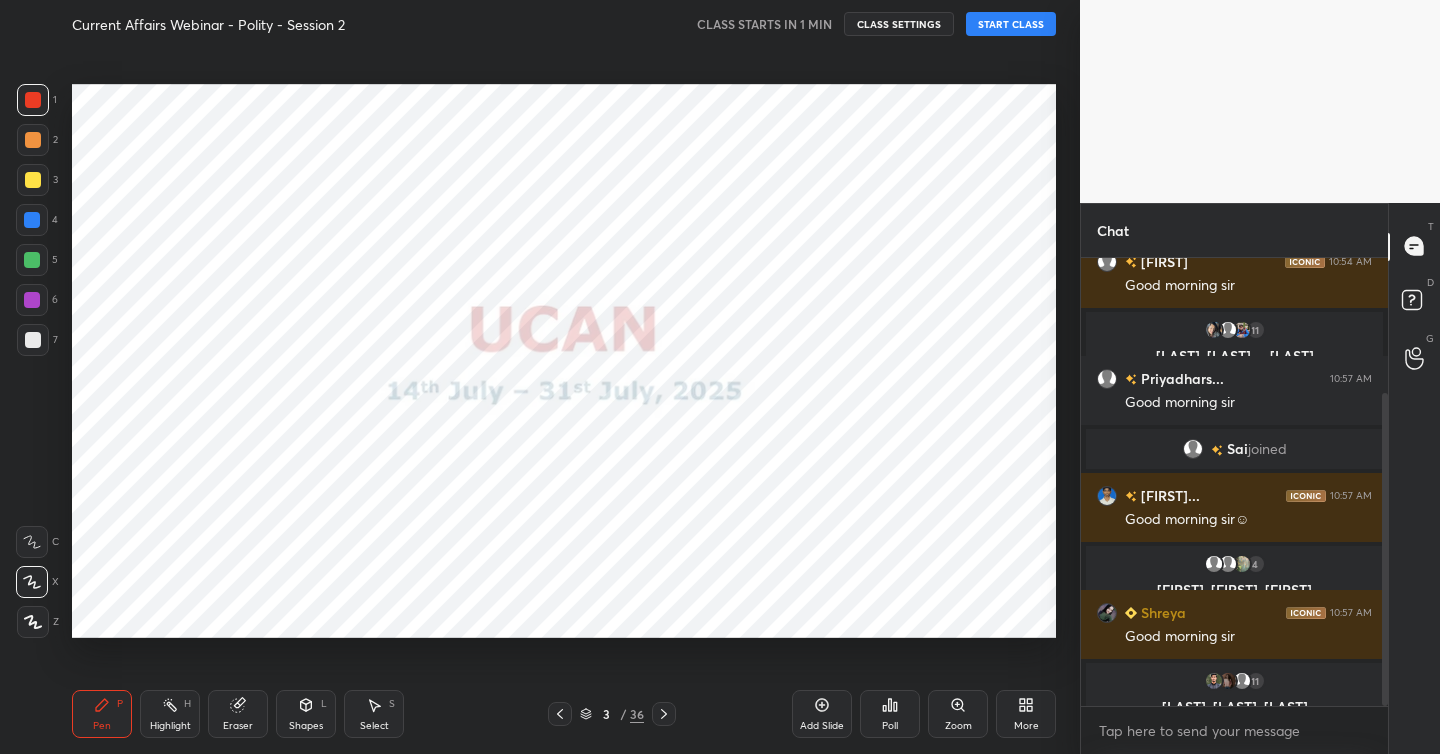 click 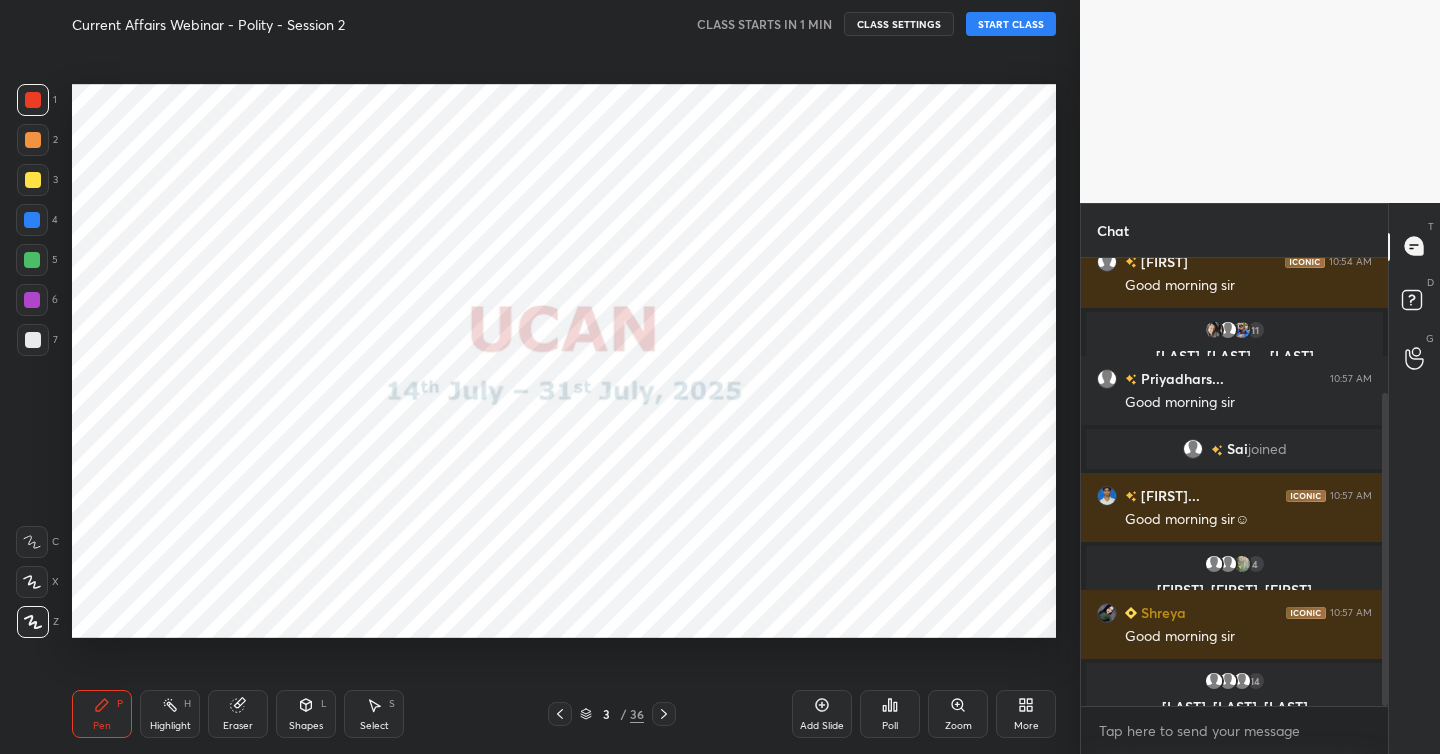 click on "Eraser" at bounding box center (238, 714) 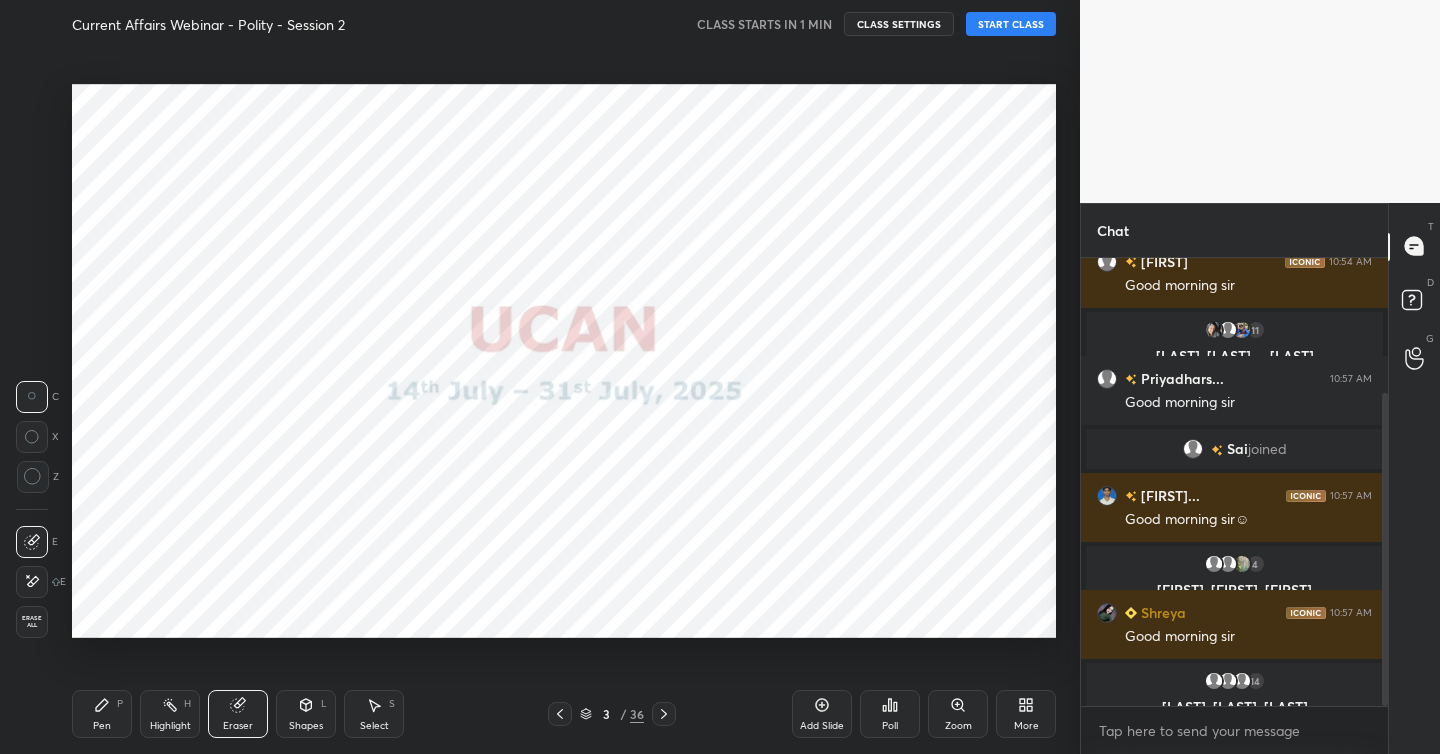 click on "Erase all" at bounding box center [32, 622] 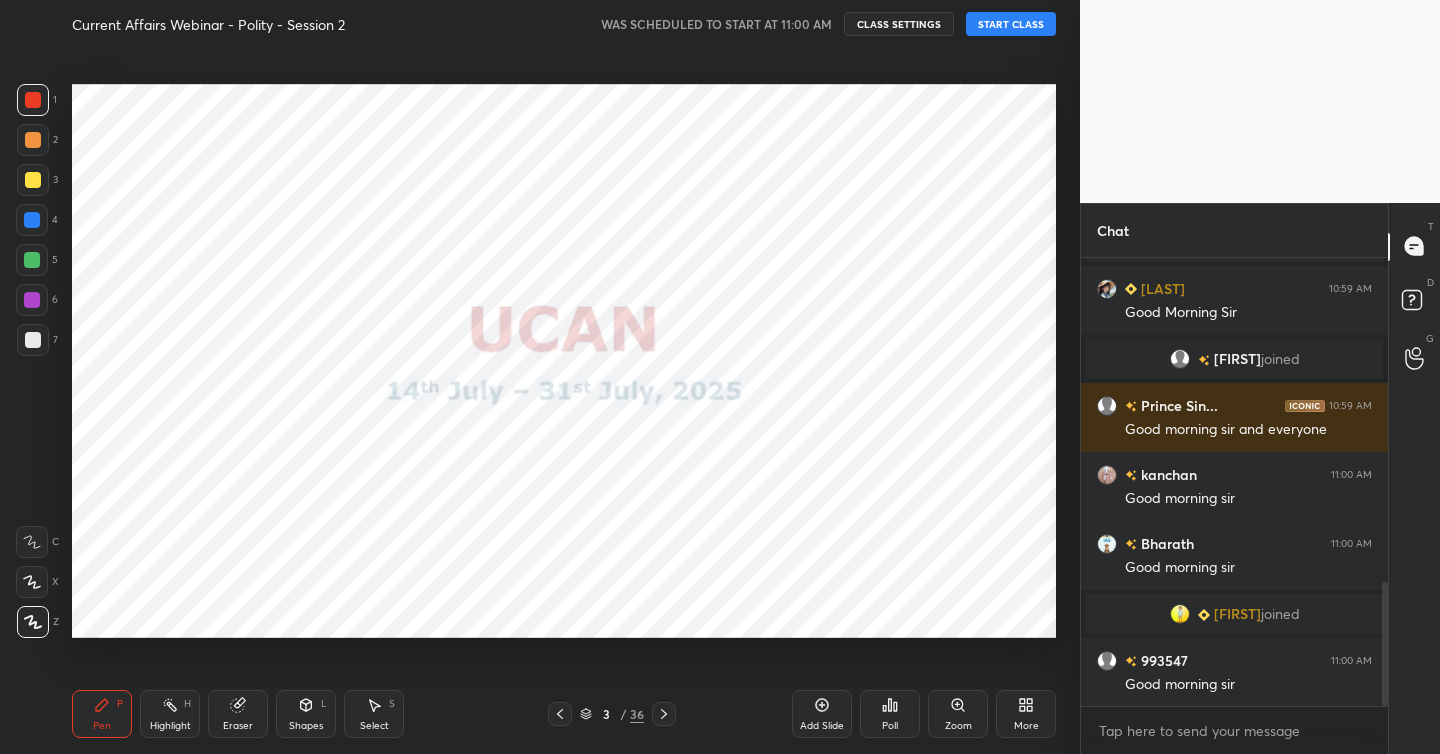 scroll, scrollTop: 1179, scrollLeft: 0, axis: vertical 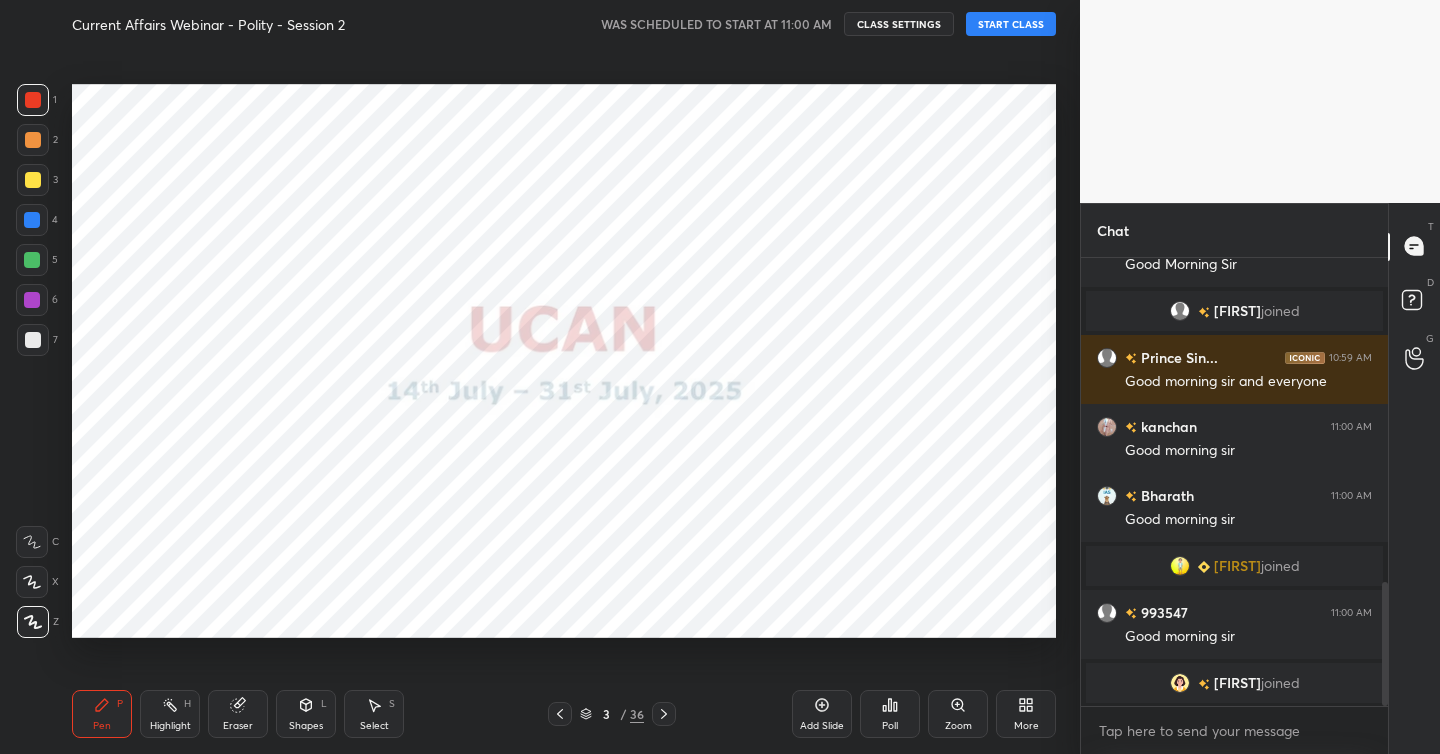 click on "START CLASS" at bounding box center (1011, 24) 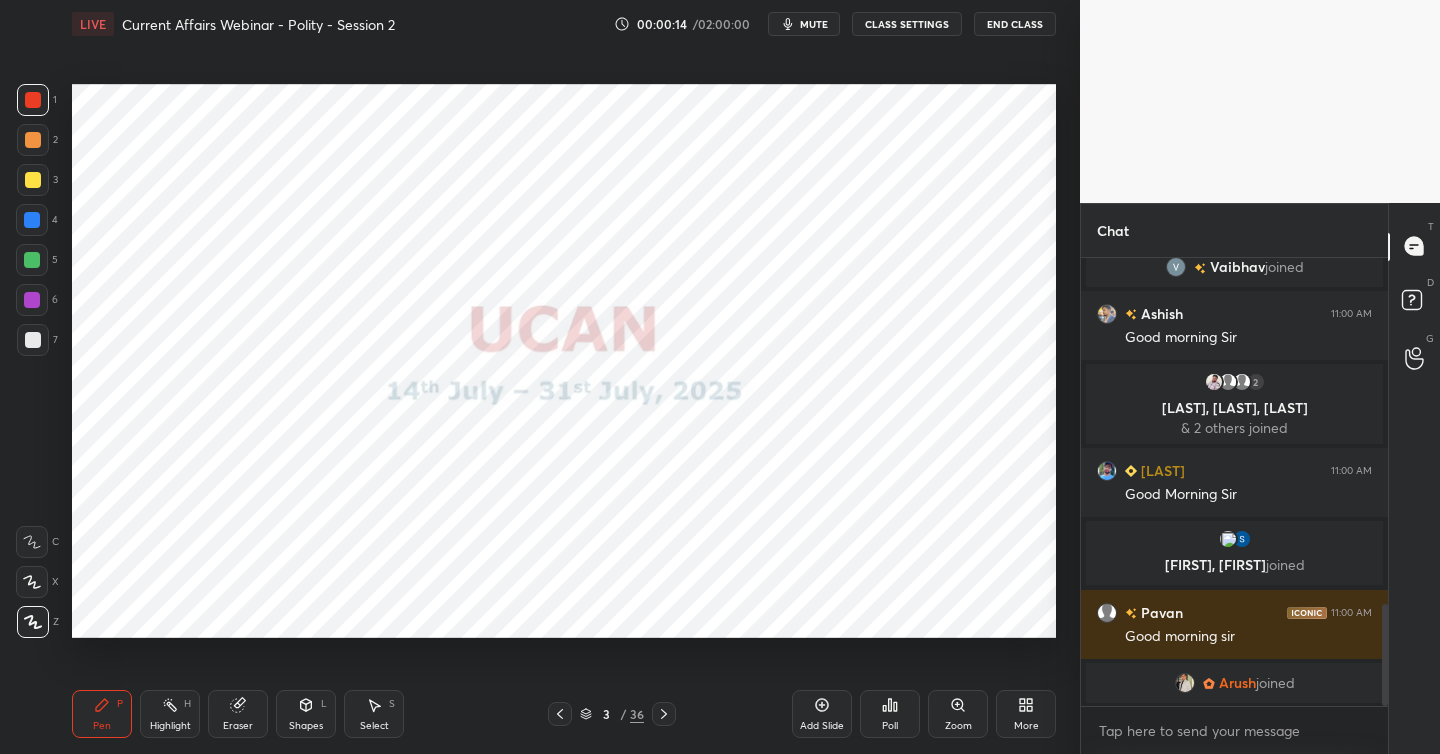 scroll, scrollTop: 1534, scrollLeft: 0, axis: vertical 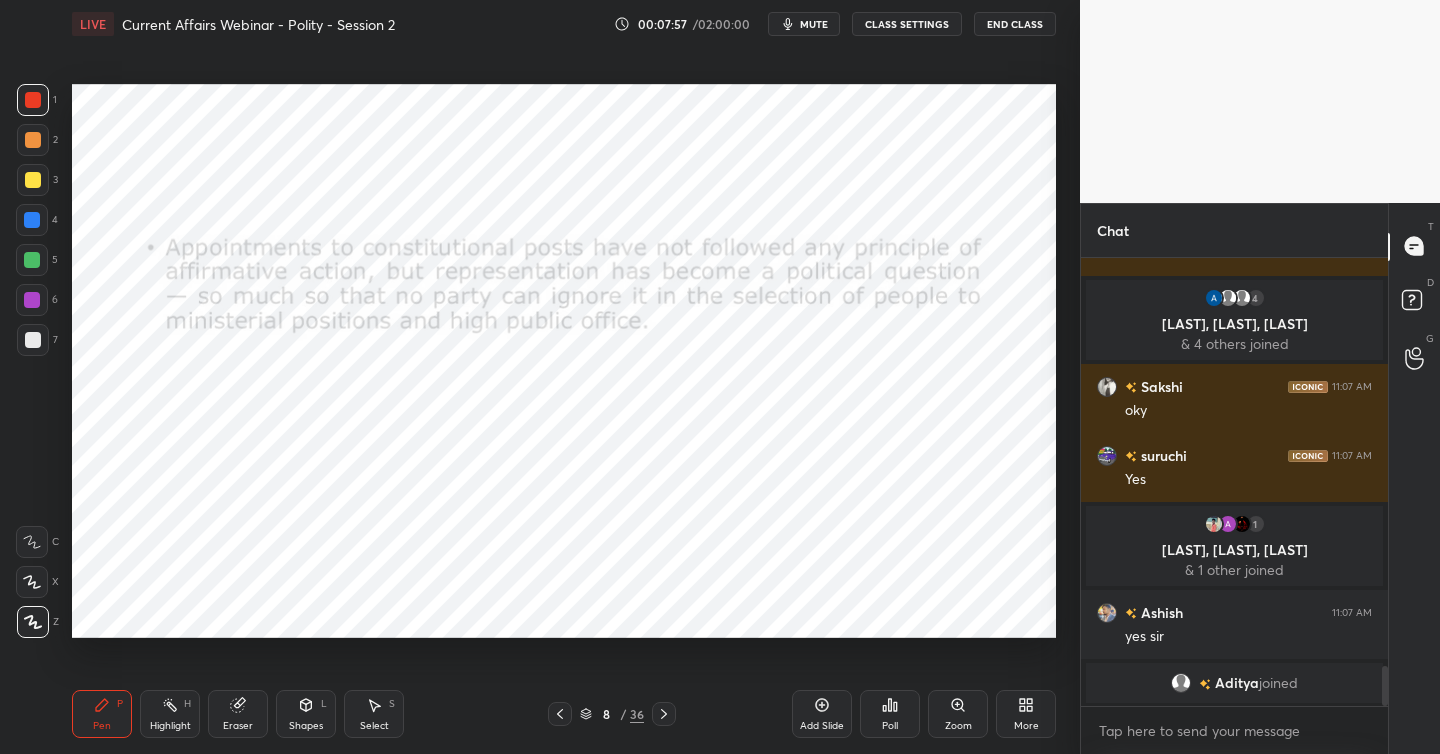 click at bounding box center (32, 220) 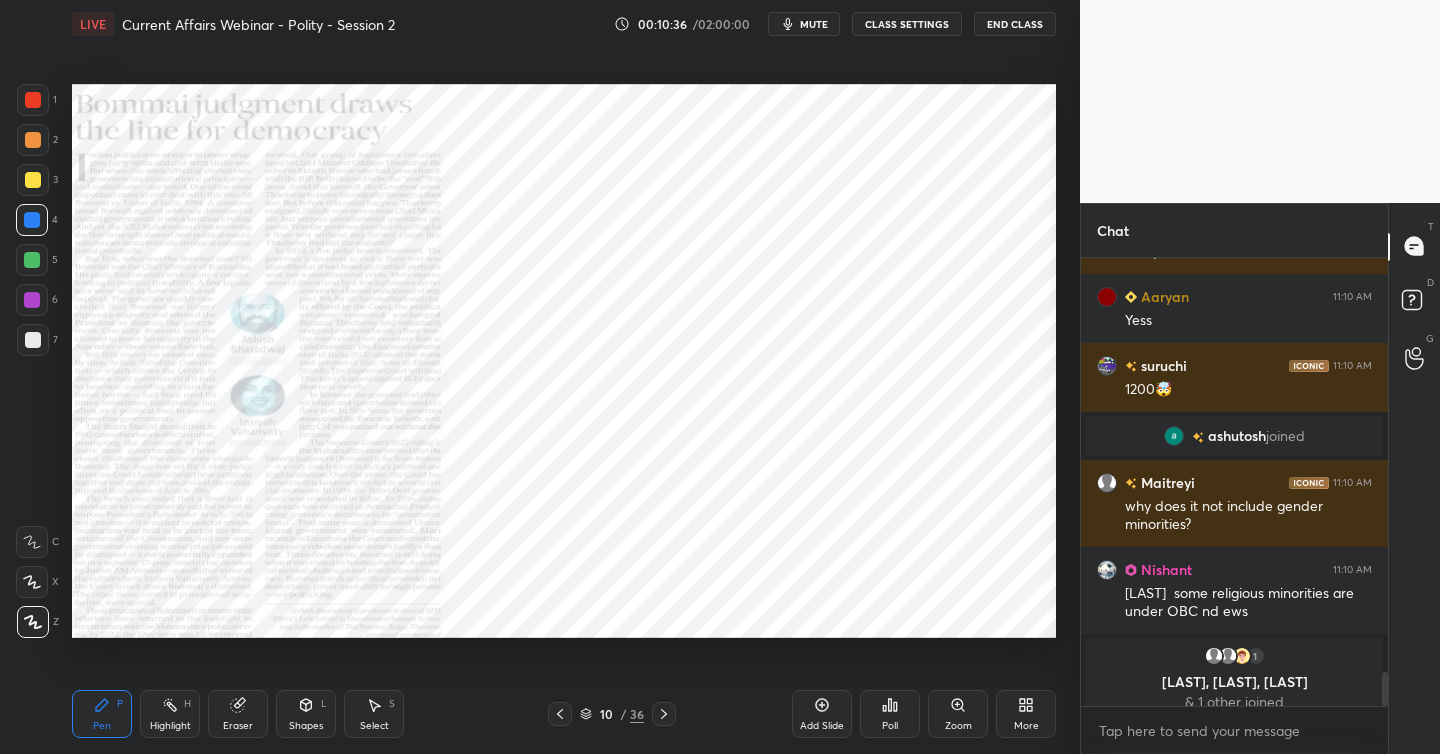 scroll, scrollTop: 5492, scrollLeft: 0, axis: vertical 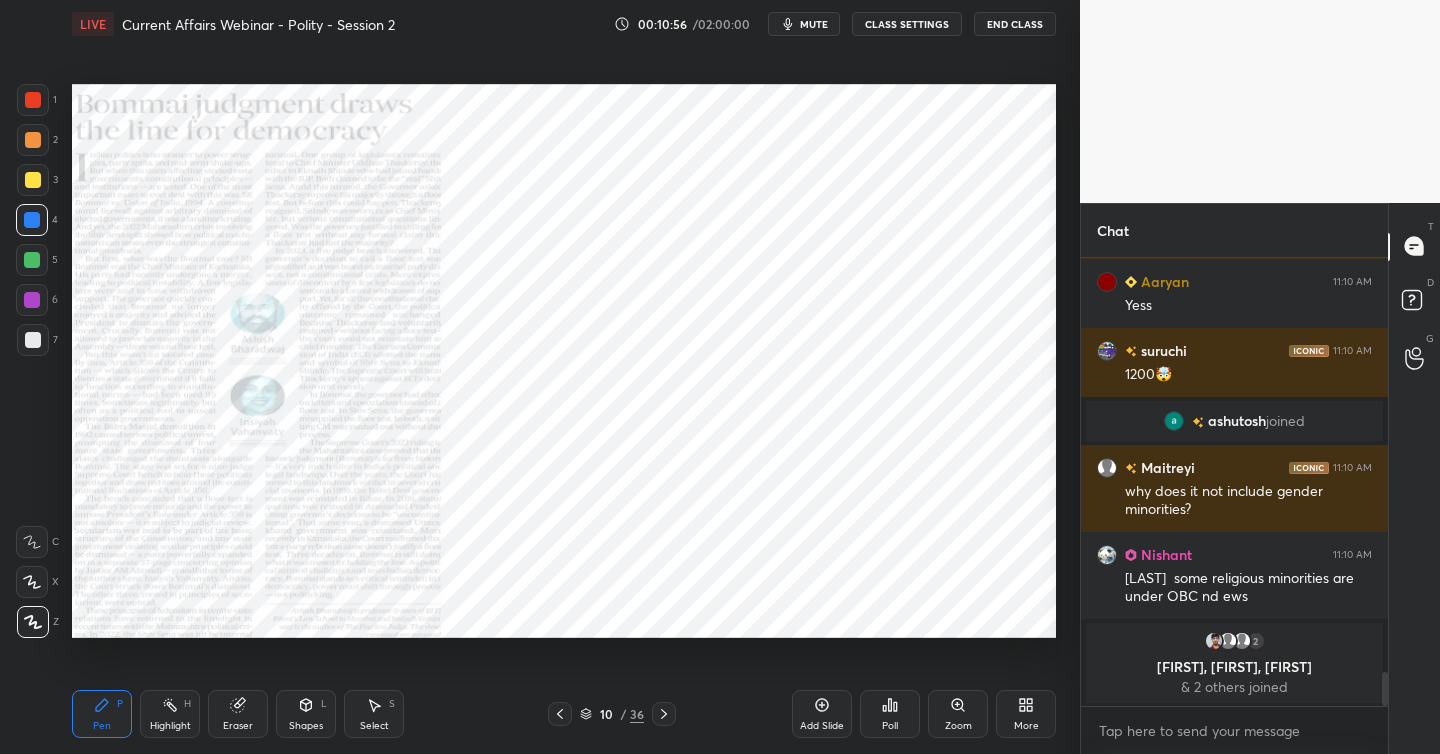 click at bounding box center (32, 260) 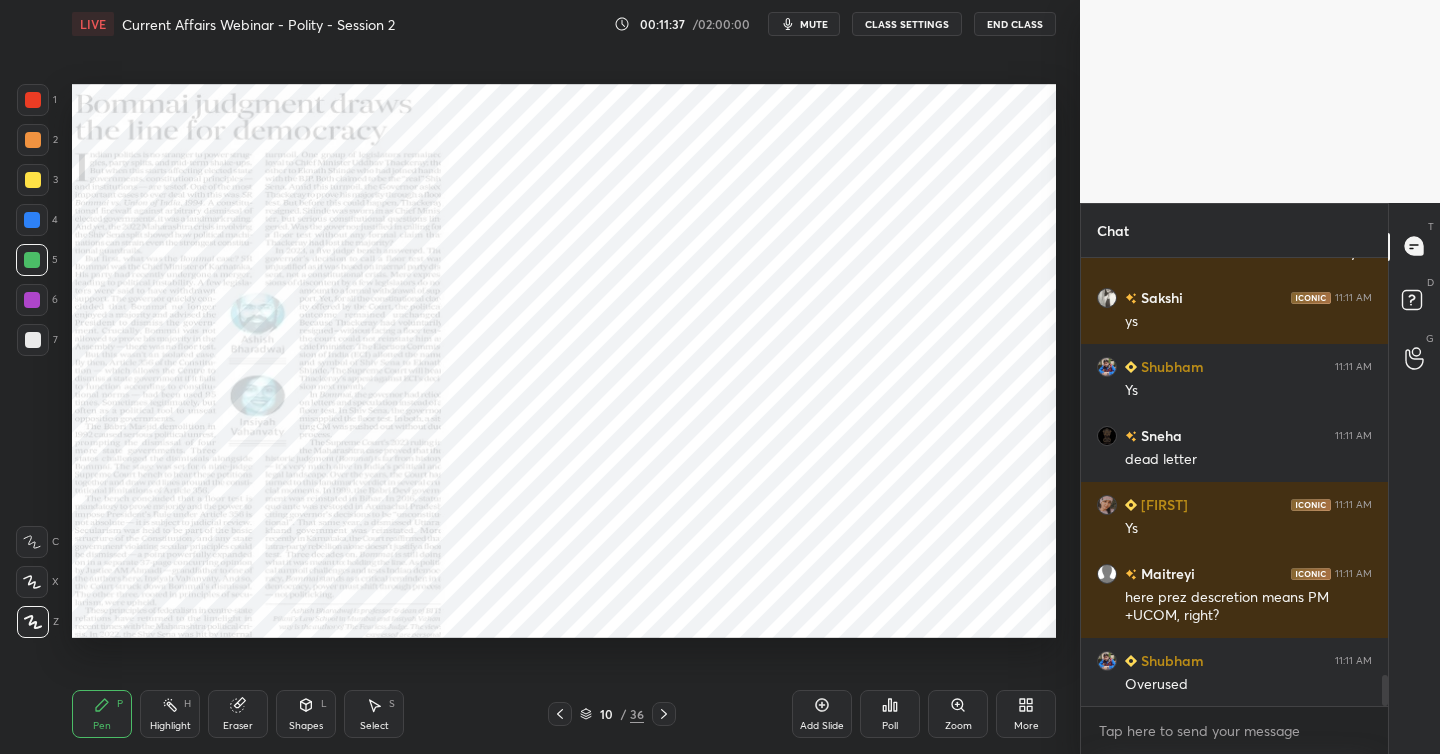 scroll, scrollTop: 6154, scrollLeft: 0, axis: vertical 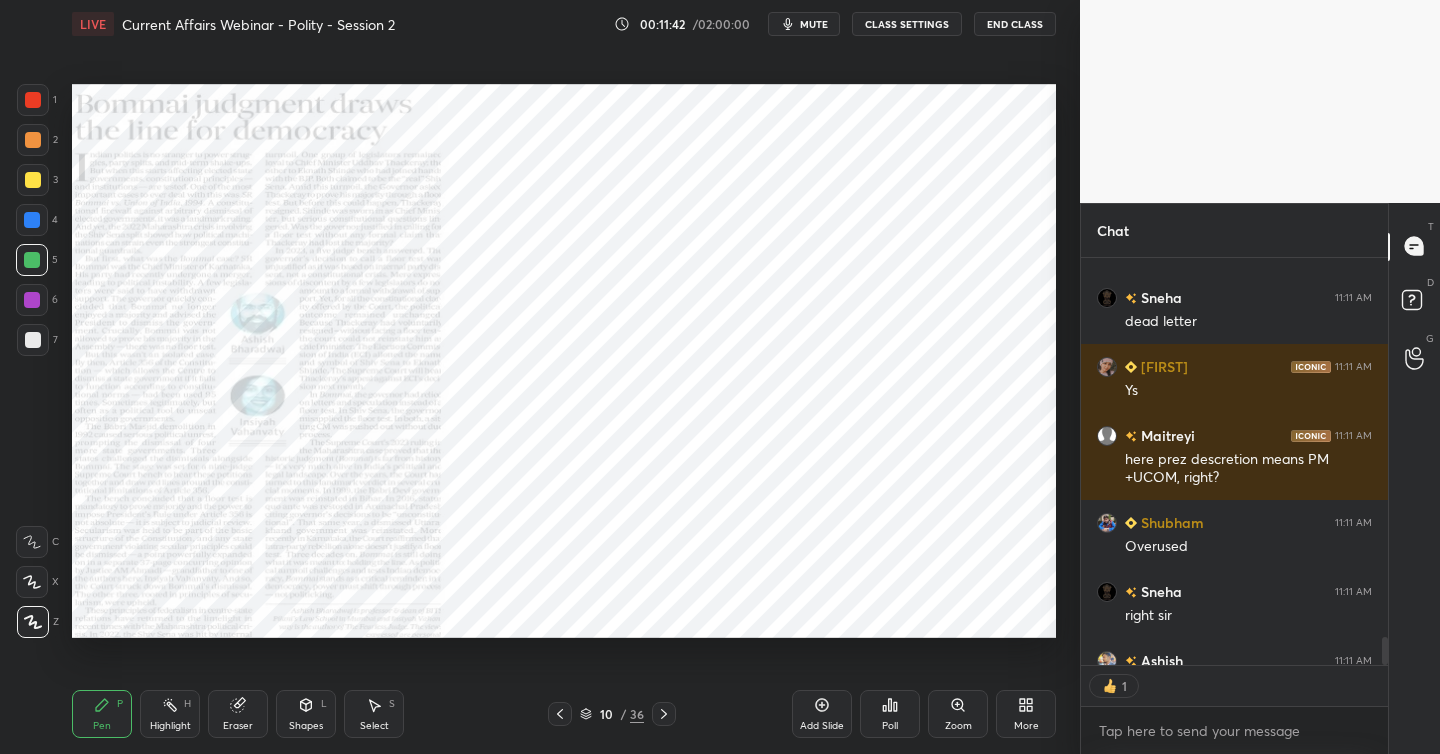 click 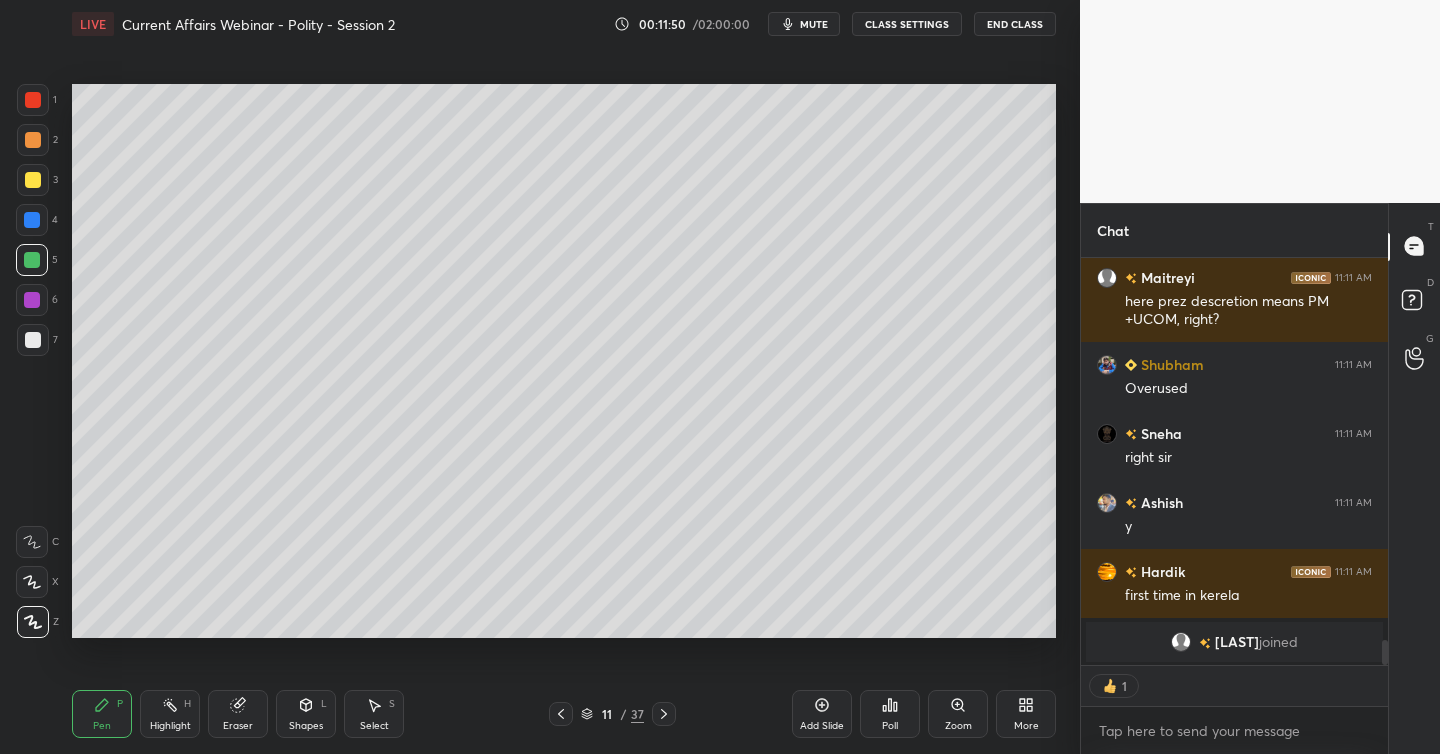 scroll, scrollTop: 6171, scrollLeft: 0, axis: vertical 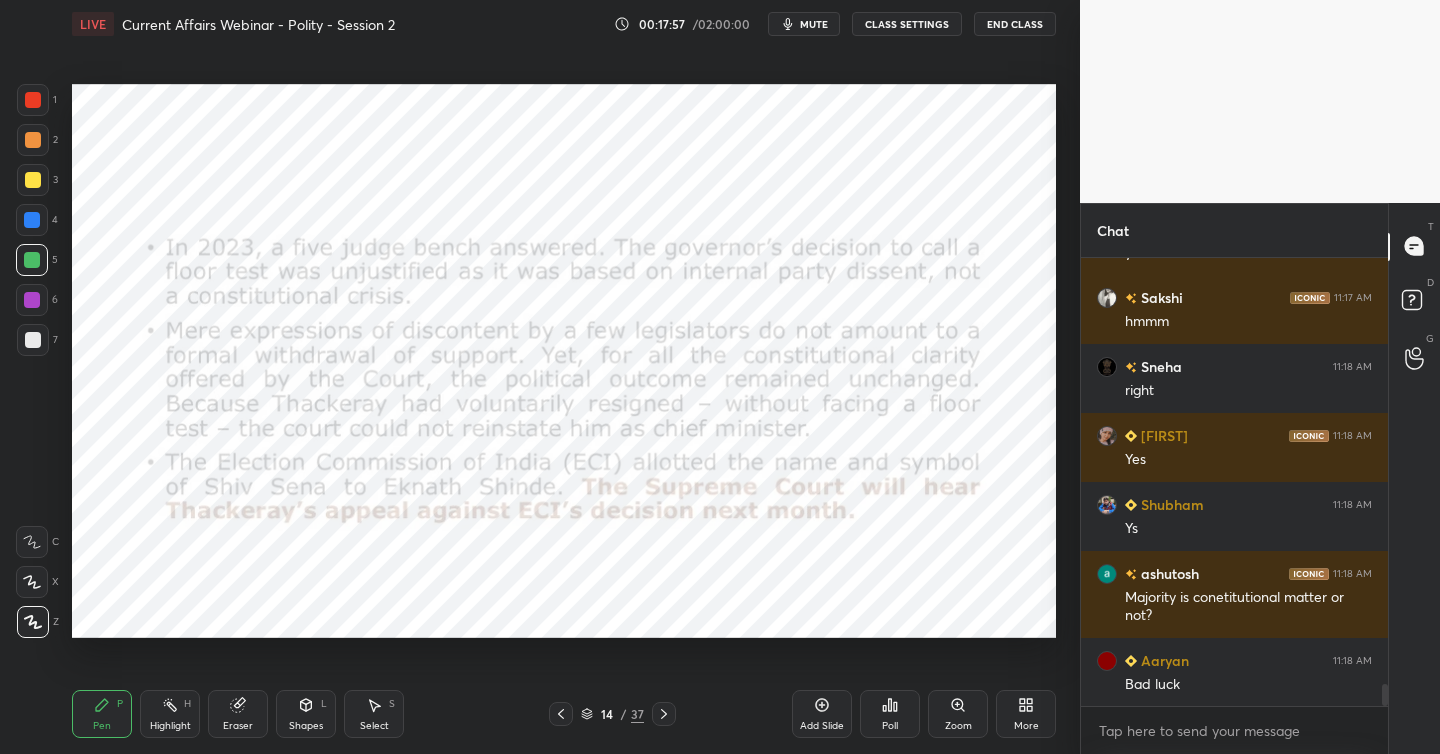 click 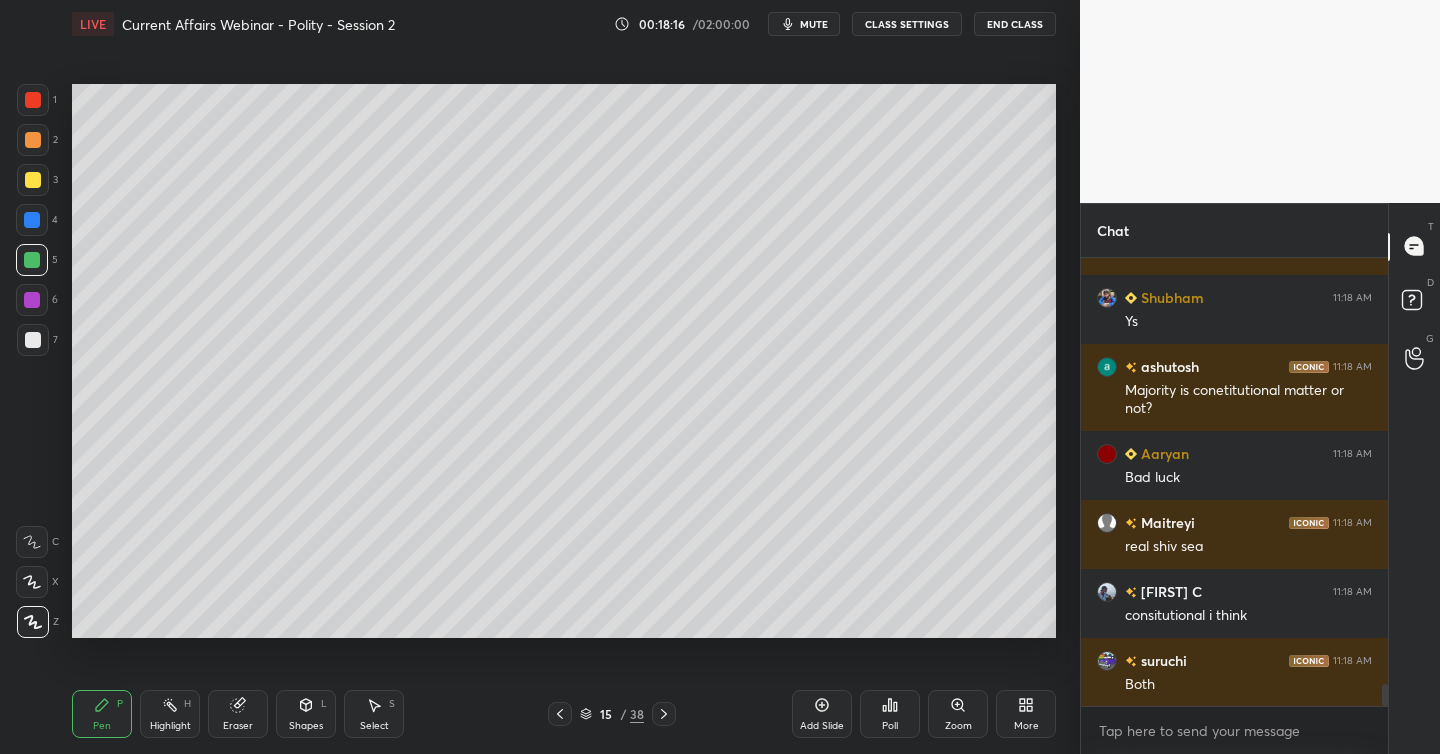 scroll, scrollTop: 8781, scrollLeft: 0, axis: vertical 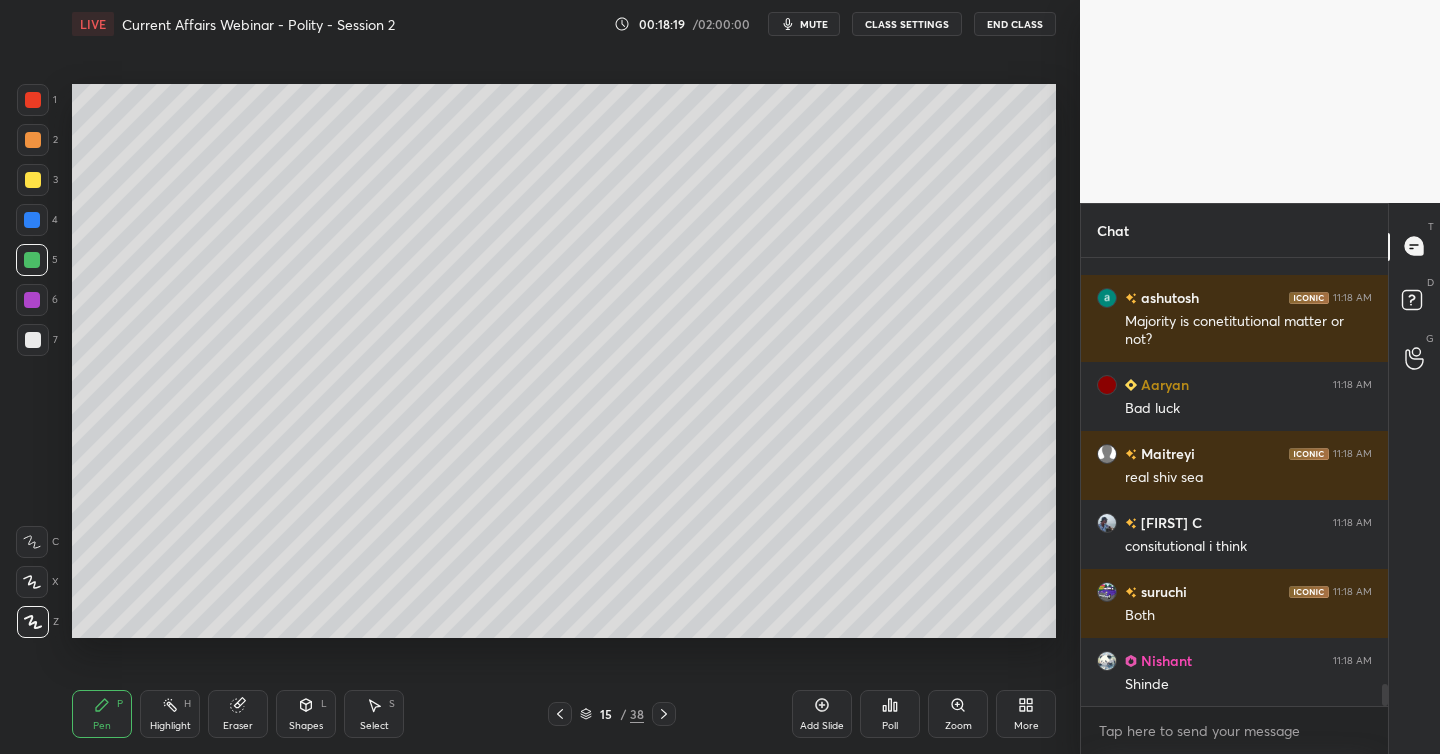 click at bounding box center (32, 220) 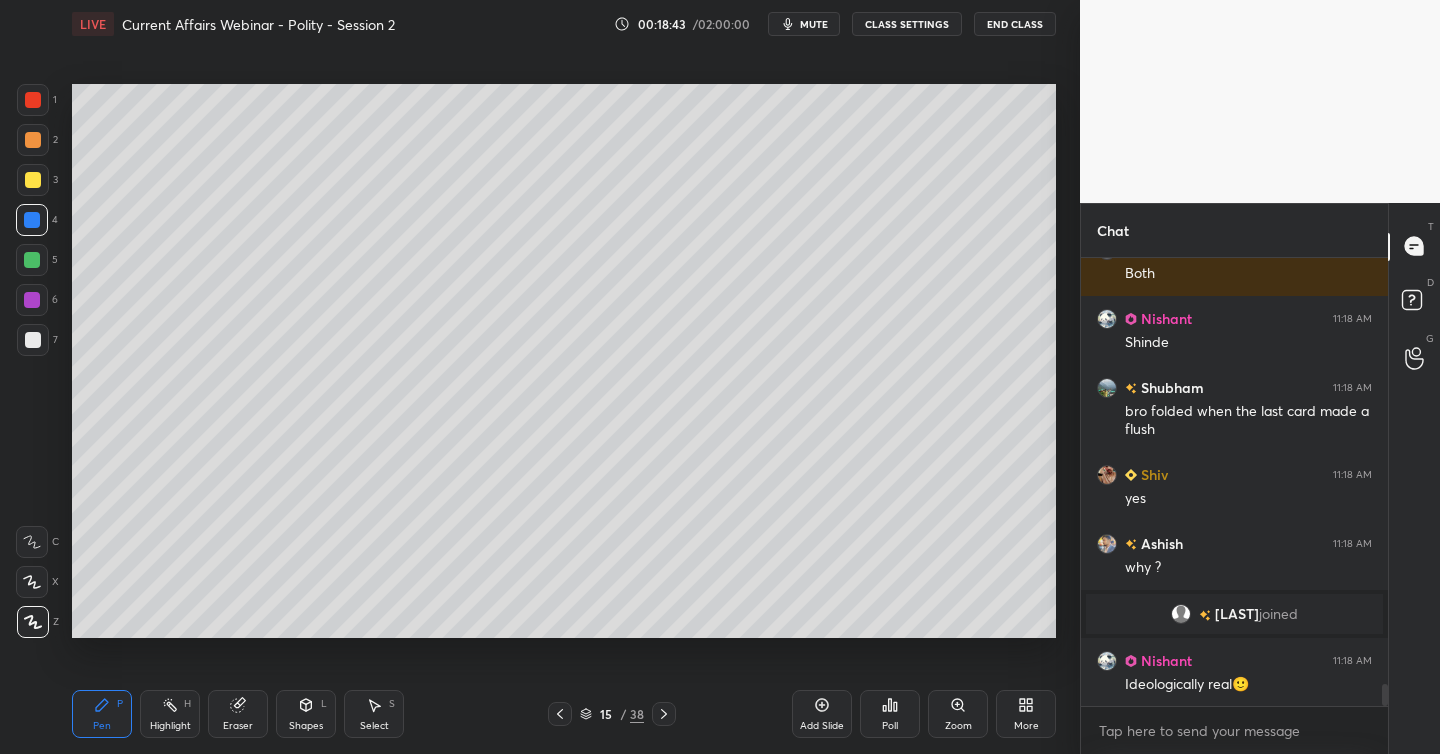 scroll, scrollTop: 8804, scrollLeft: 0, axis: vertical 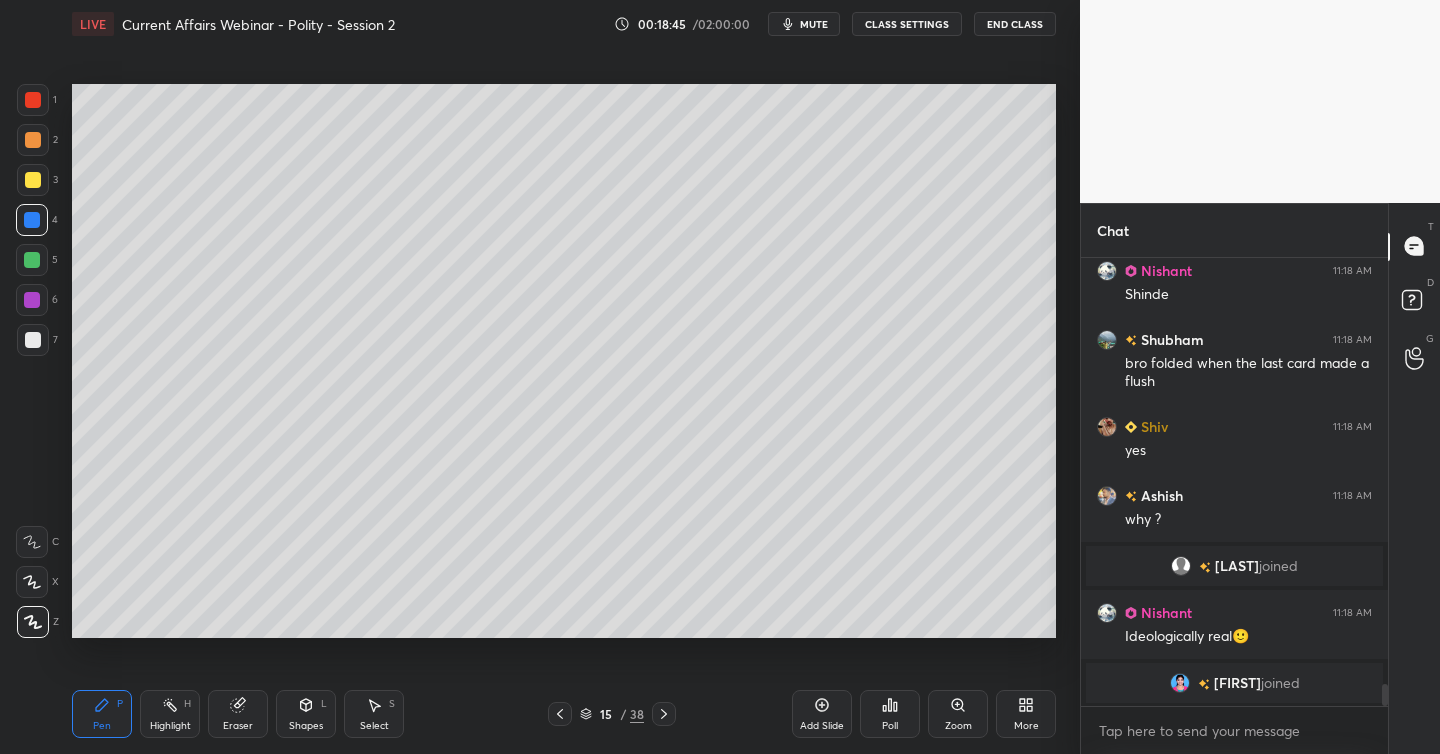 click on "Add Slide" at bounding box center (822, 714) 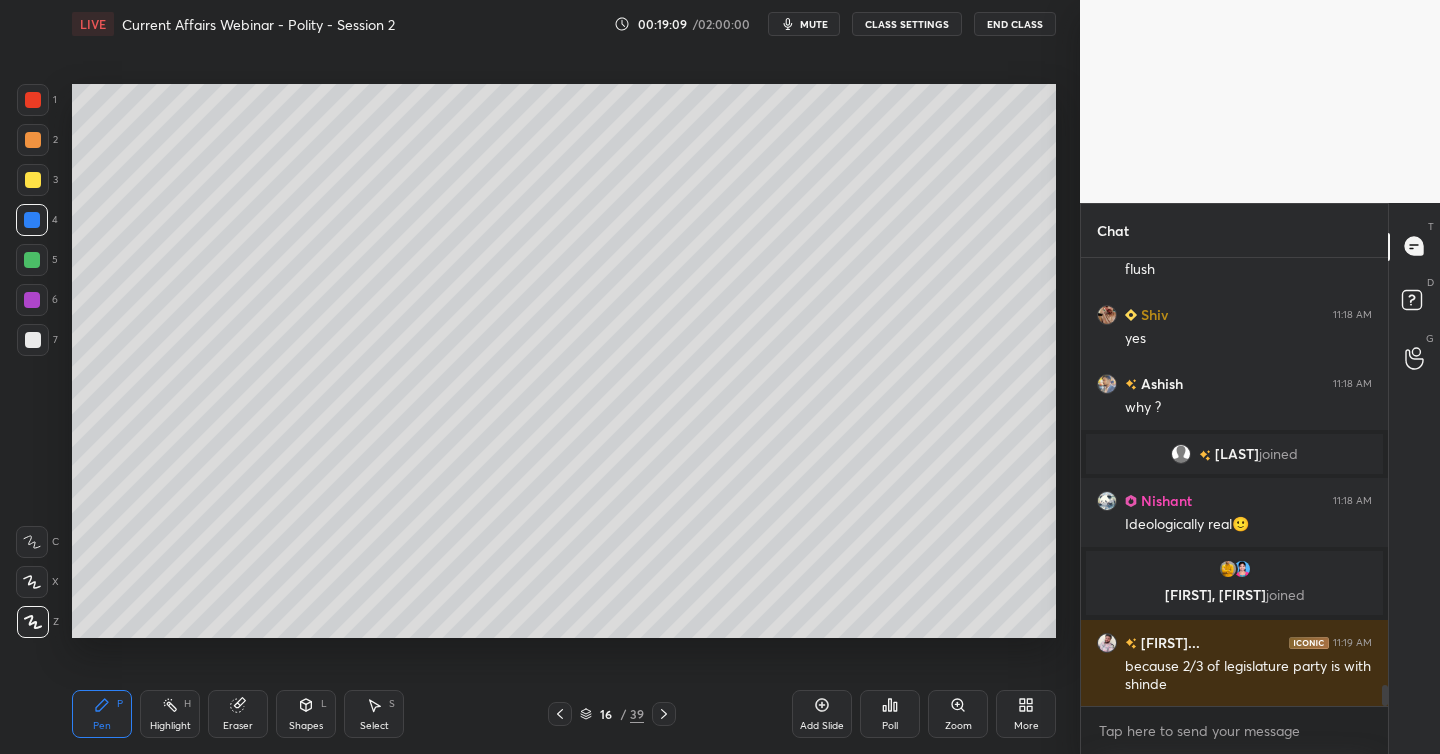 scroll, scrollTop: 8966, scrollLeft: 0, axis: vertical 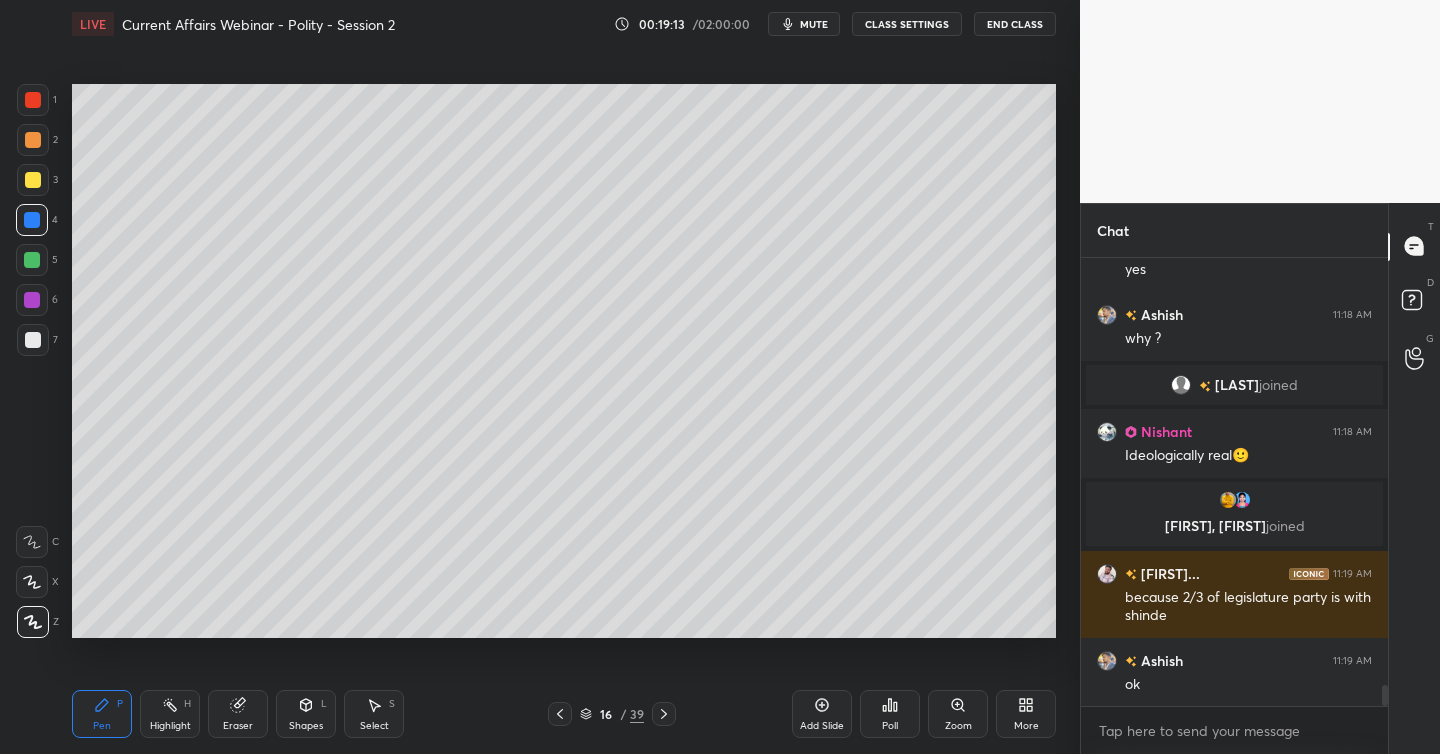 drag, startPoint x: 32, startPoint y: 333, endPoint x: 60, endPoint y: 317, distance: 32.24903 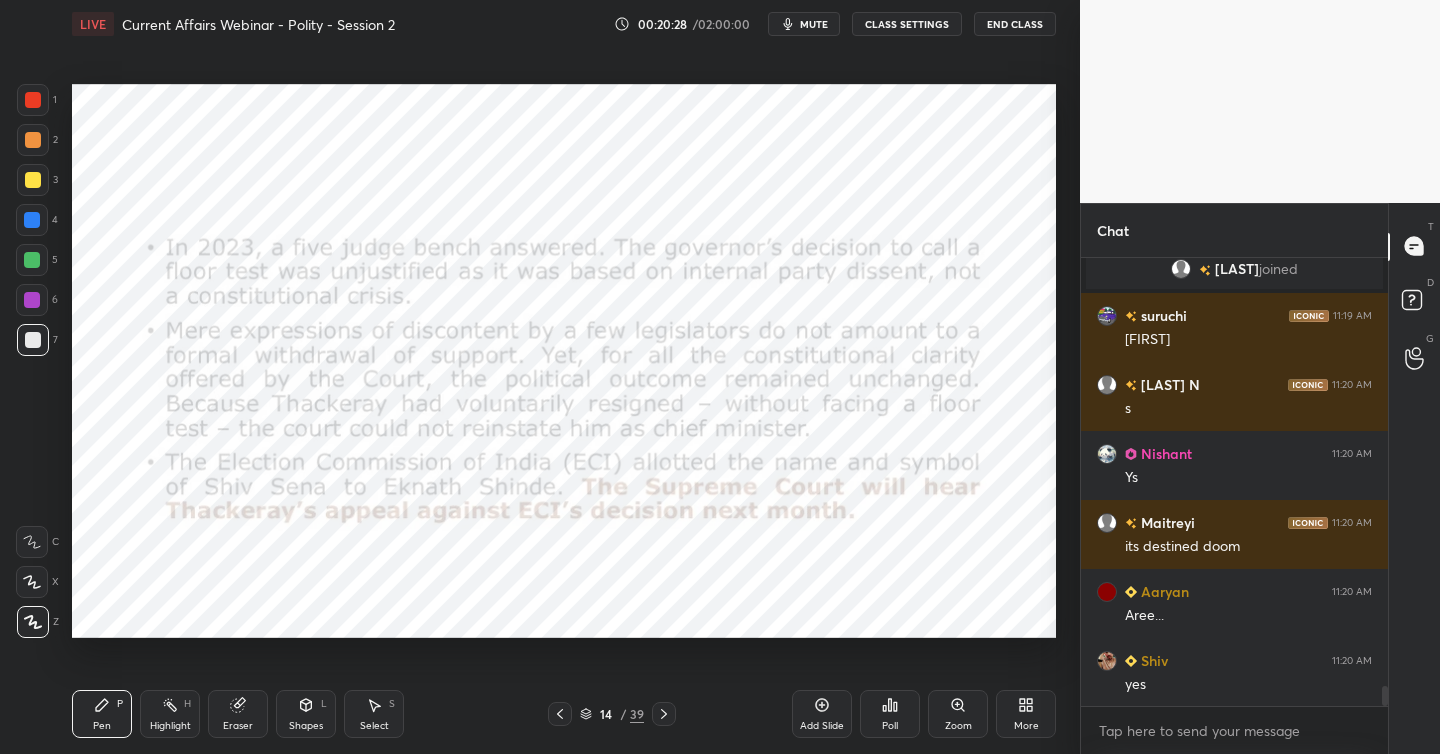 scroll, scrollTop: 9598, scrollLeft: 0, axis: vertical 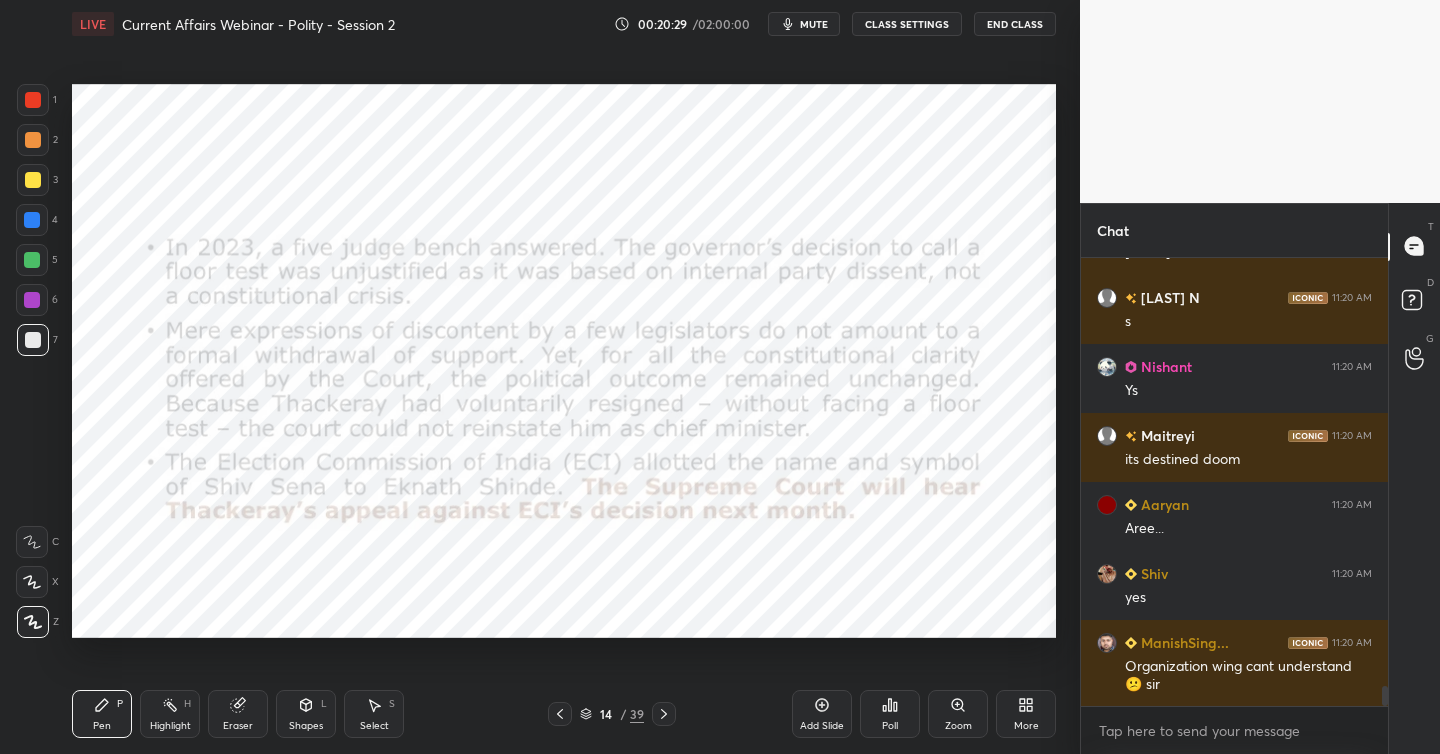 click at bounding box center (32, 220) 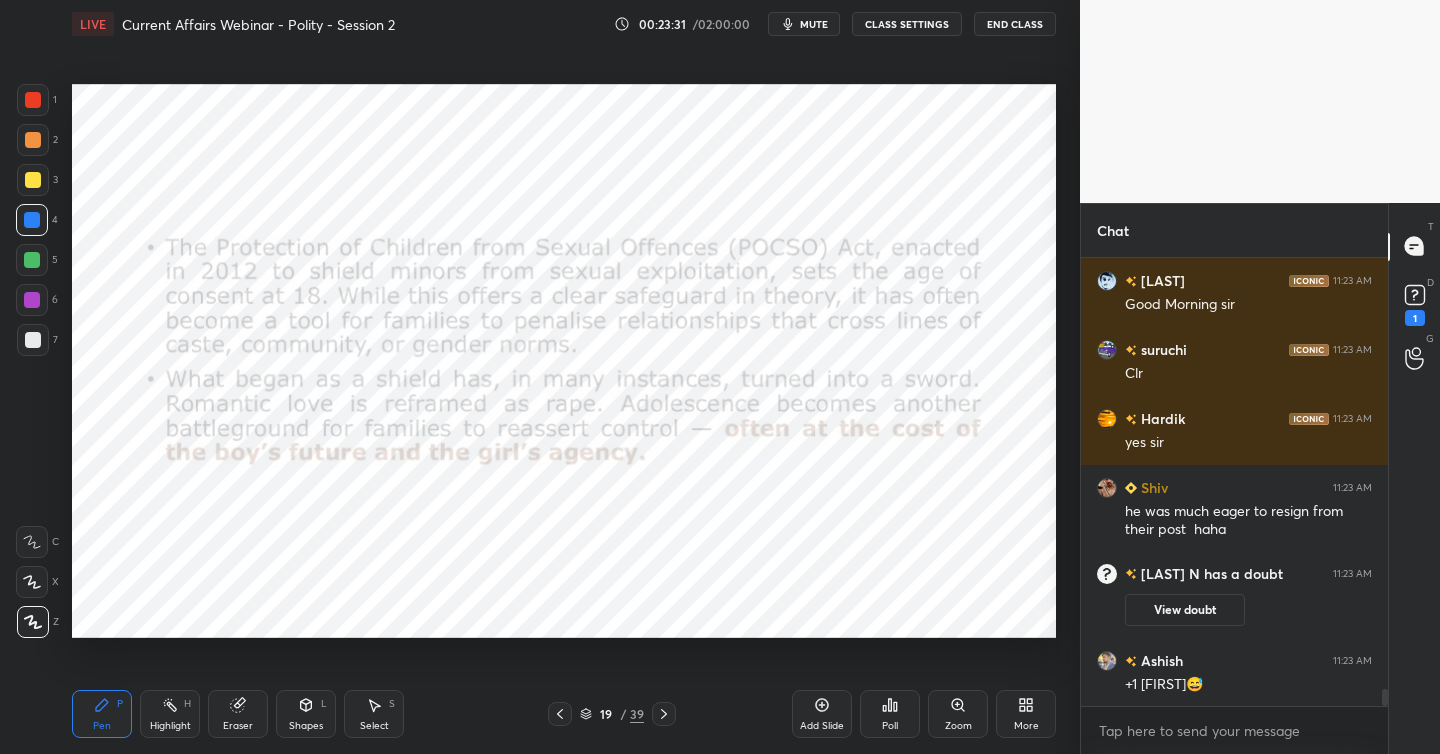 scroll, scrollTop: 11404, scrollLeft: 0, axis: vertical 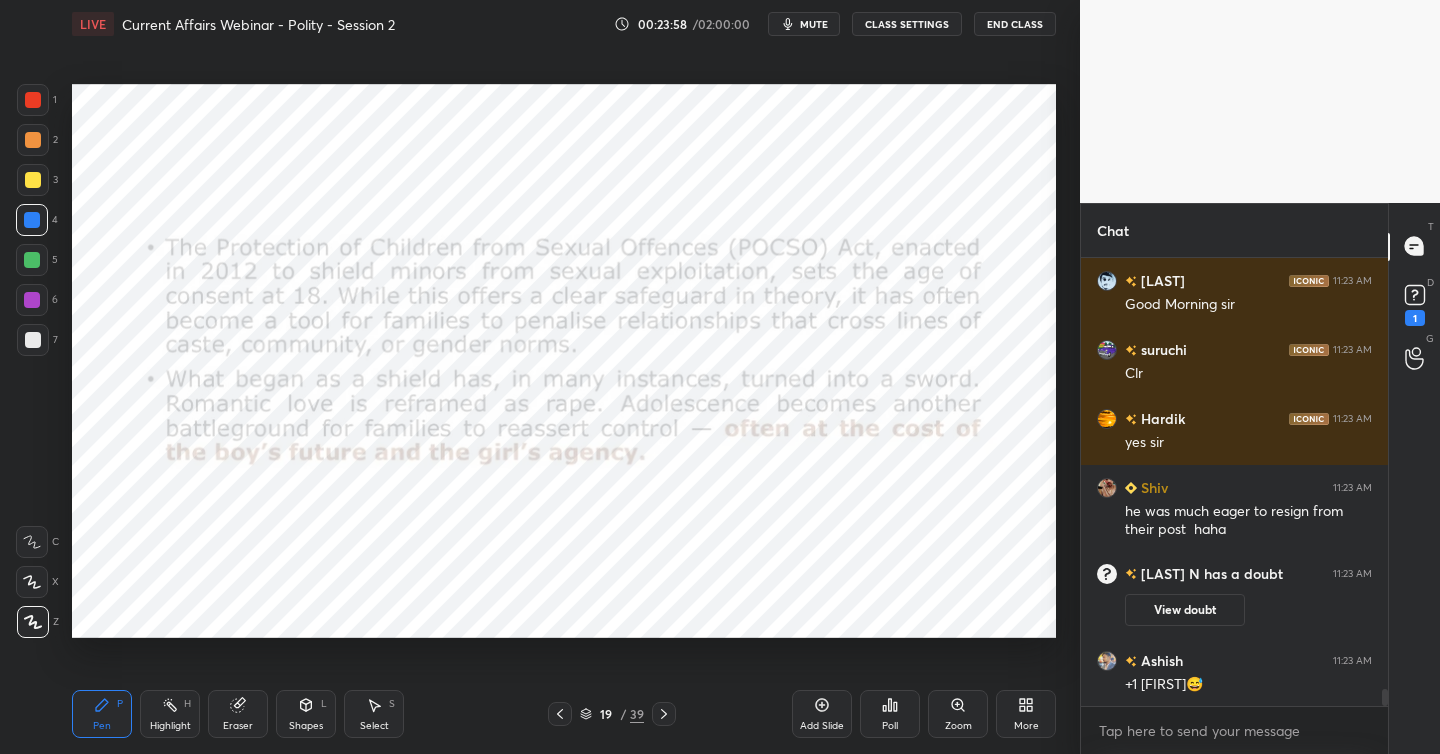 click 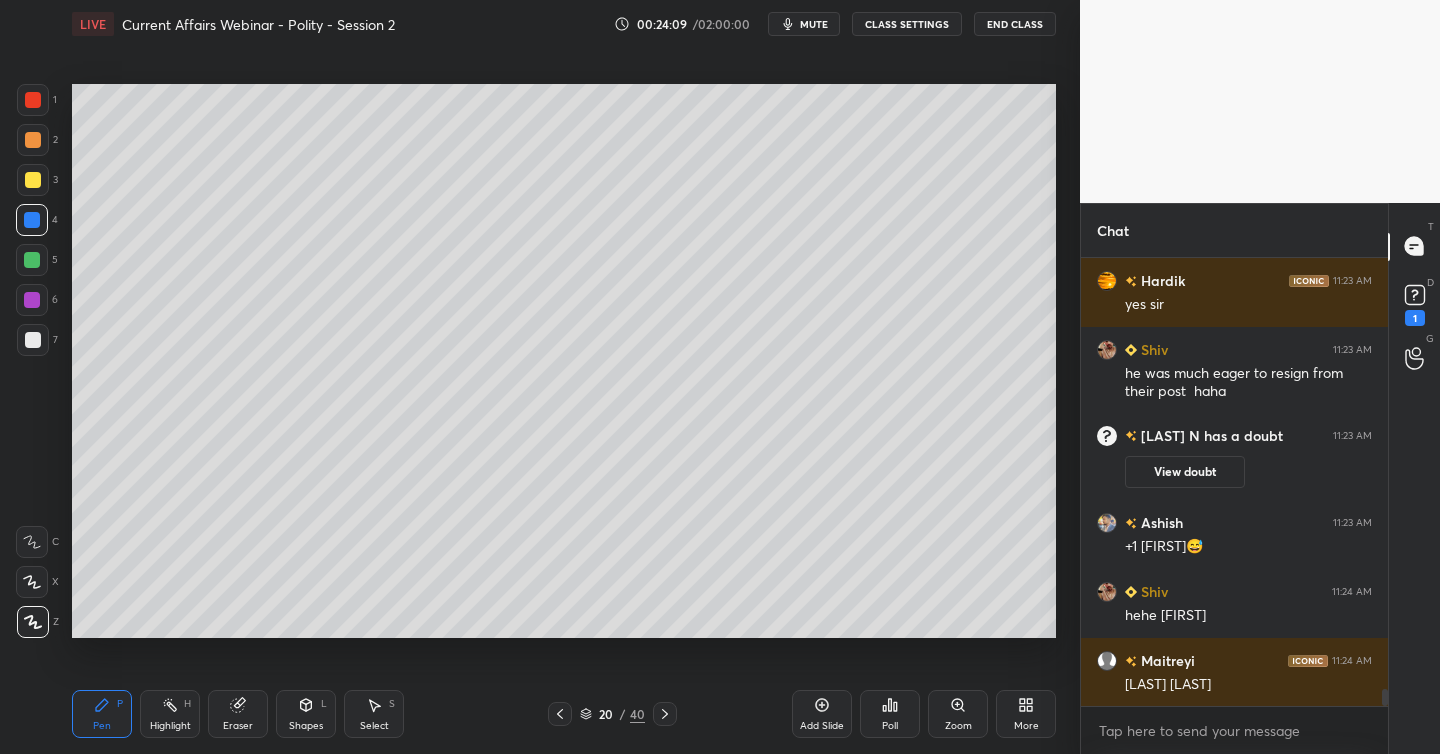 scroll, scrollTop: 11592, scrollLeft: 0, axis: vertical 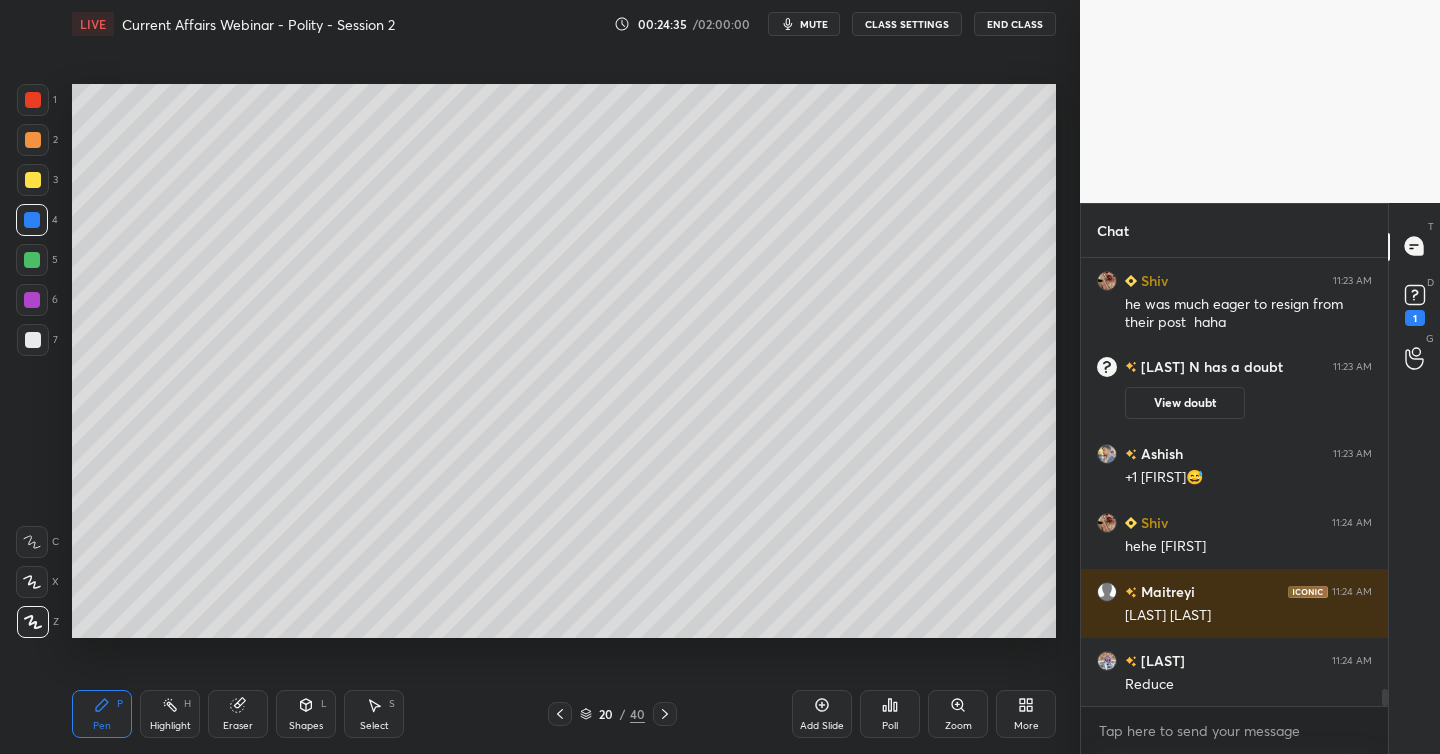 click on "Add Slide" at bounding box center (822, 714) 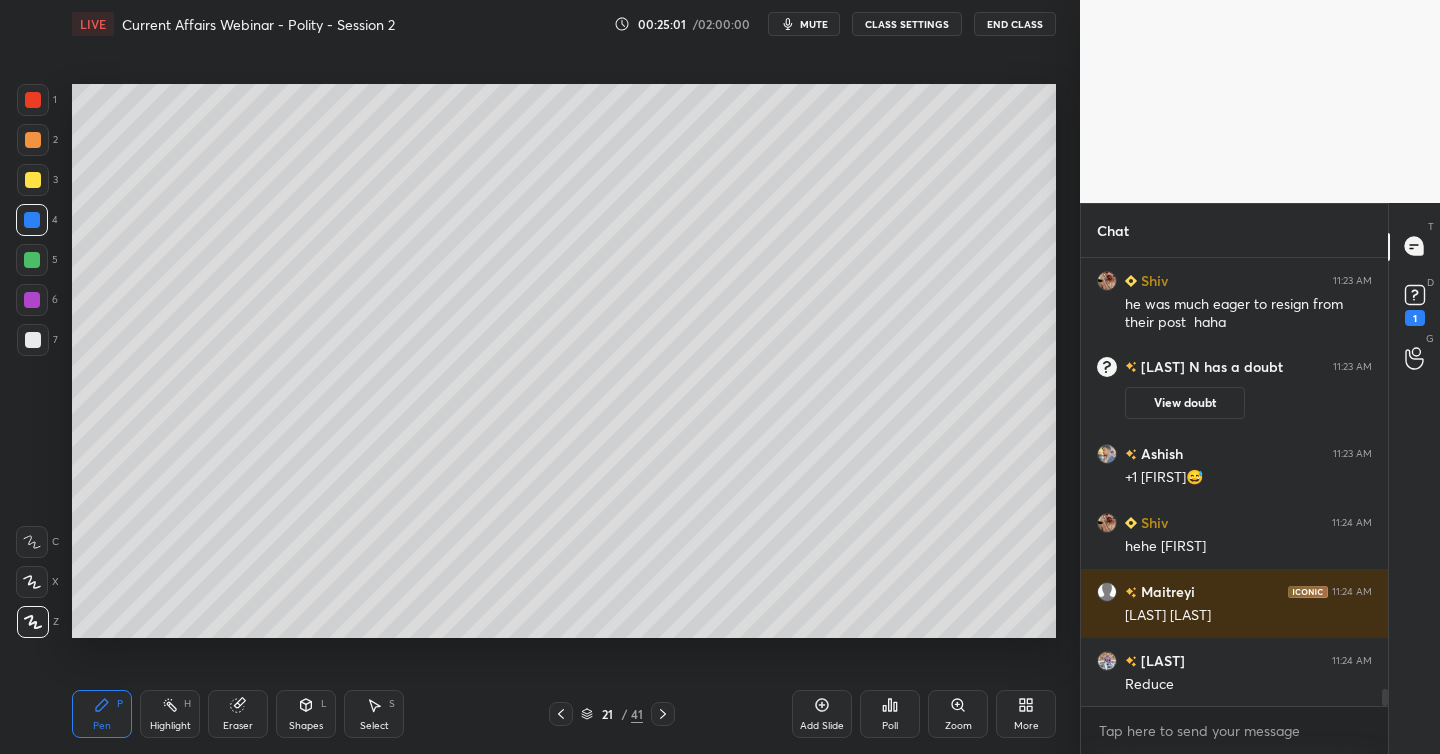 scroll, scrollTop: 11661, scrollLeft: 0, axis: vertical 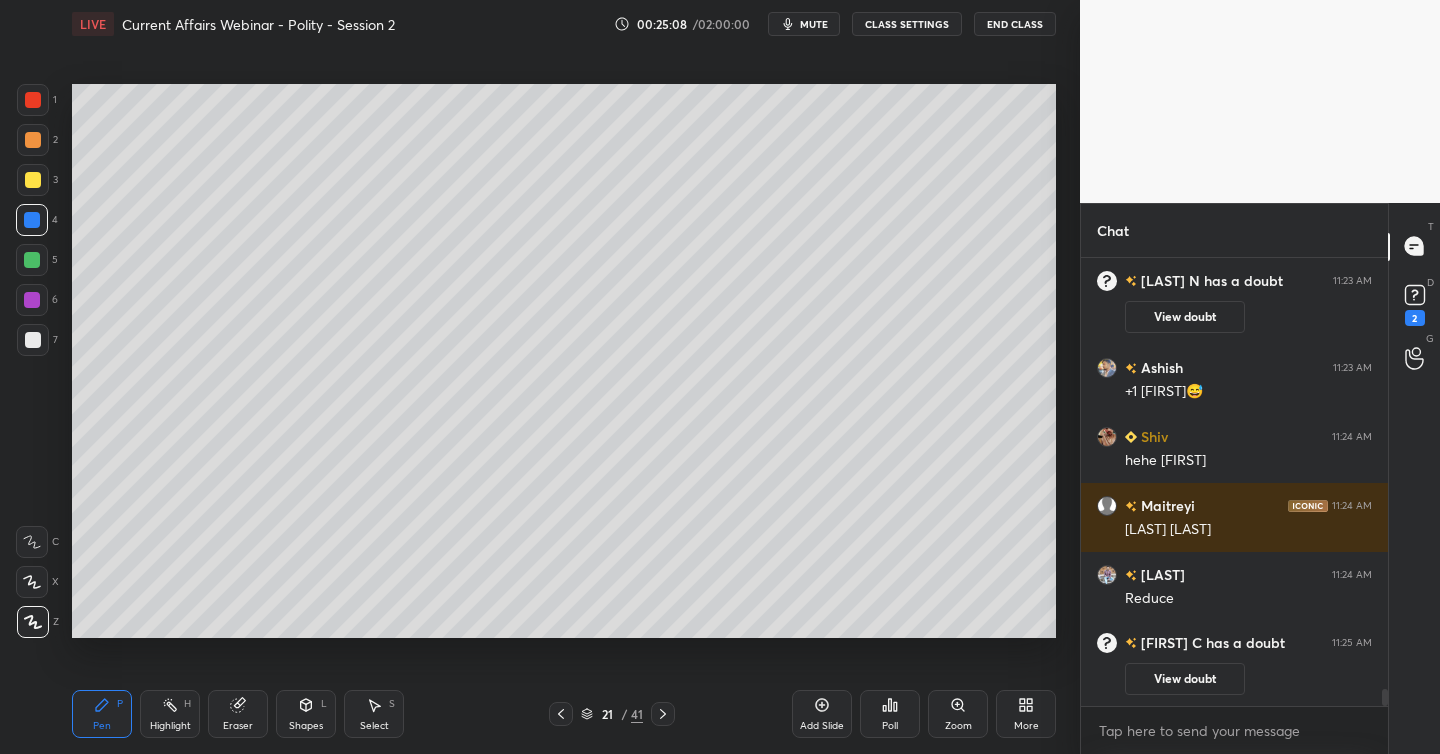 drag, startPoint x: 31, startPoint y: 178, endPoint x: 61, endPoint y: 236, distance: 65.29931 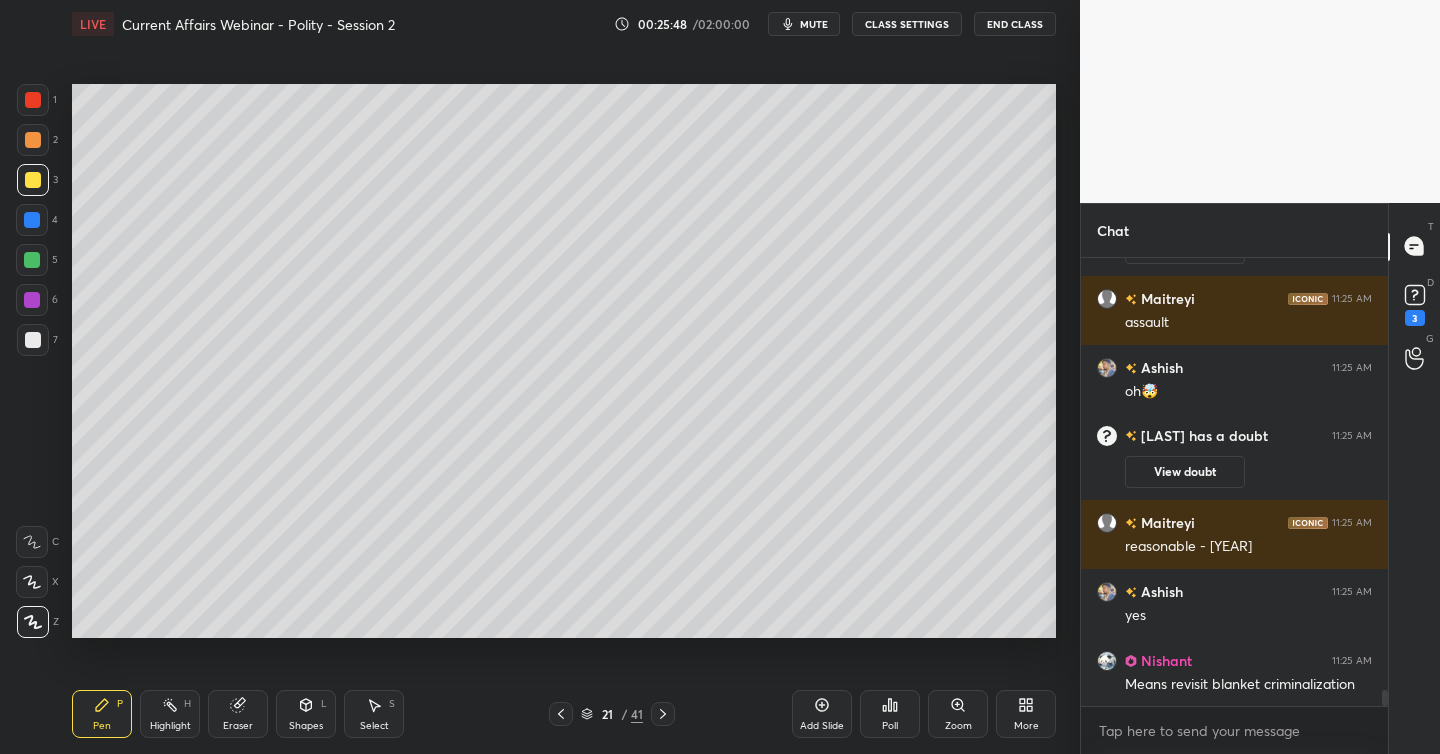 scroll, scrollTop: 12088, scrollLeft: 0, axis: vertical 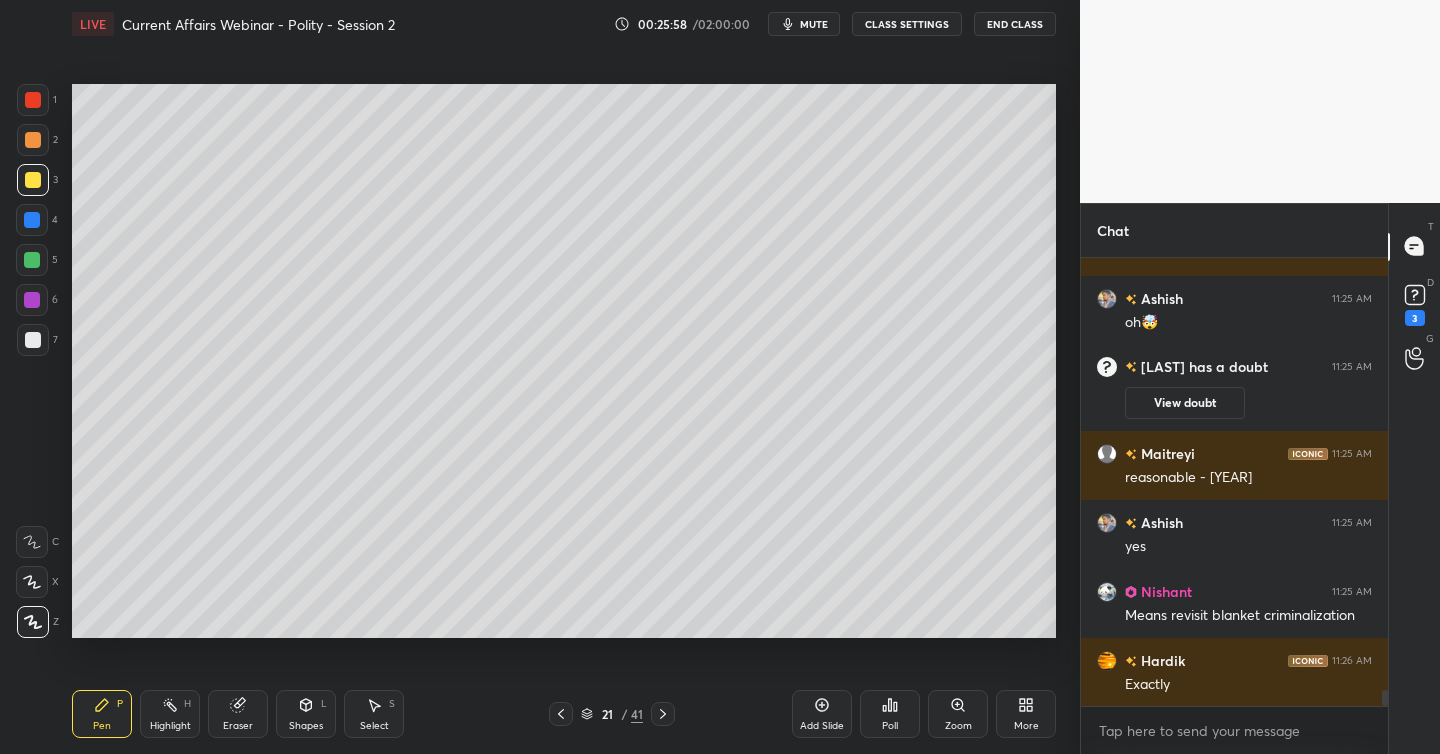 click on "Setting up your live class Poll for   secs No correct answer Start poll" at bounding box center (564, 361) 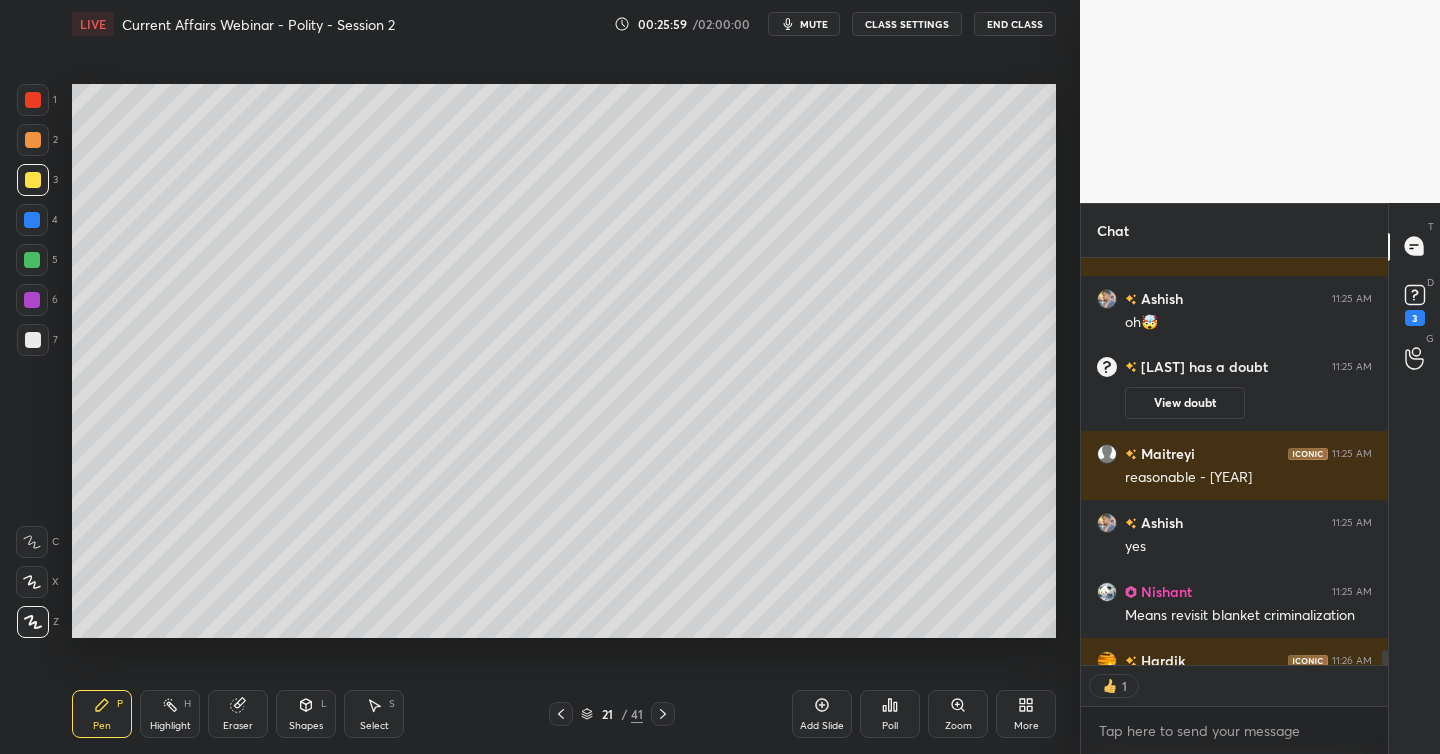 scroll, scrollTop: 401, scrollLeft: 301, axis: both 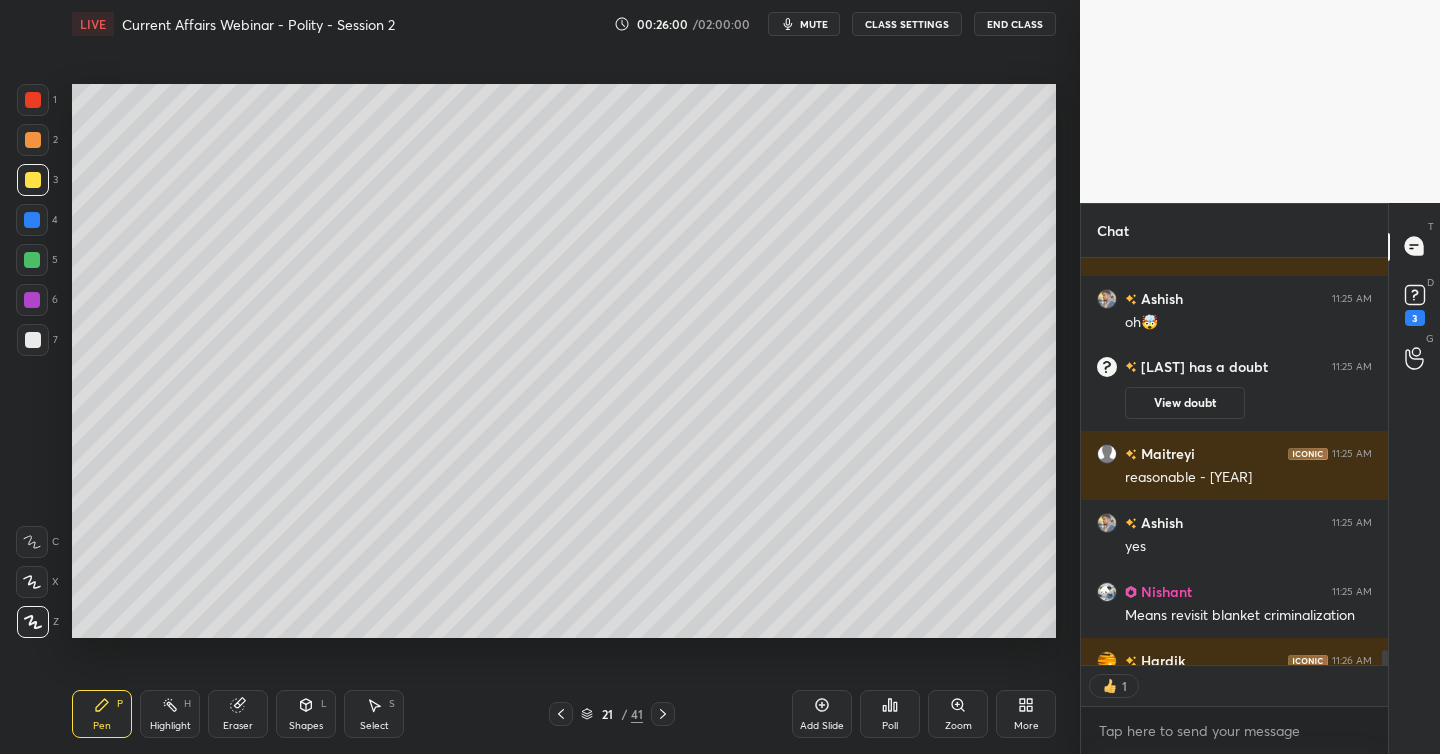 click on "Setting up your live class Poll for   secs No correct answer Start poll" at bounding box center [564, 361] 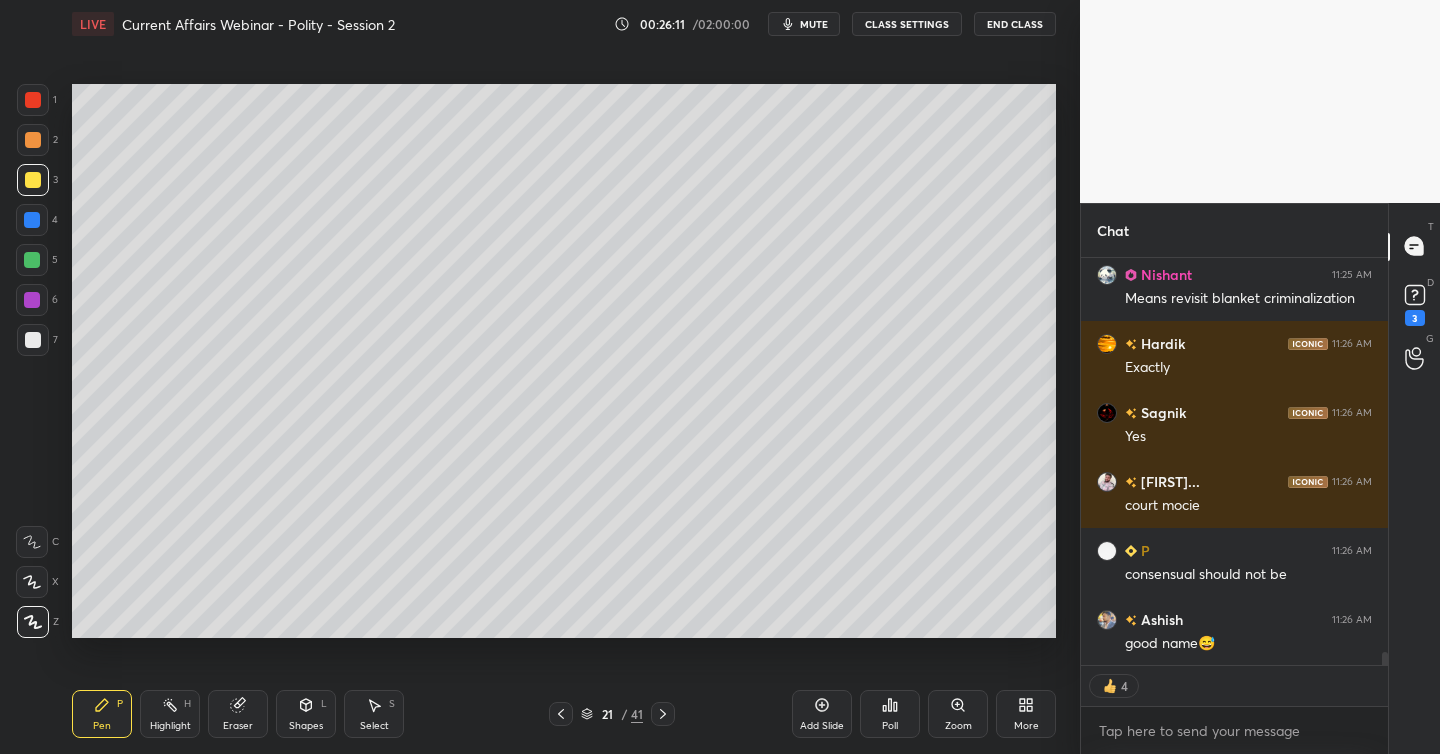 scroll, scrollTop: 12474, scrollLeft: 0, axis: vertical 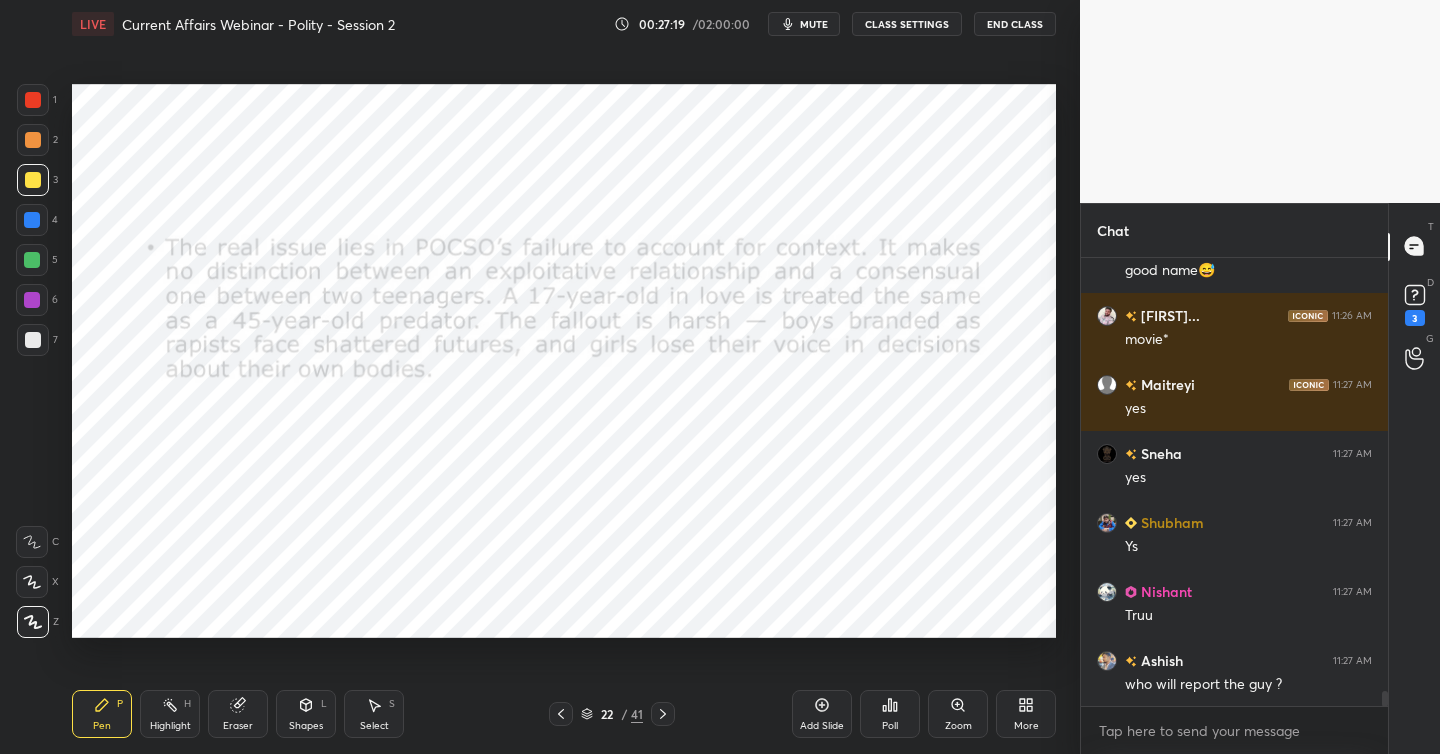 click at bounding box center [33, 100] 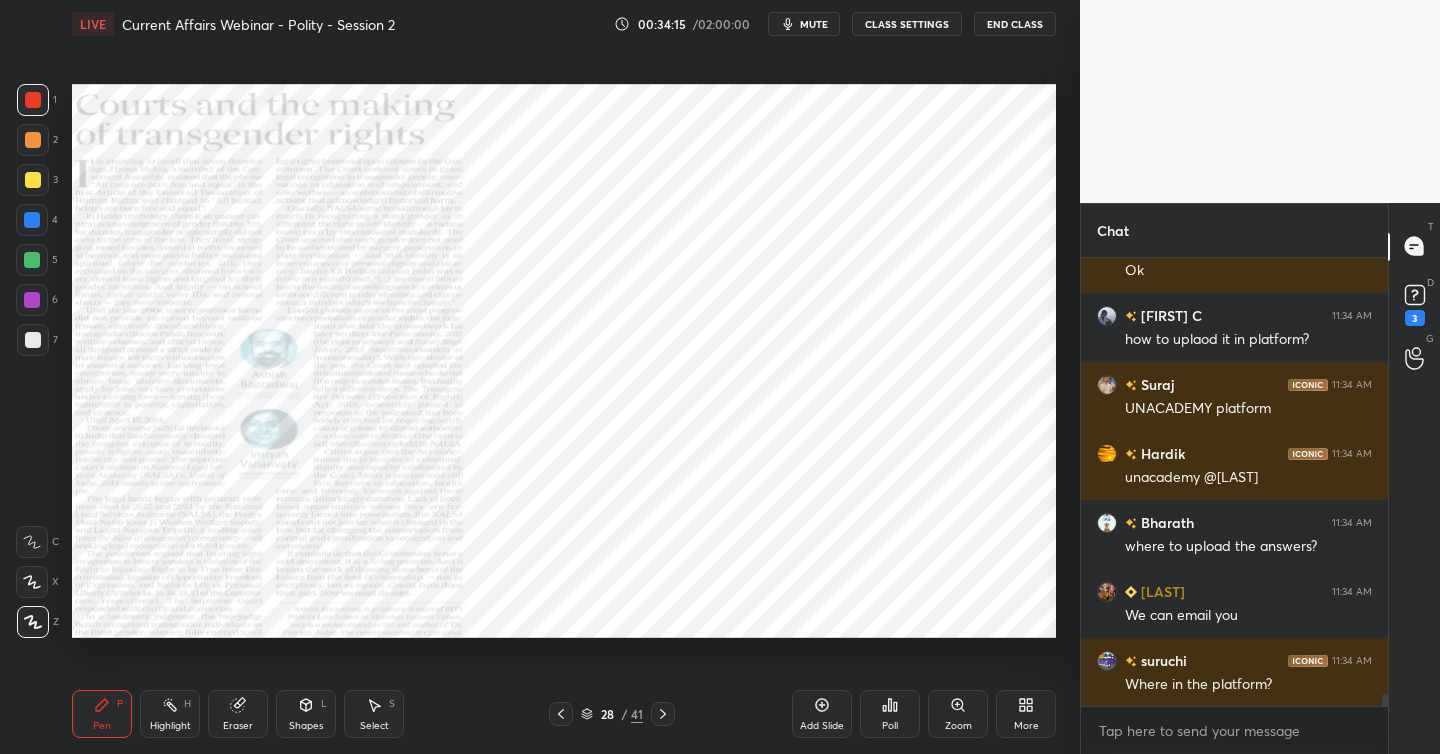 scroll, scrollTop: 16182, scrollLeft: 0, axis: vertical 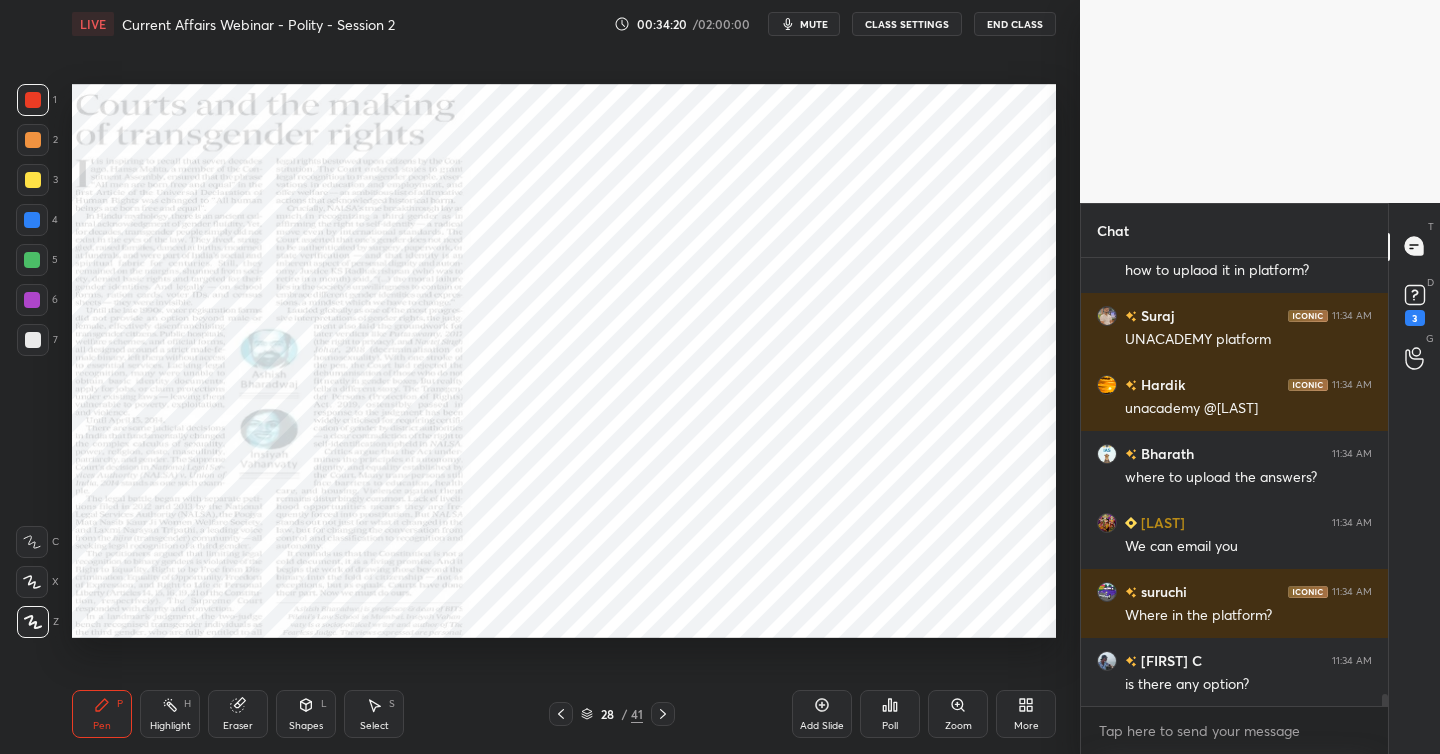 click at bounding box center (32, 220) 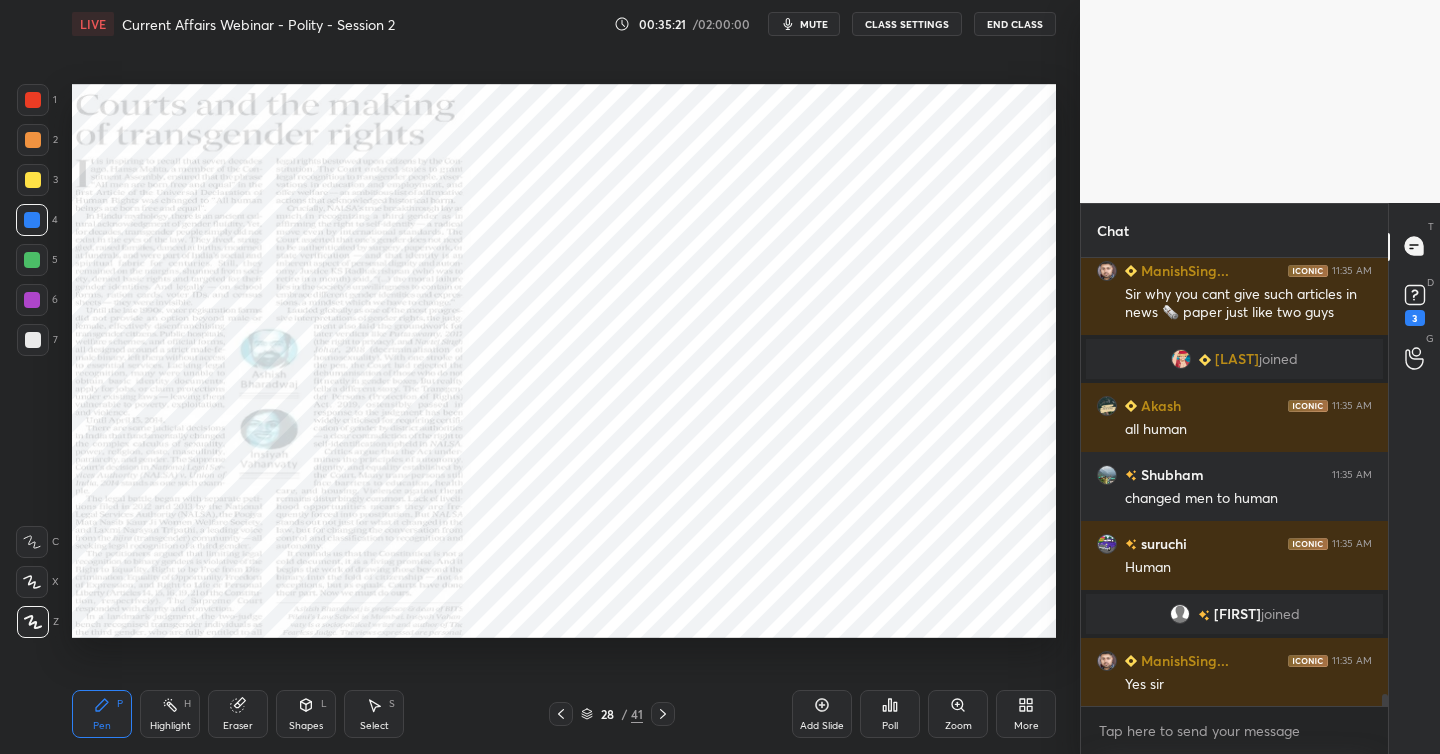 scroll, scrollTop: 16980, scrollLeft: 0, axis: vertical 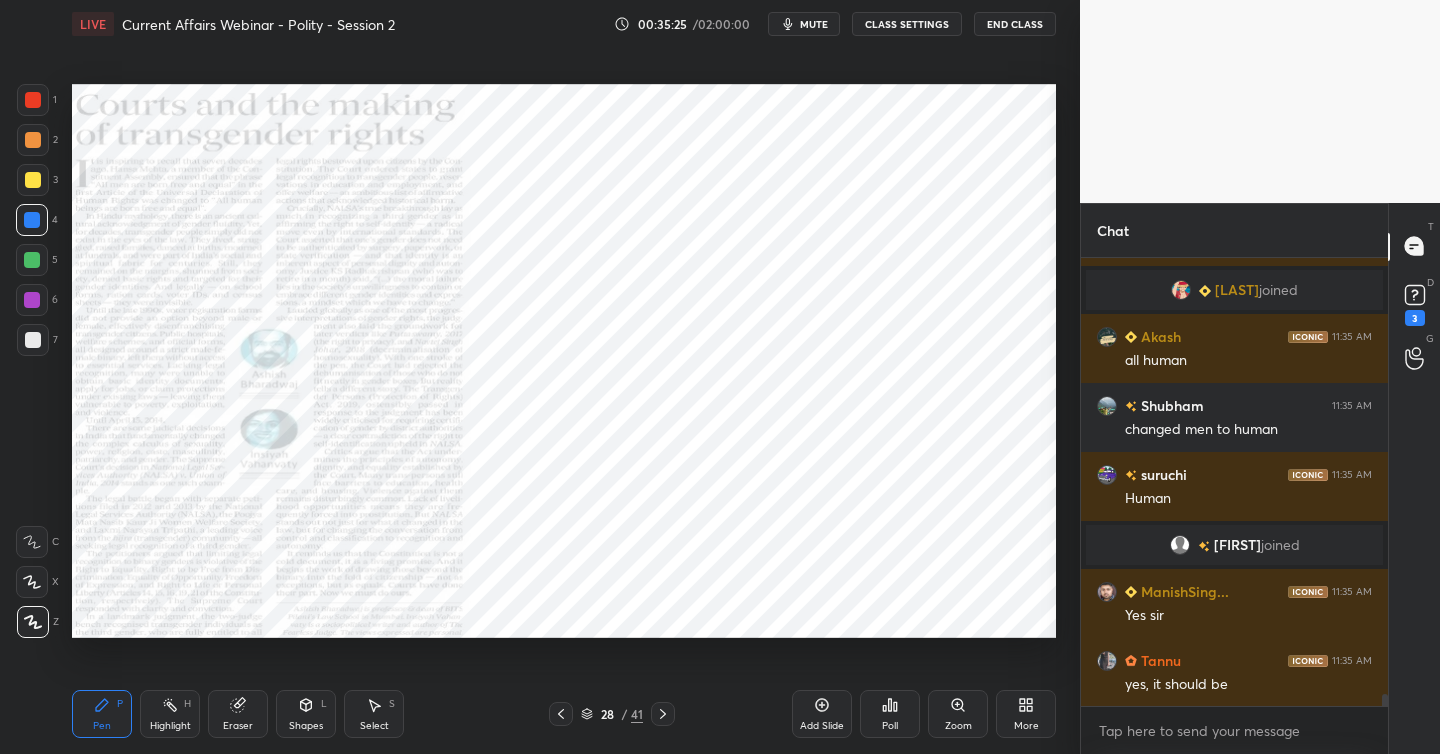drag, startPoint x: 823, startPoint y: 703, endPoint x: 813, endPoint y: 700, distance: 10.440307 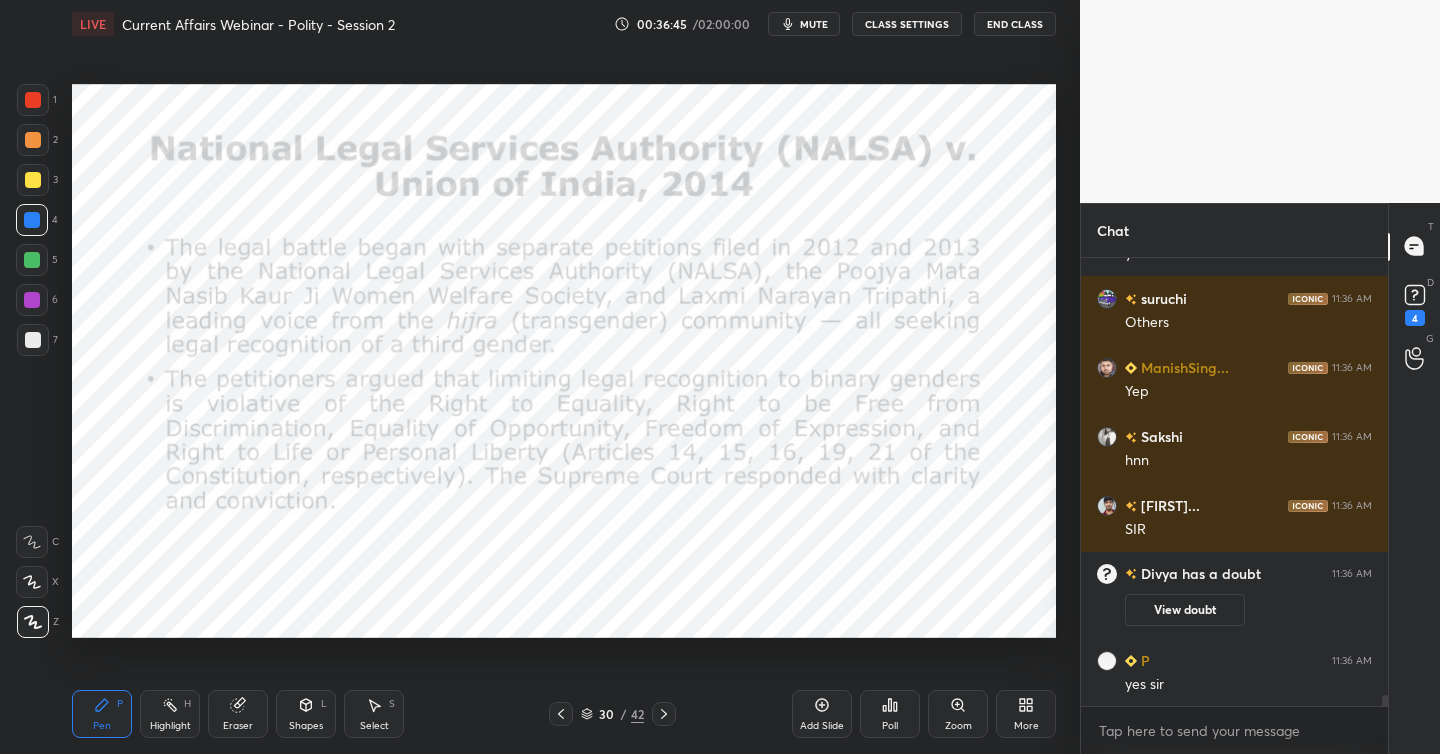 scroll, scrollTop: 17533, scrollLeft: 0, axis: vertical 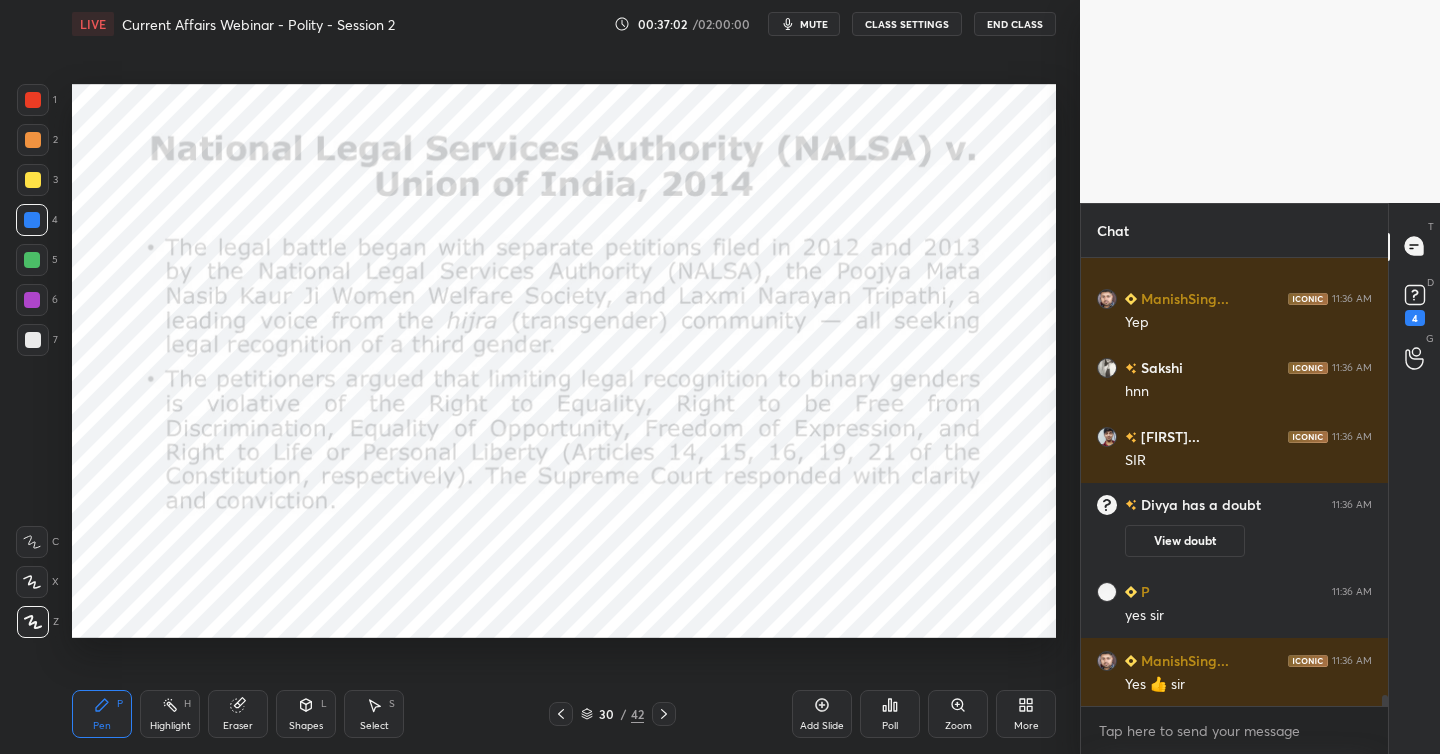 click 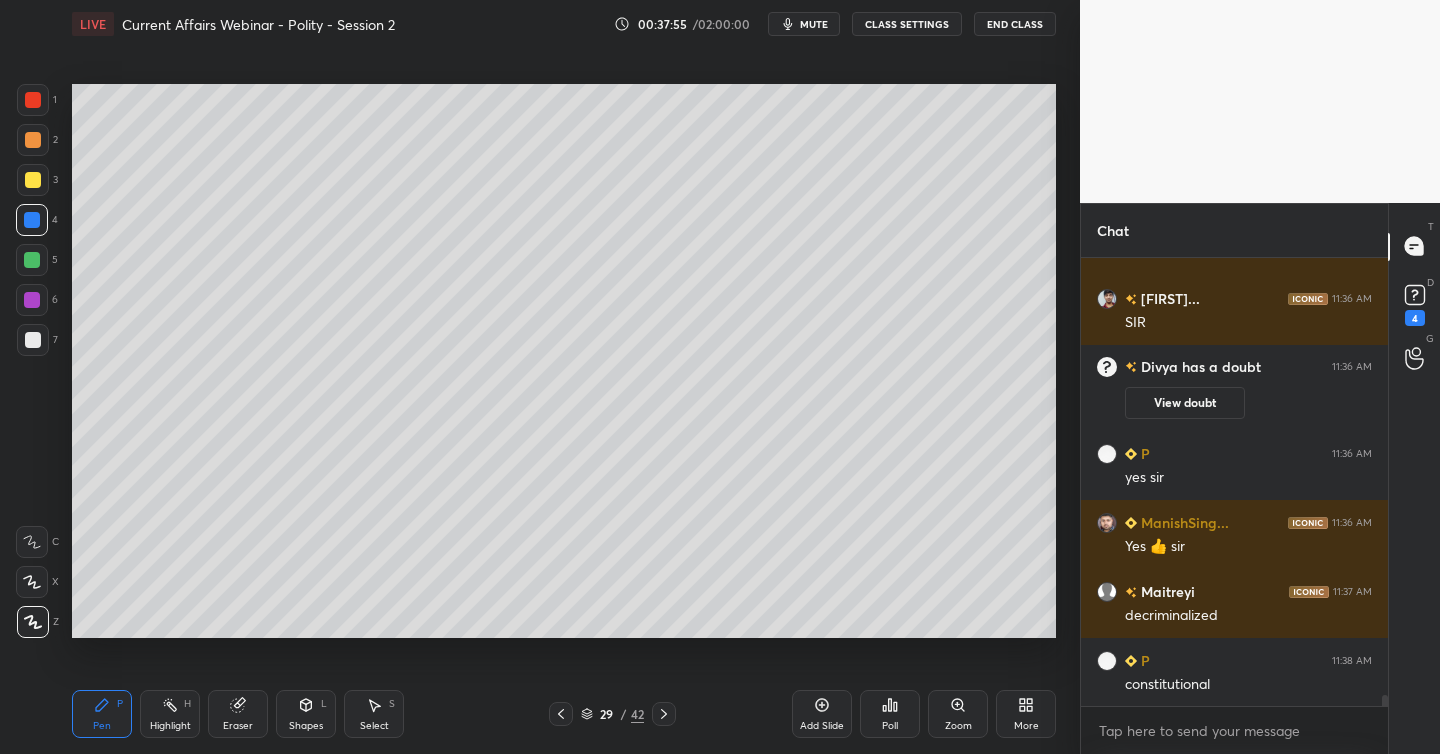 scroll, scrollTop: 17626, scrollLeft: 0, axis: vertical 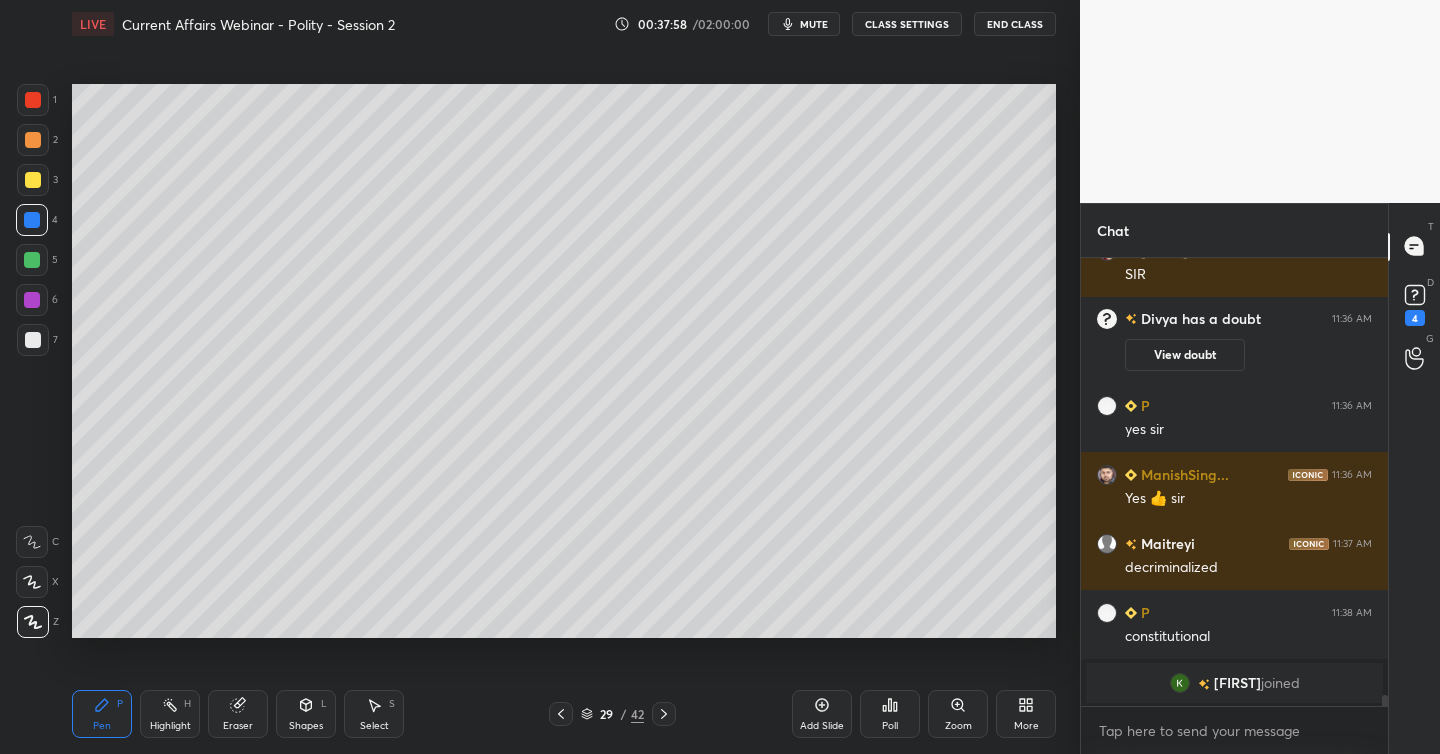 click at bounding box center (664, 714) 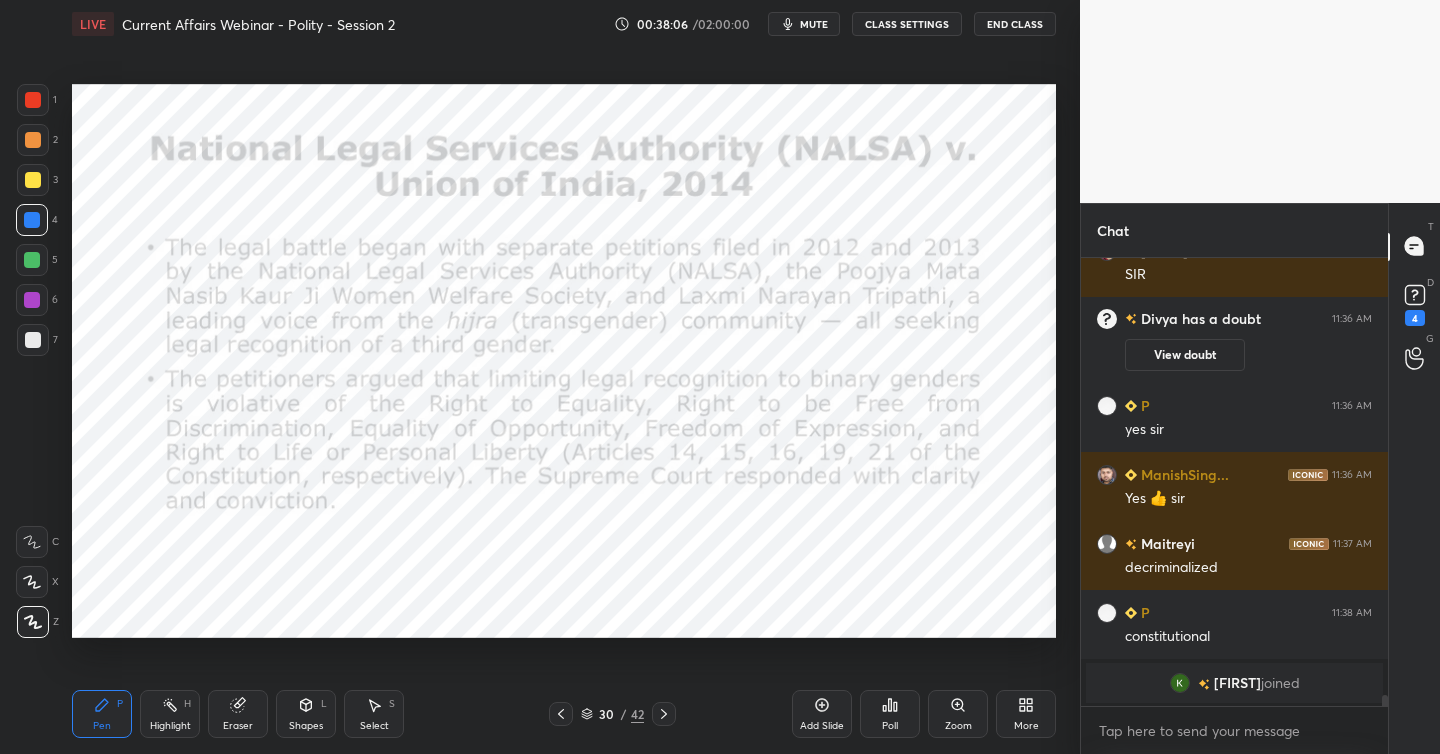 scroll, scrollTop: 401, scrollLeft: 301, axis: both 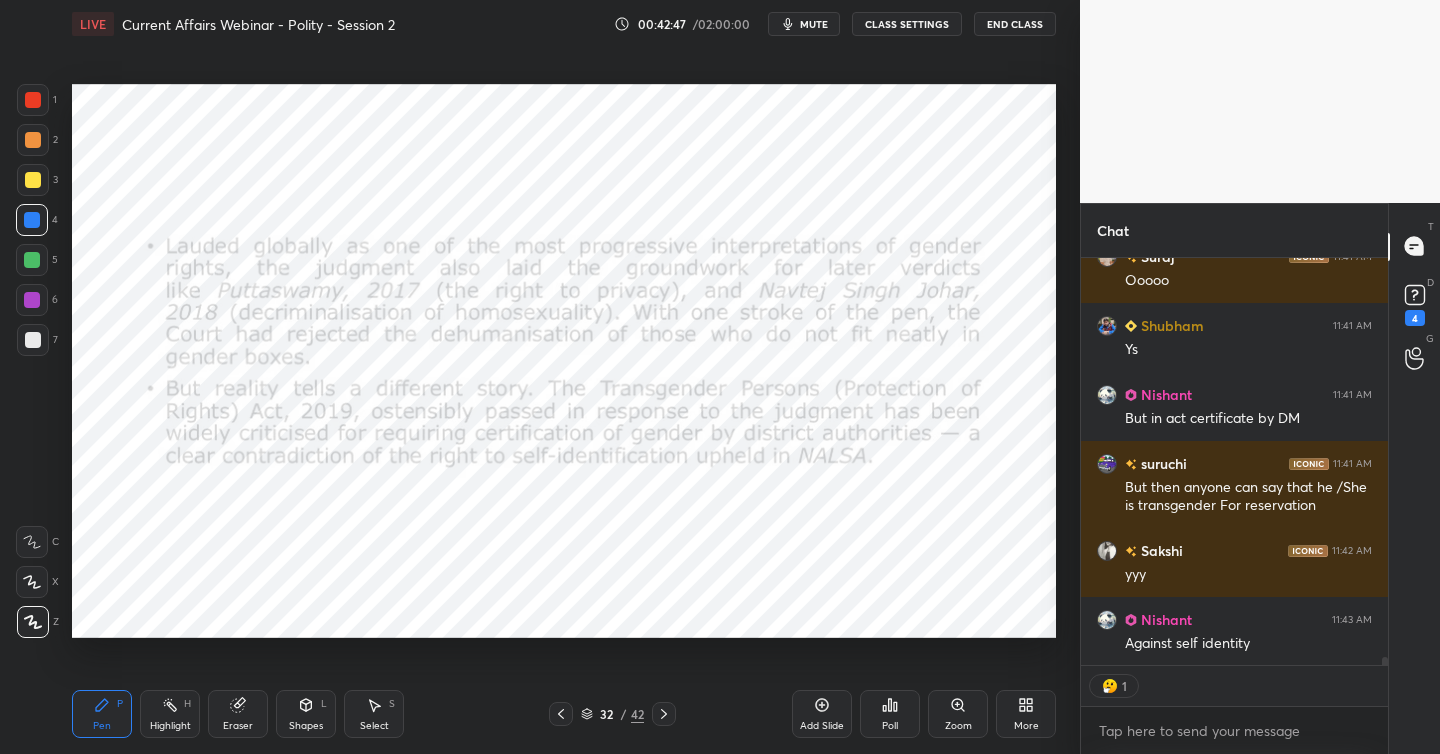 type on "x" 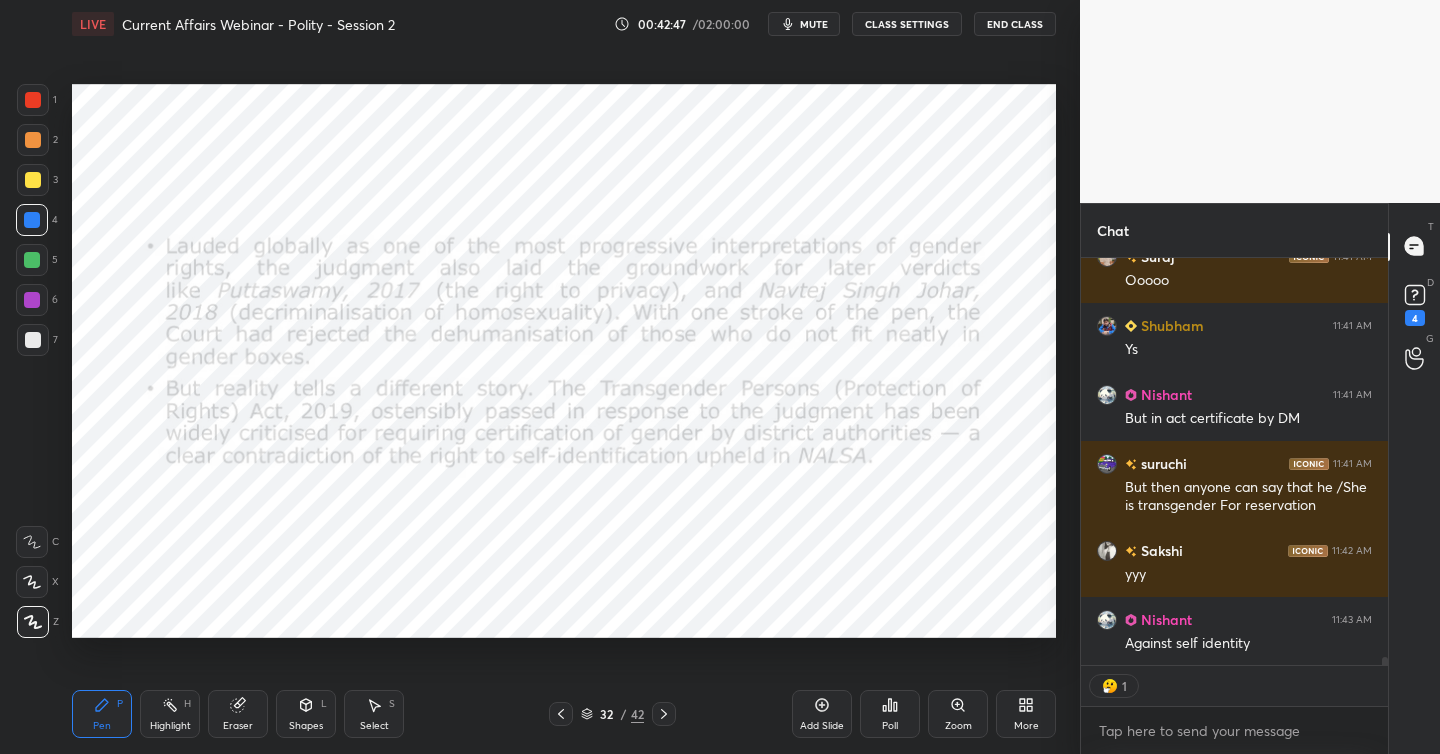 scroll, scrollTop: 7, scrollLeft: 7, axis: both 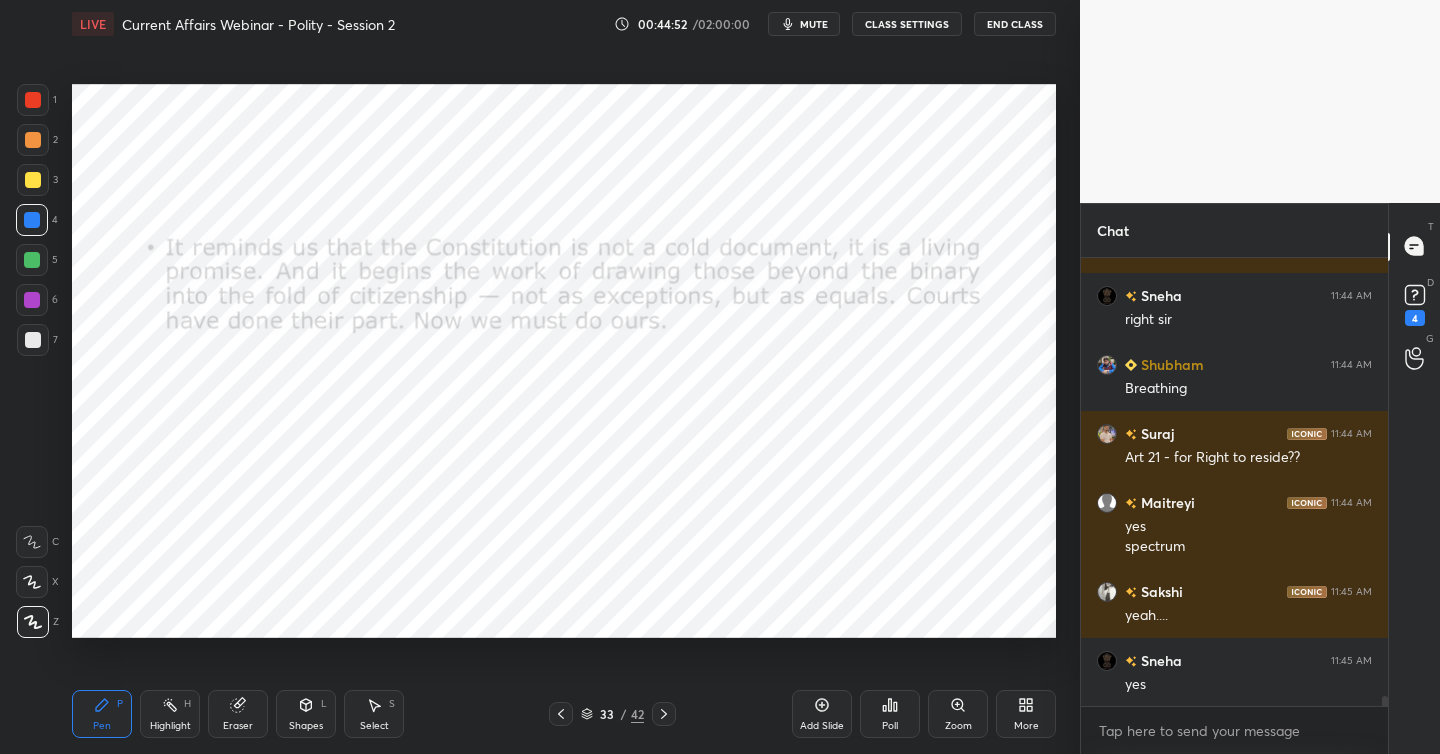 drag, startPoint x: 826, startPoint y: 709, endPoint x: 817, endPoint y: 701, distance: 12.0415945 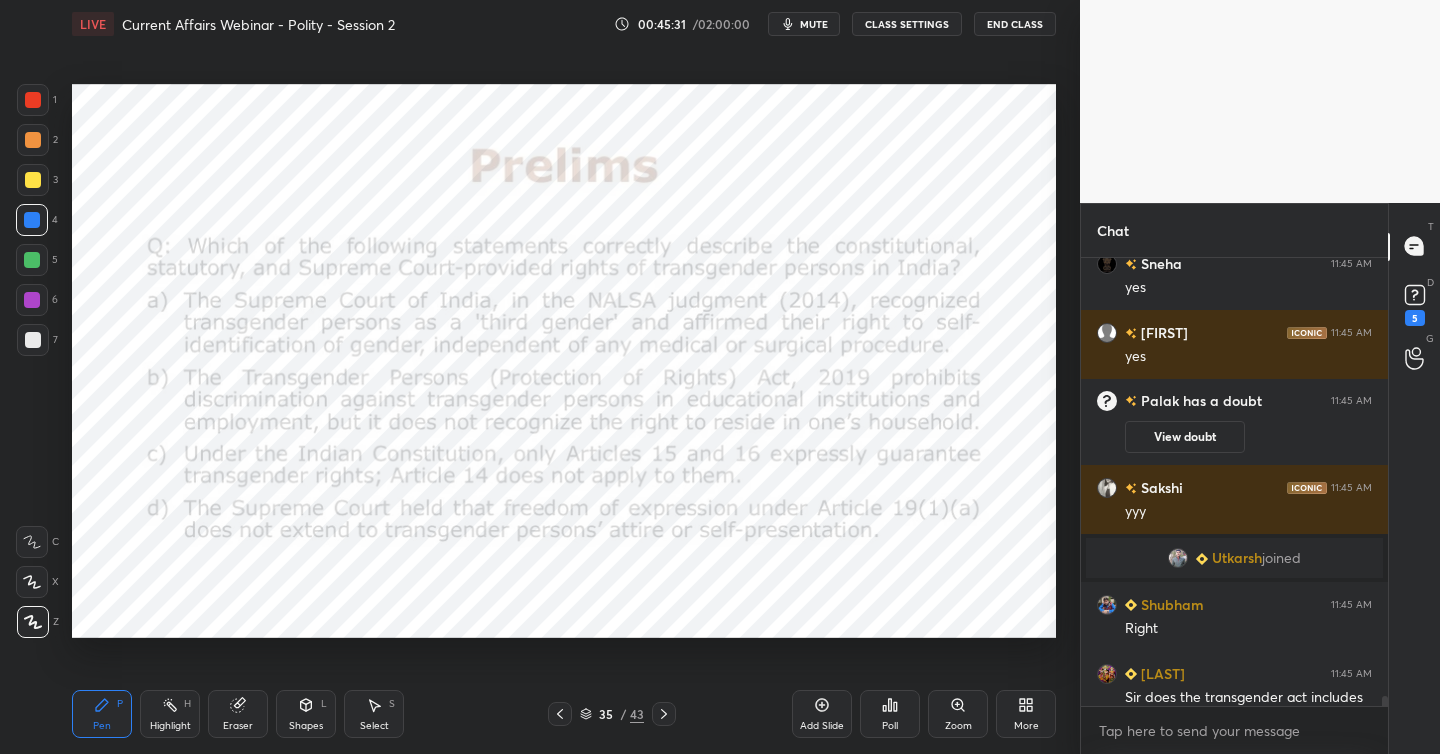scroll, scrollTop: 20469, scrollLeft: 0, axis: vertical 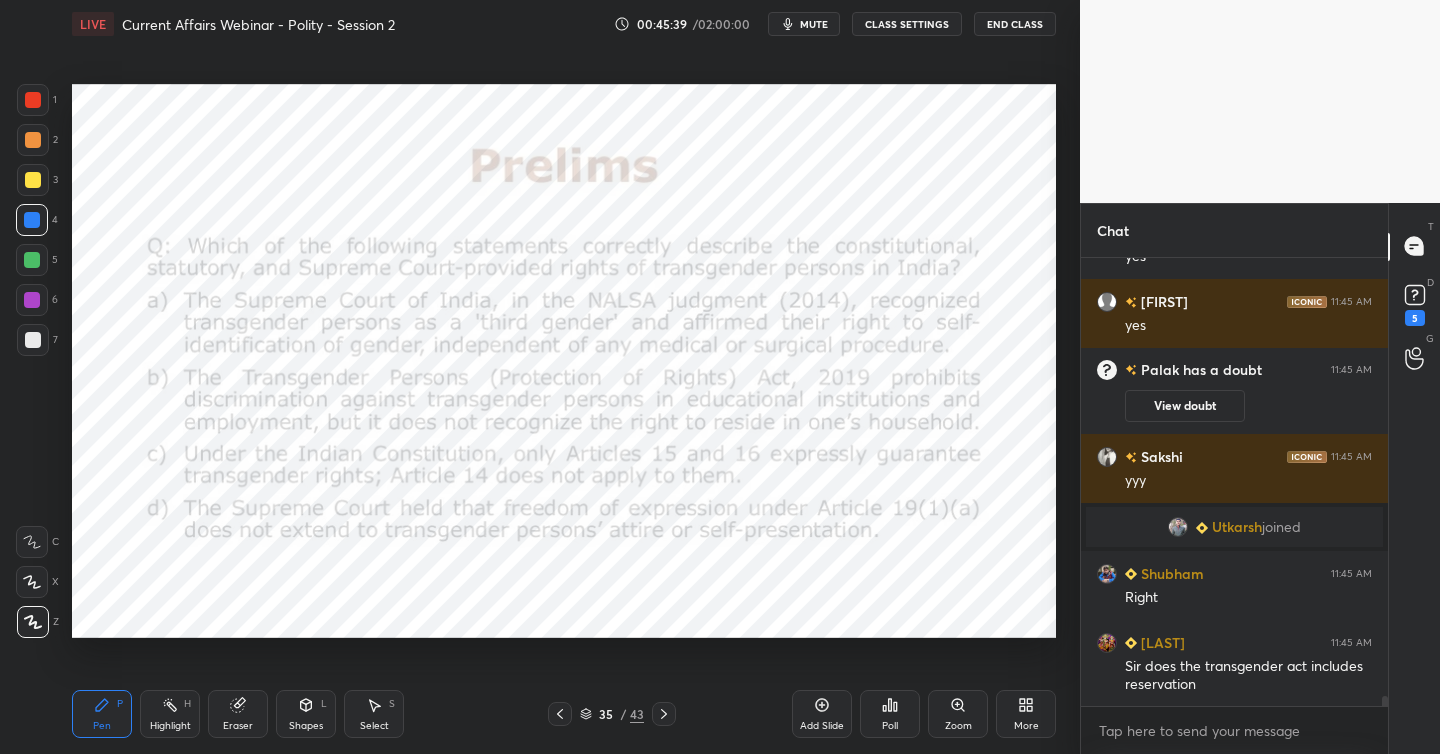 click 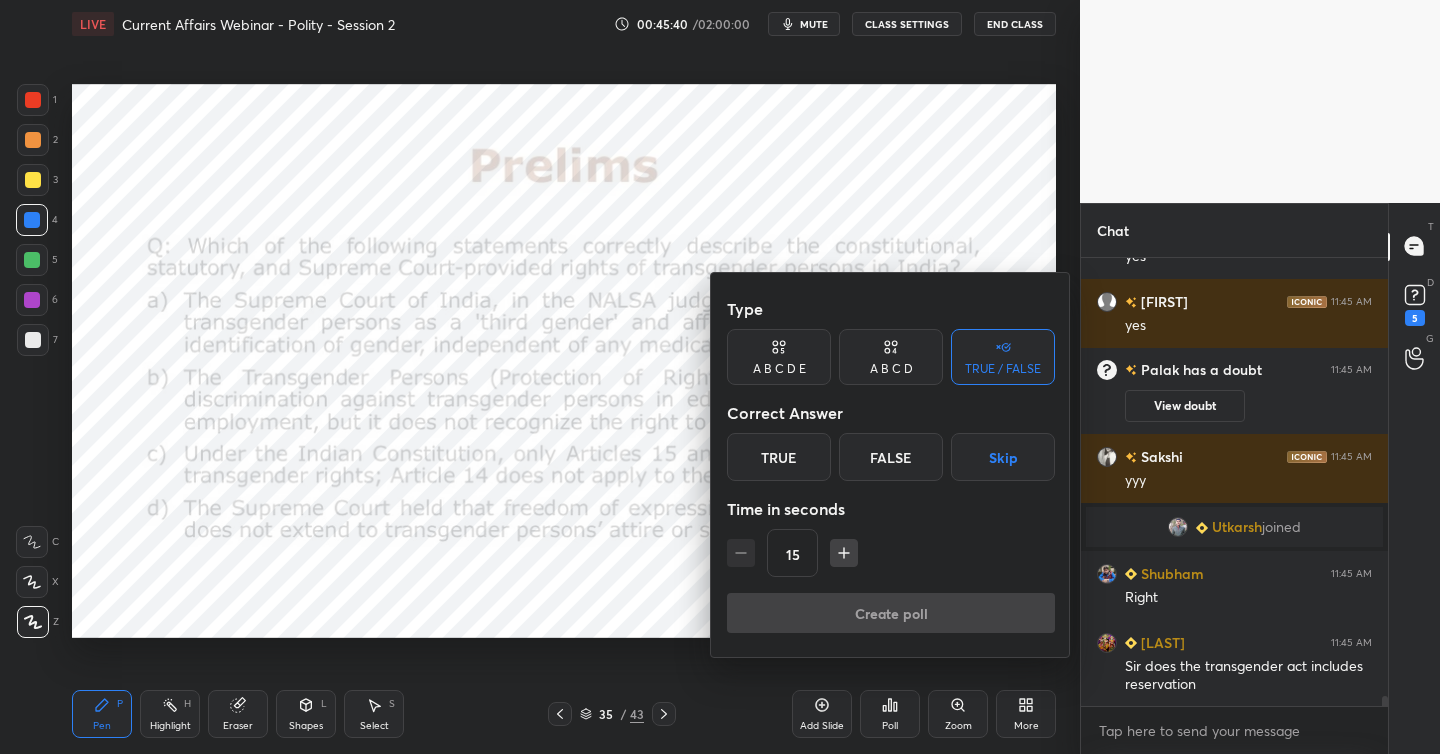 click 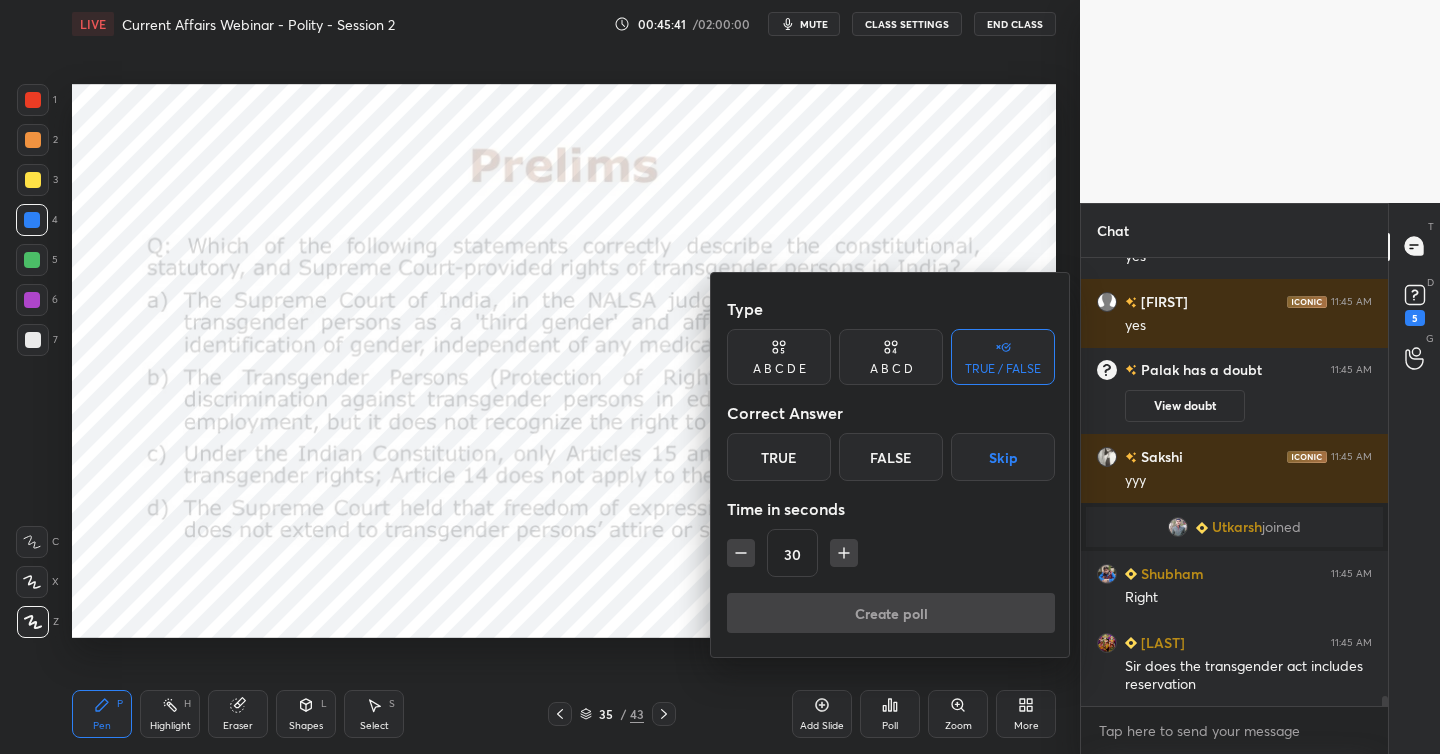 click on "A B C D" at bounding box center [891, 369] 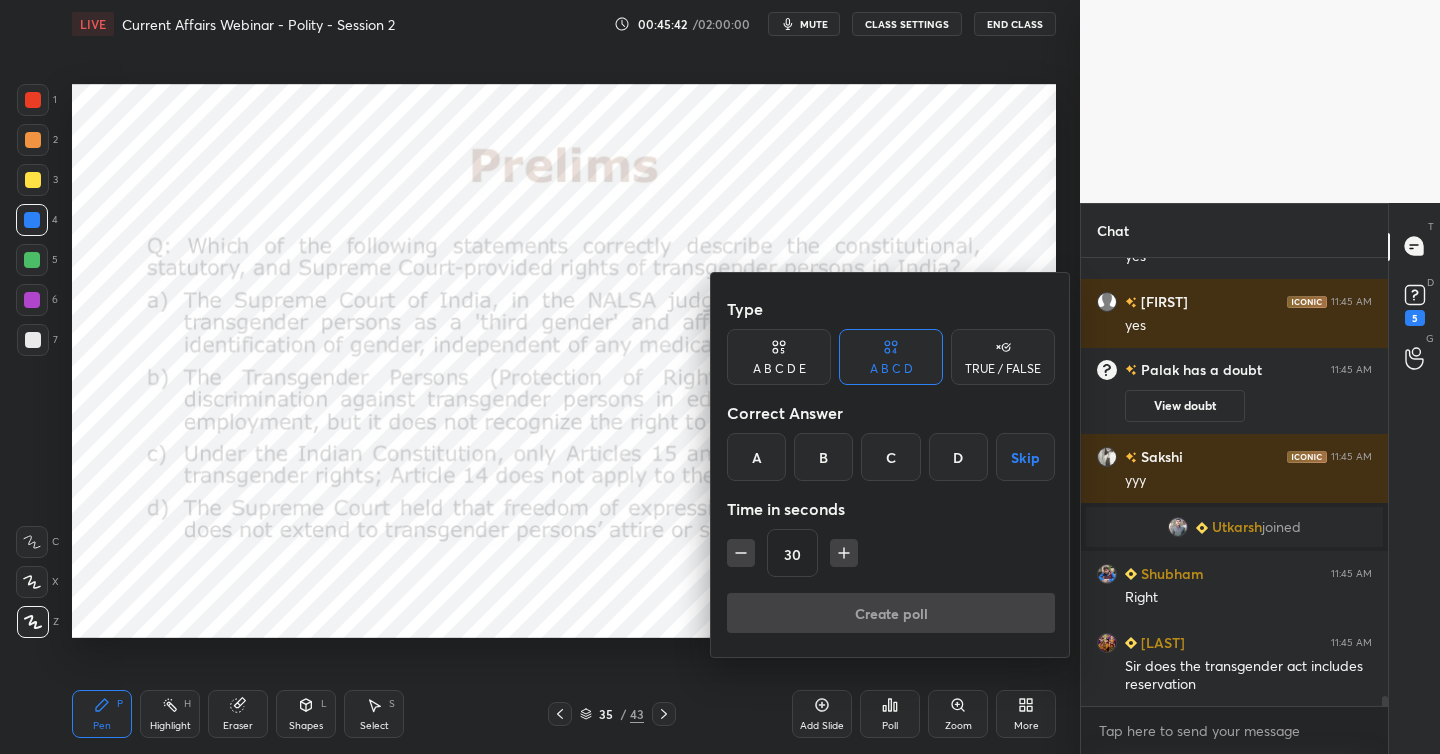 click on "A" at bounding box center [756, 457] 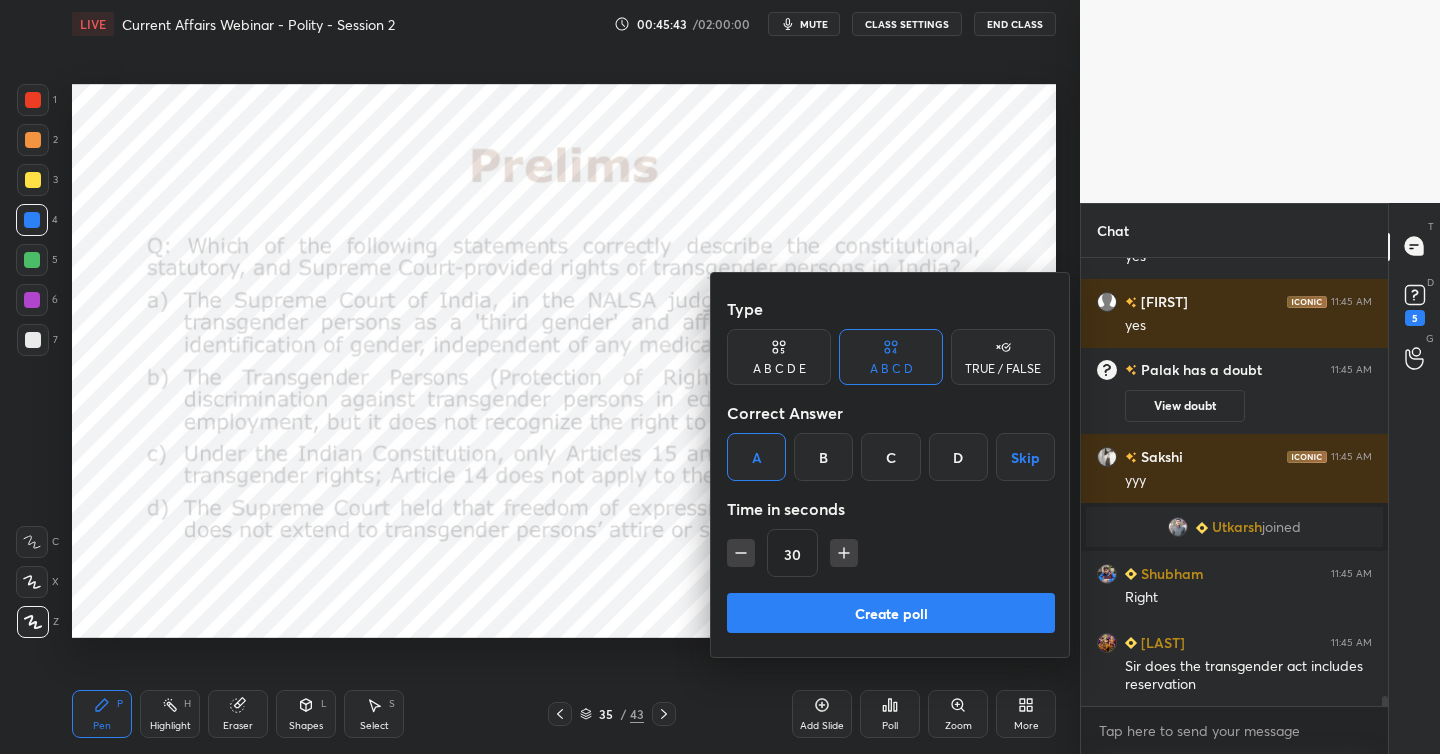 click on "Create poll" at bounding box center (891, 613) 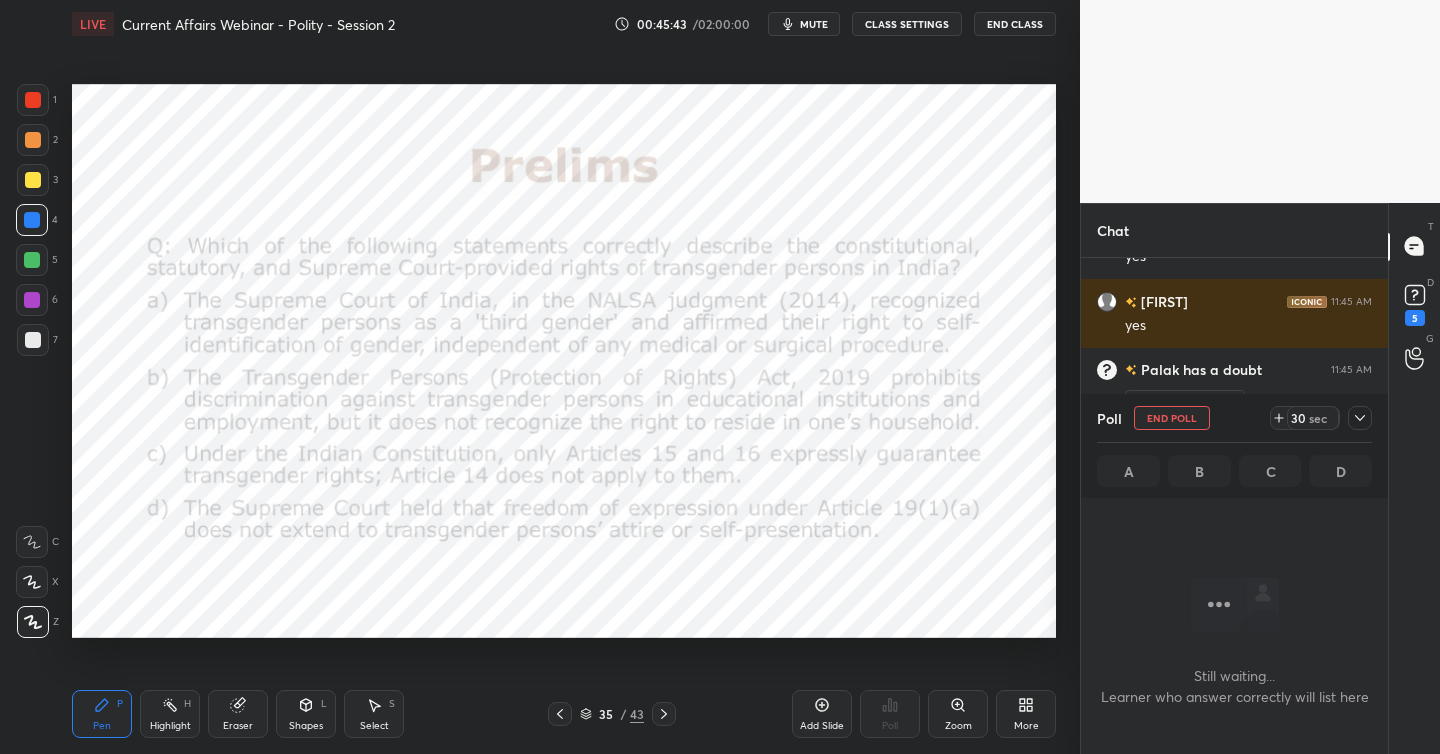scroll, scrollTop: 7, scrollLeft: 7, axis: both 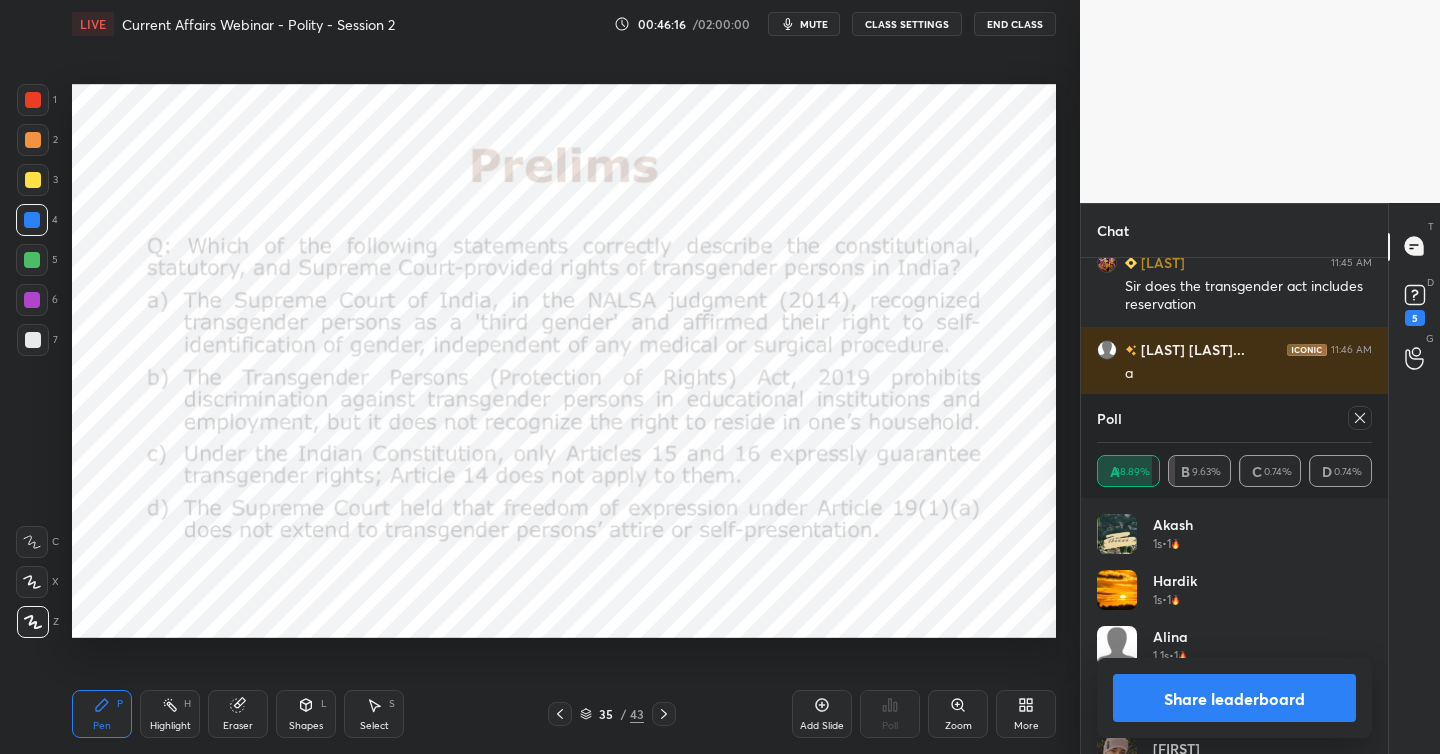 click on "Share leaderboard" at bounding box center [1234, 698] 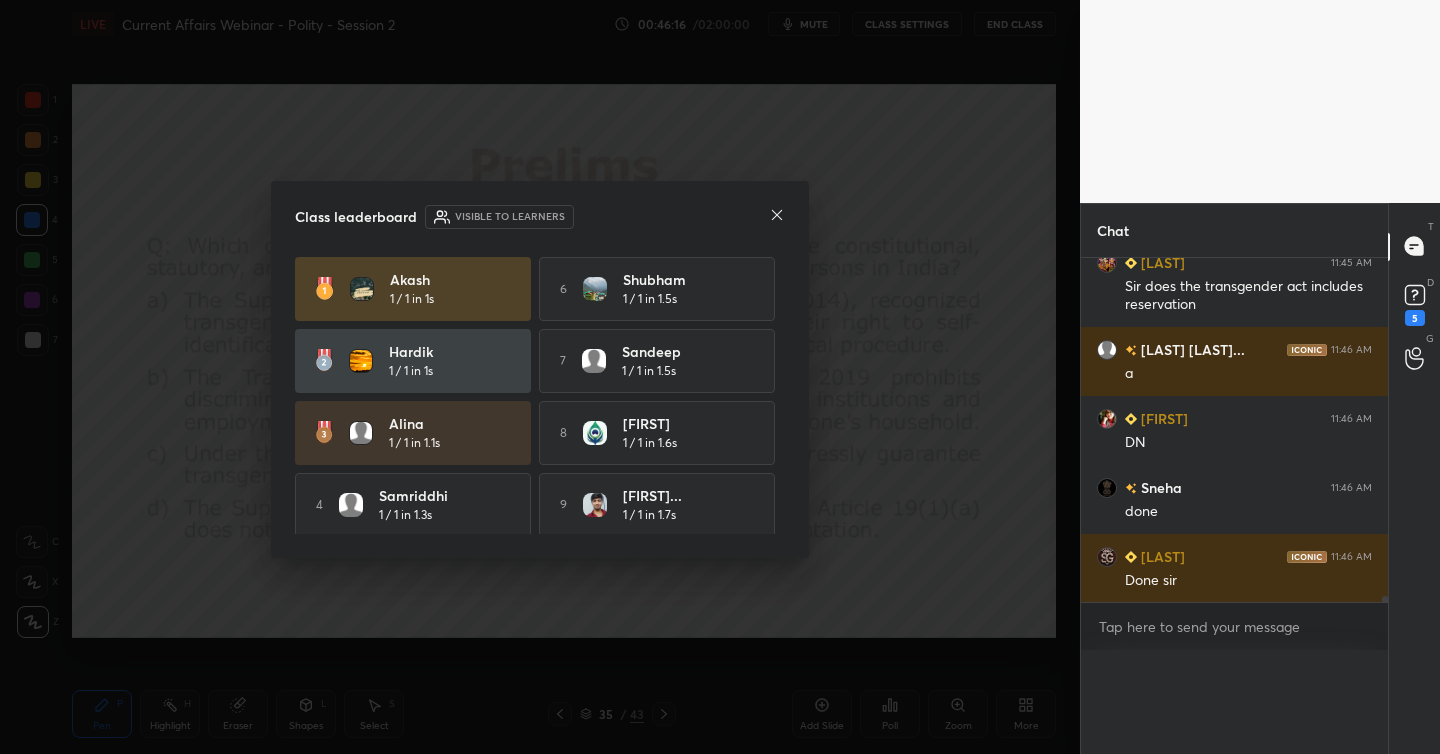 scroll, scrollTop: 0, scrollLeft: 0, axis: both 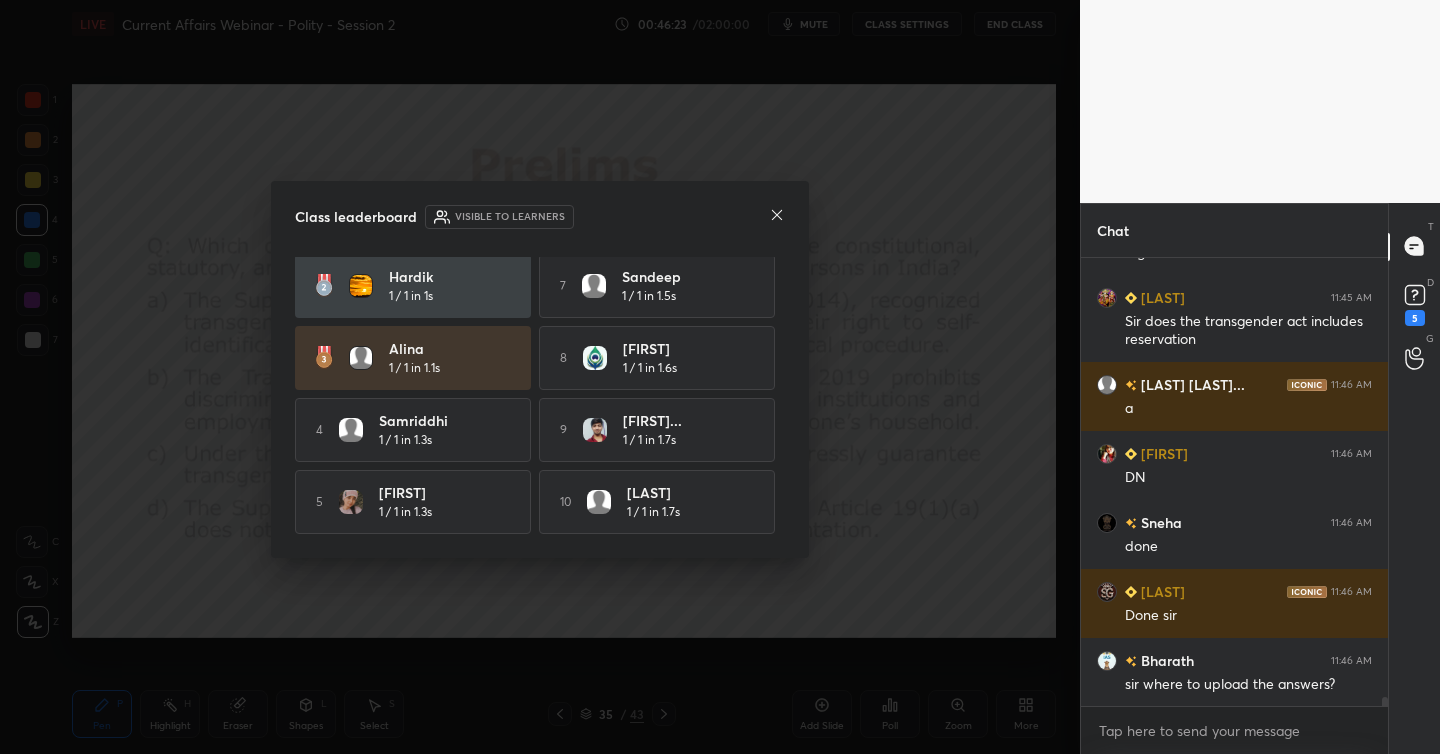 click 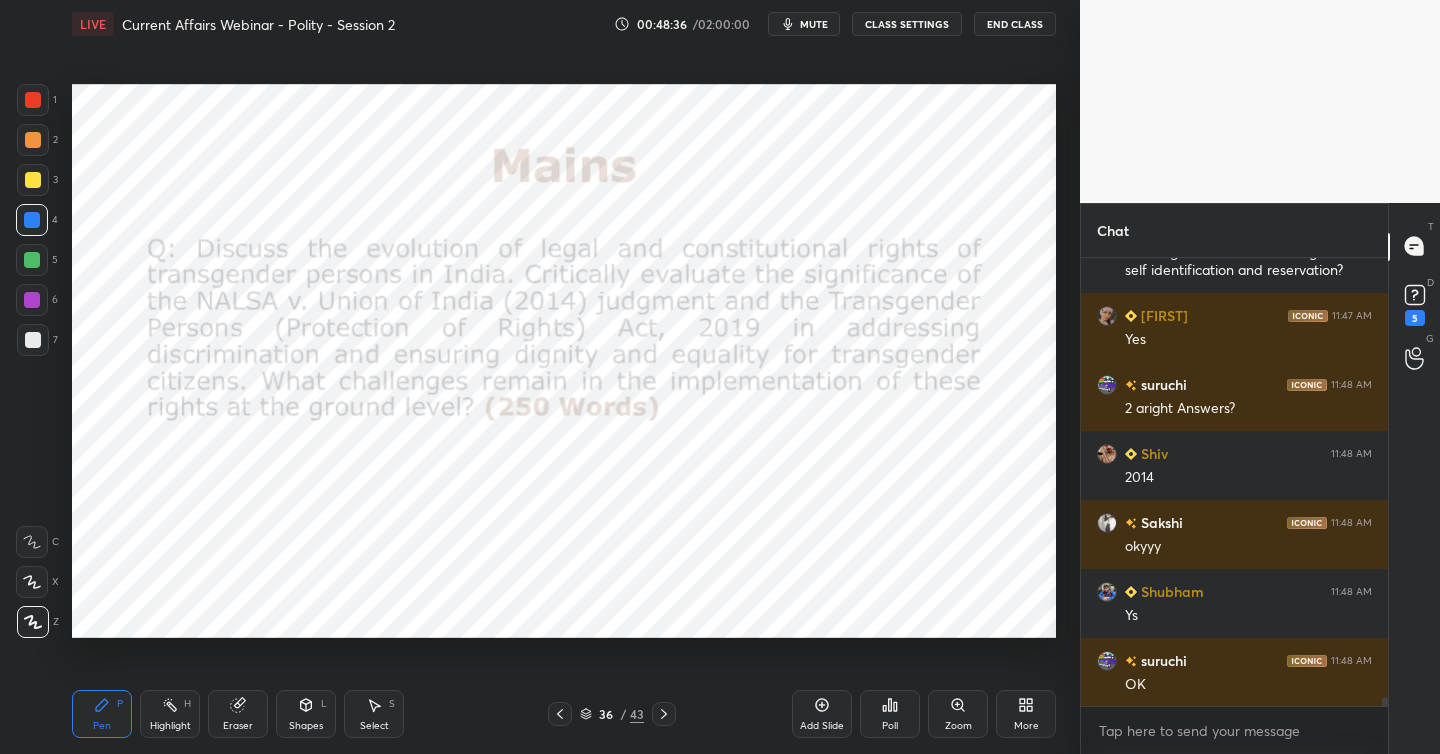 scroll, scrollTop: 21590, scrollLeft: 0, axis: vertical 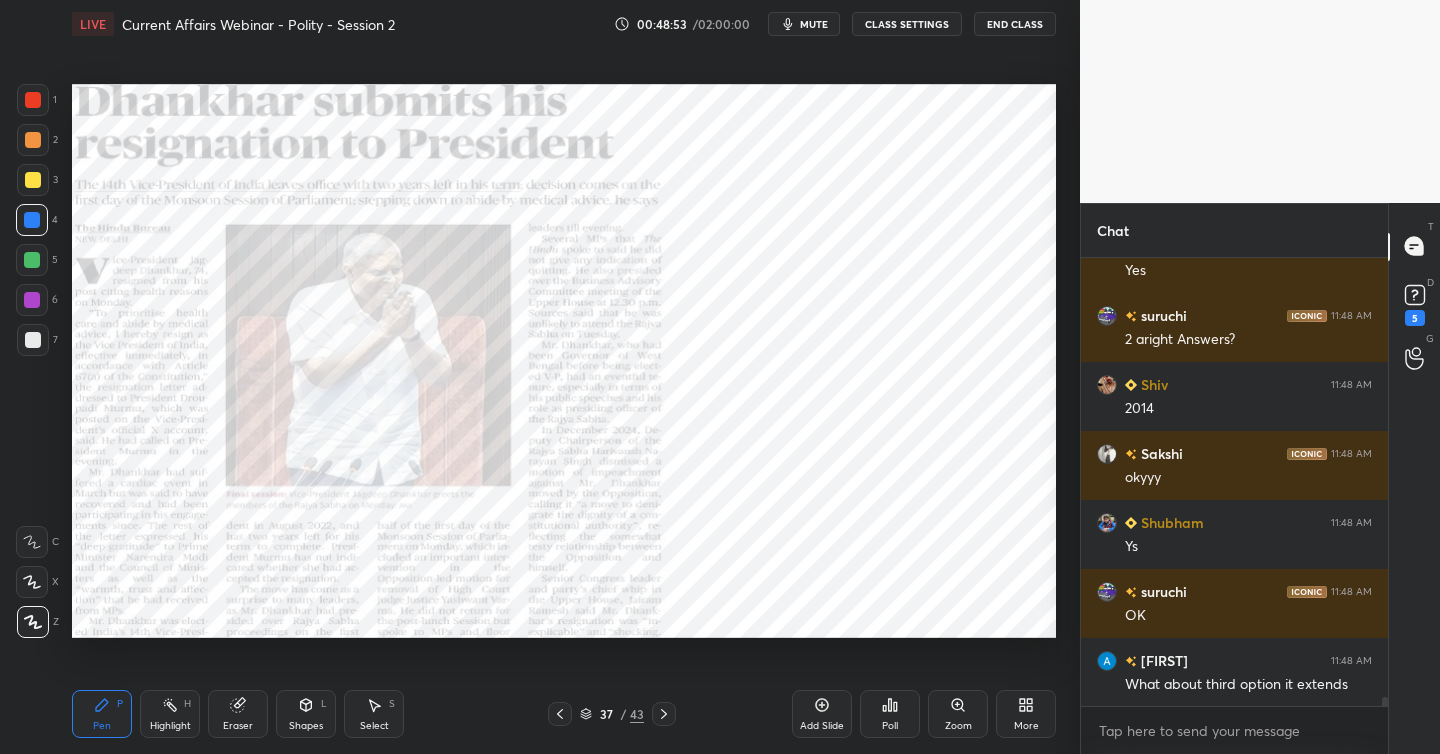 drag, startPoint x: 824, startPoint y: 698, endPoint x: 822, endPoint y: 678, distance: 20.09975 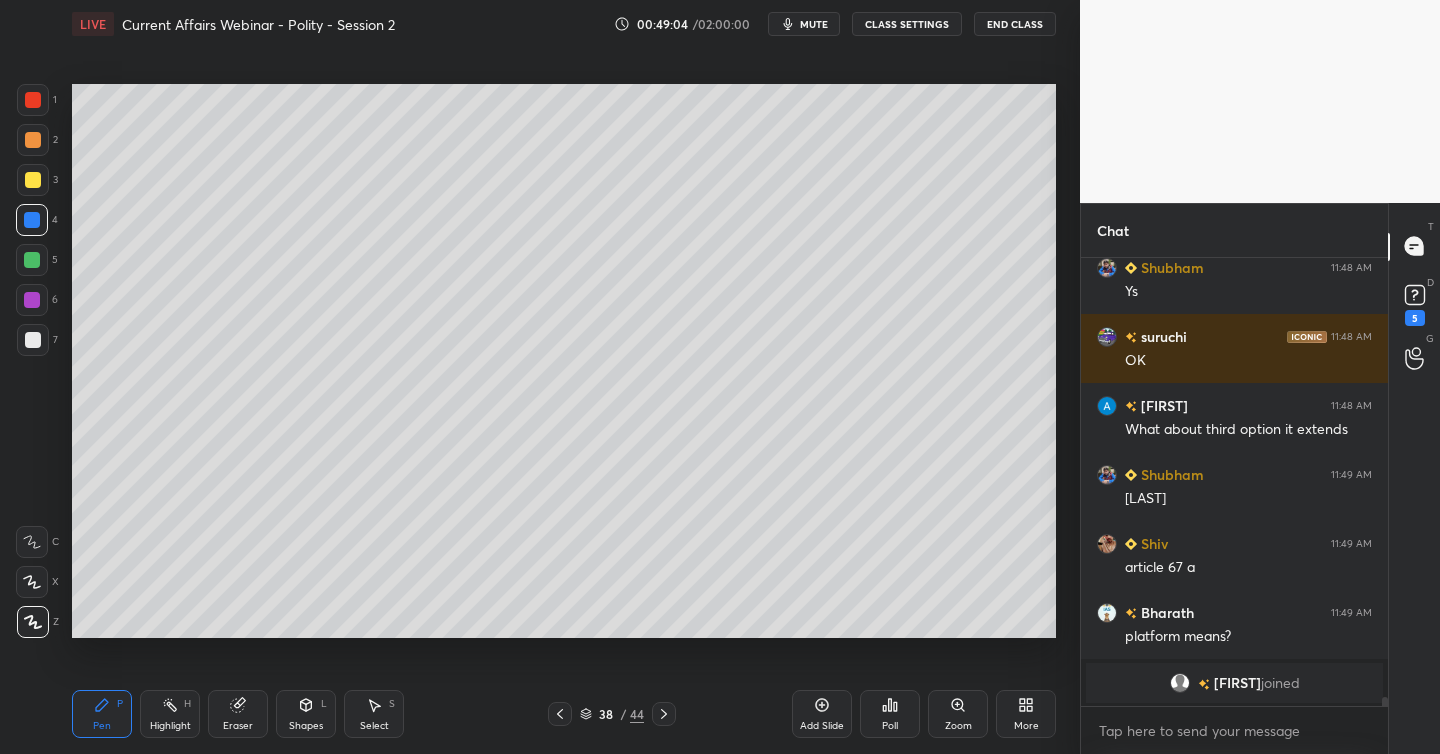 scroll, scrollTop: 21782, scrollLeft: 0, axis: vertical 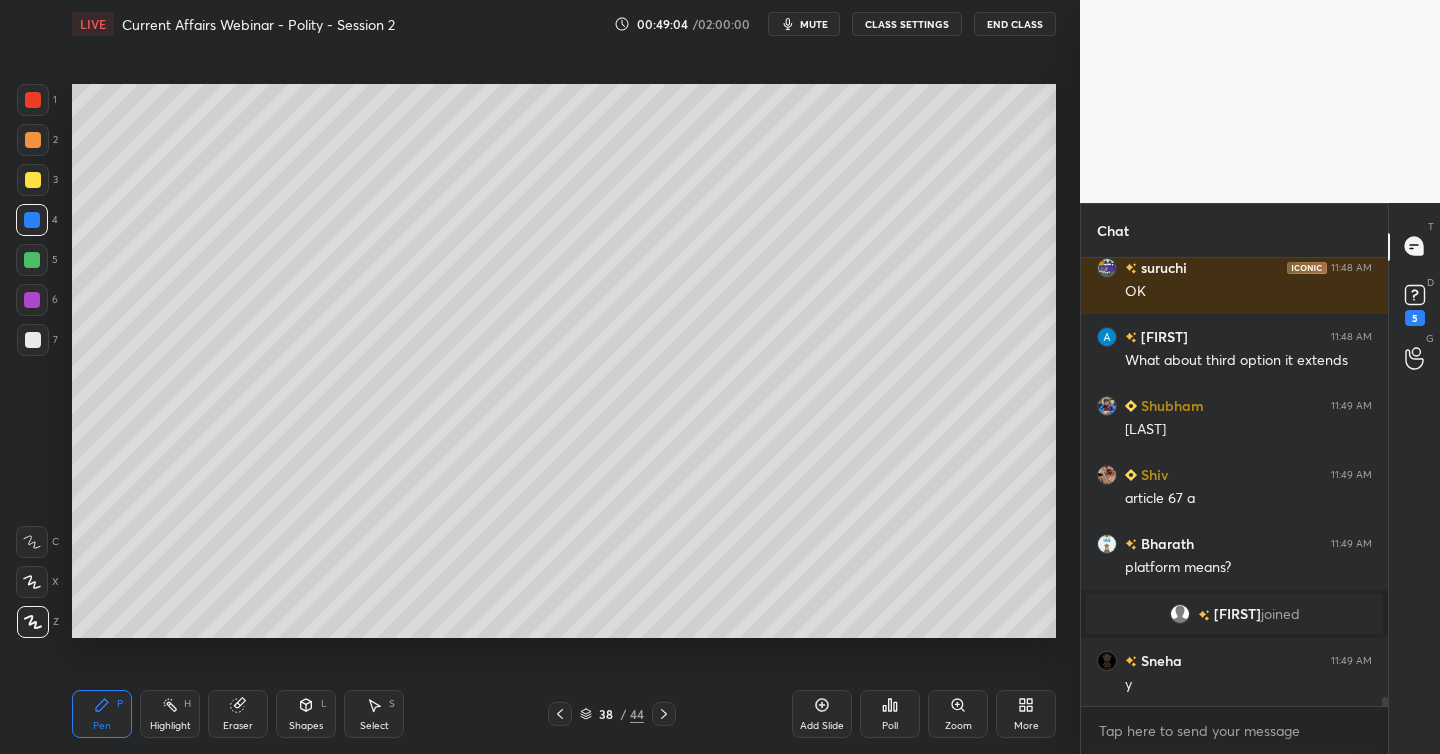 click at bounding box center (33, 180) 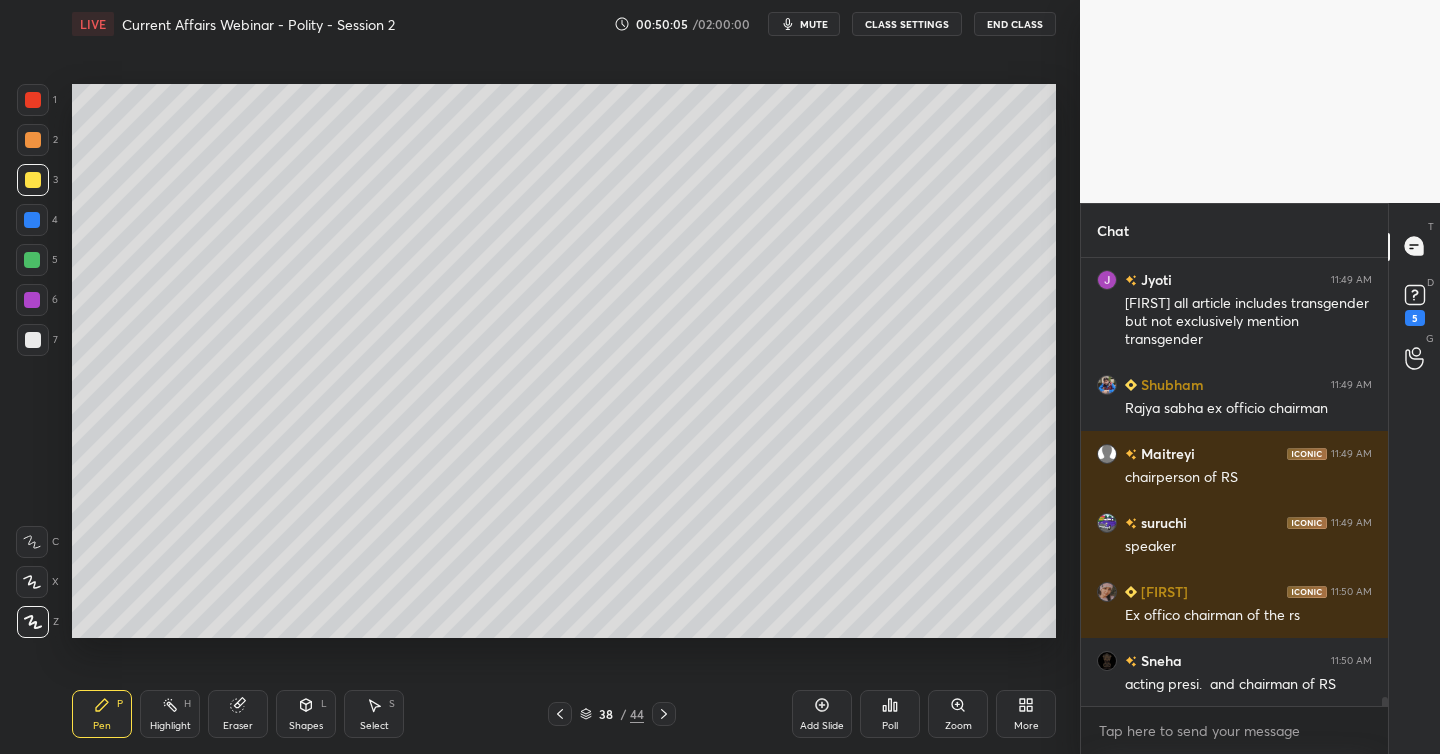 scroll, scrollTop: 22701, scrollLeft: 0, axis: vertical 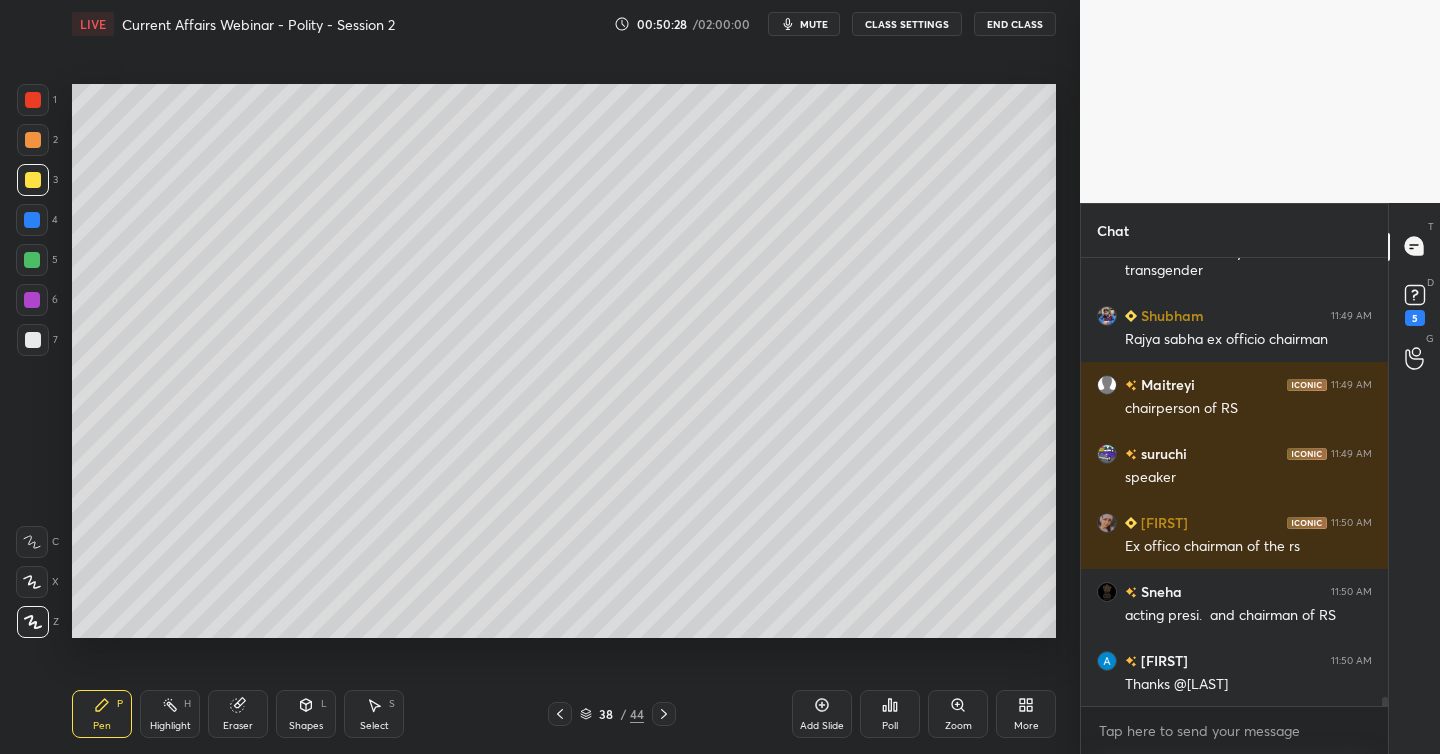 click at bounding box center [33, 140] 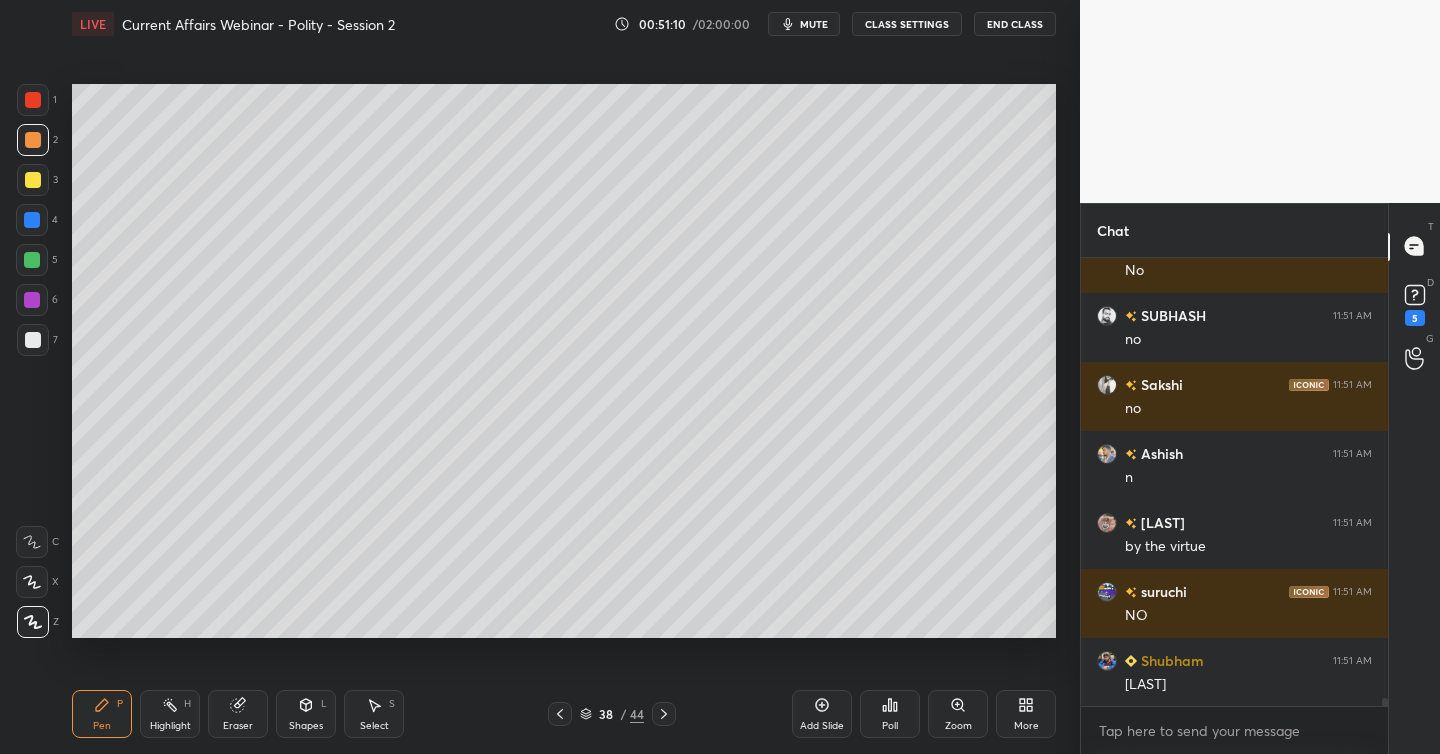 scroll, scrollTop: 23641, scrollLeft: 0, axis: vertical 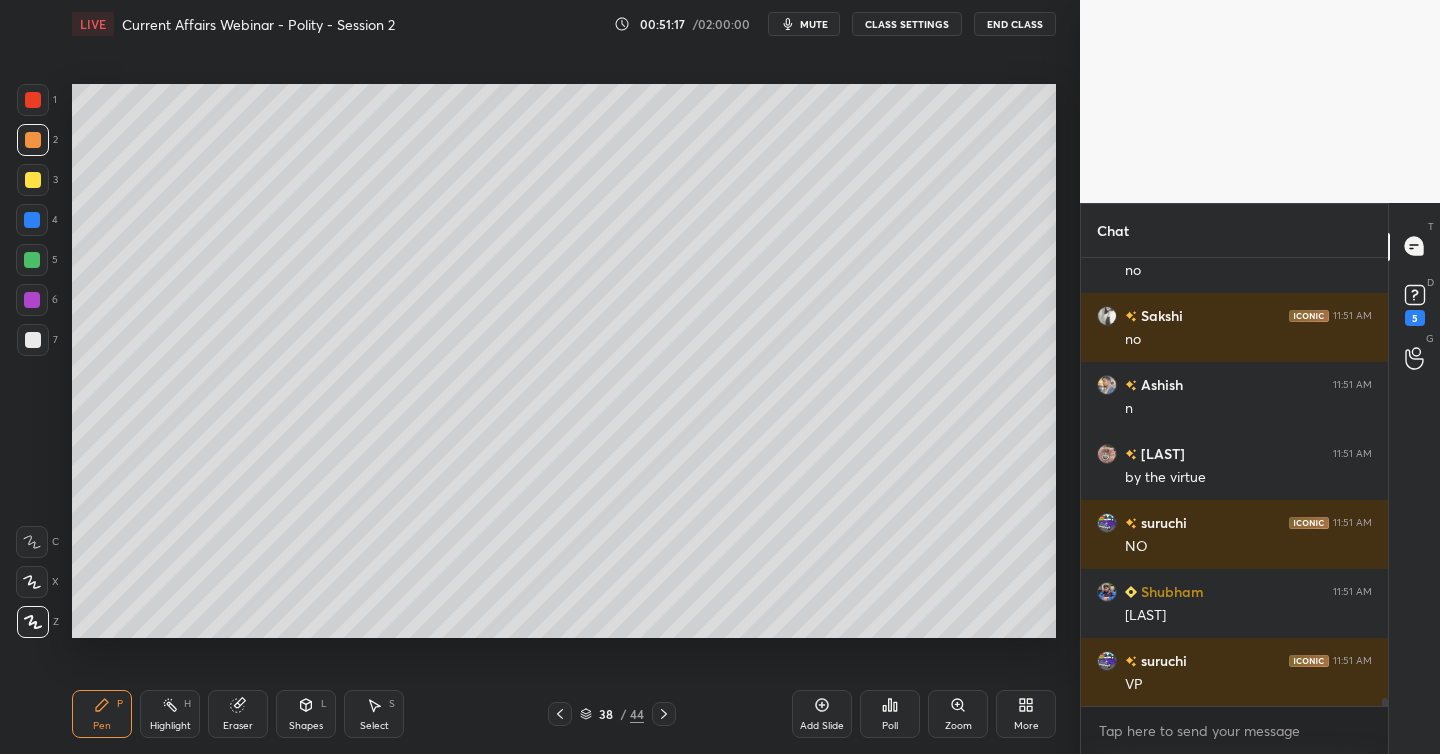 click 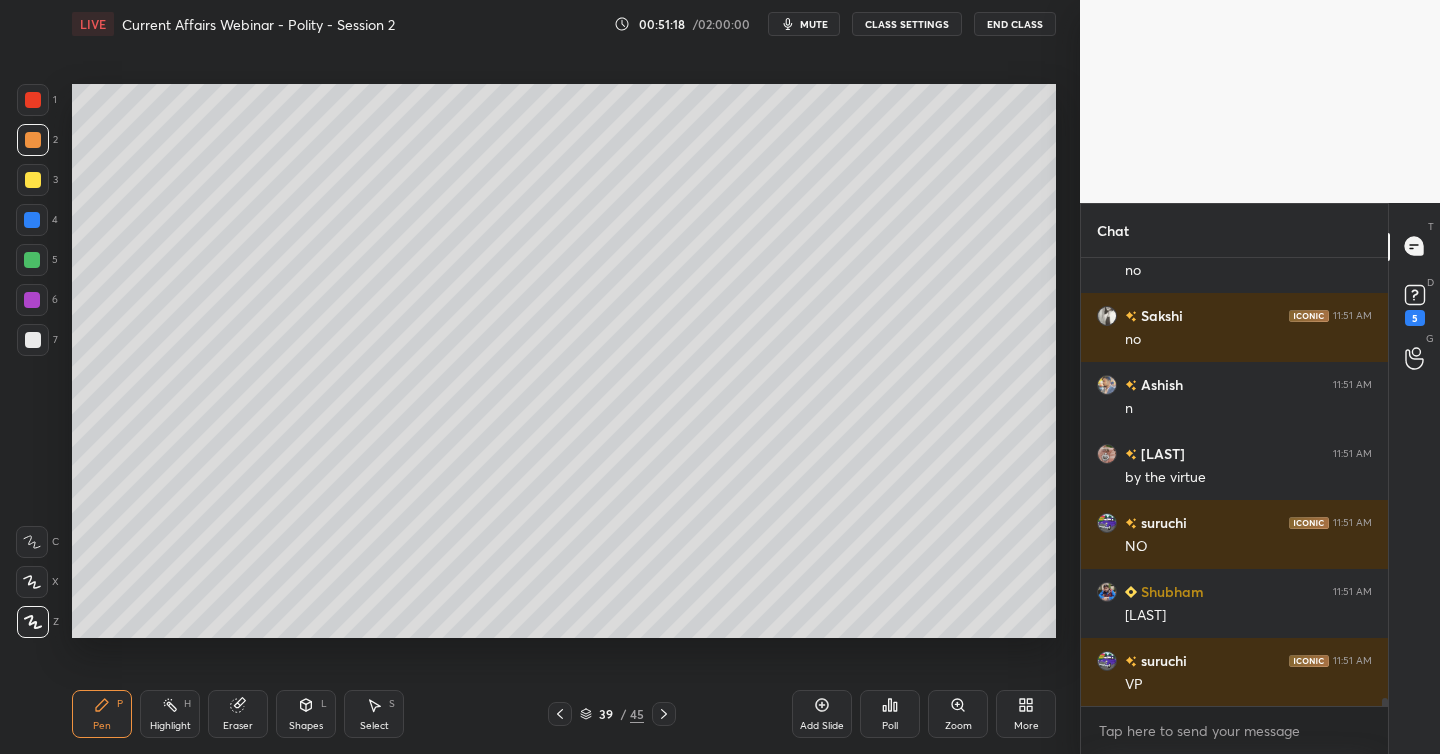 scroll, scrollTop: 23710, scrollLeft: 0, axis: vertical 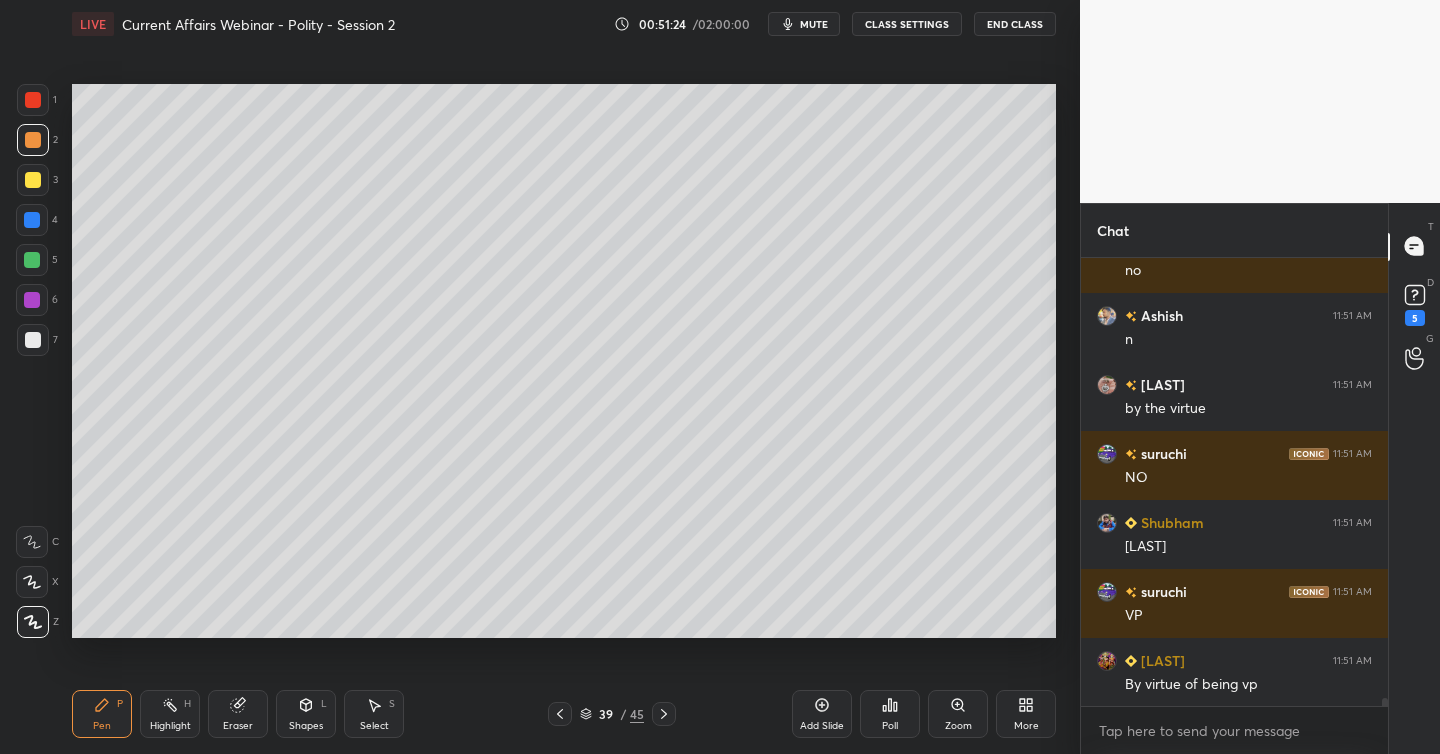 click at bounding box center [33, 180] 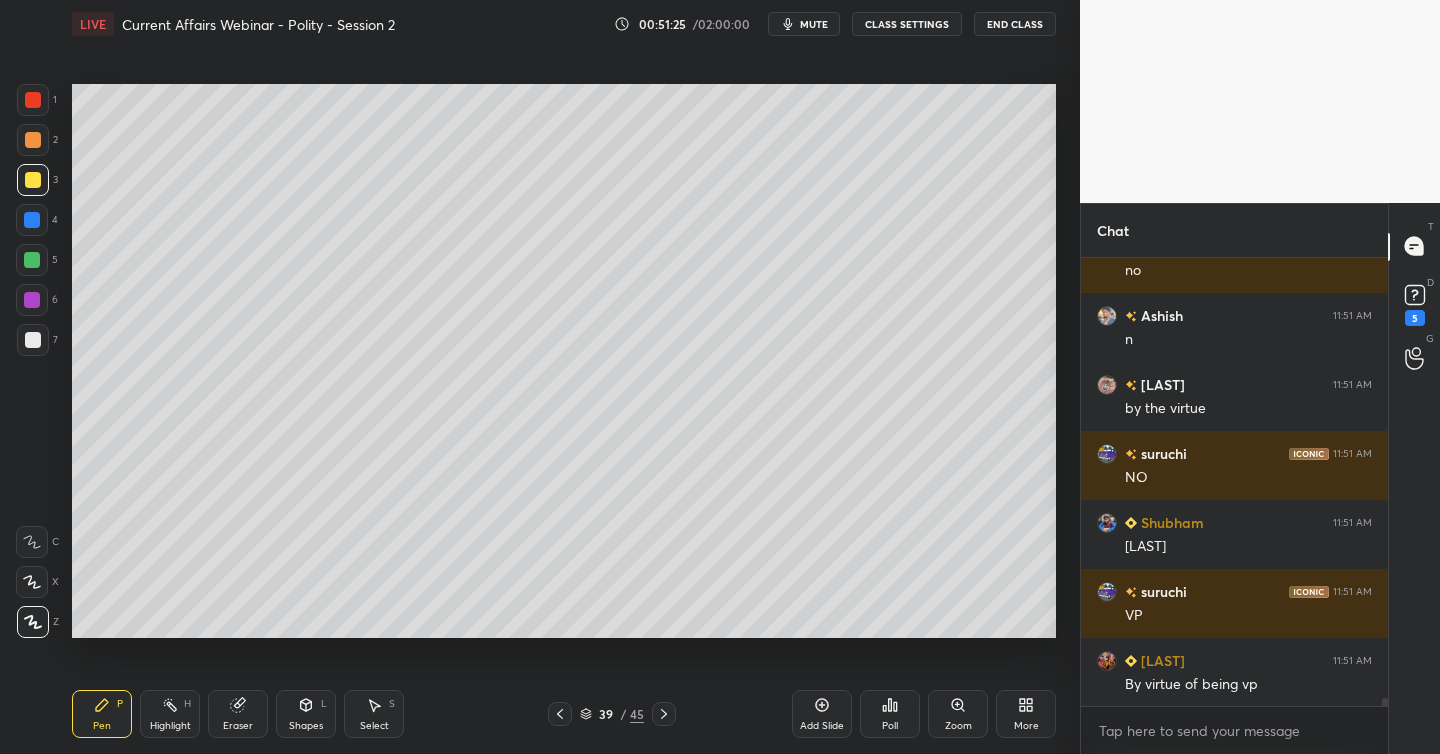 scroll, scrollTop: 23779, scrollLeft: 0, axis: vertical 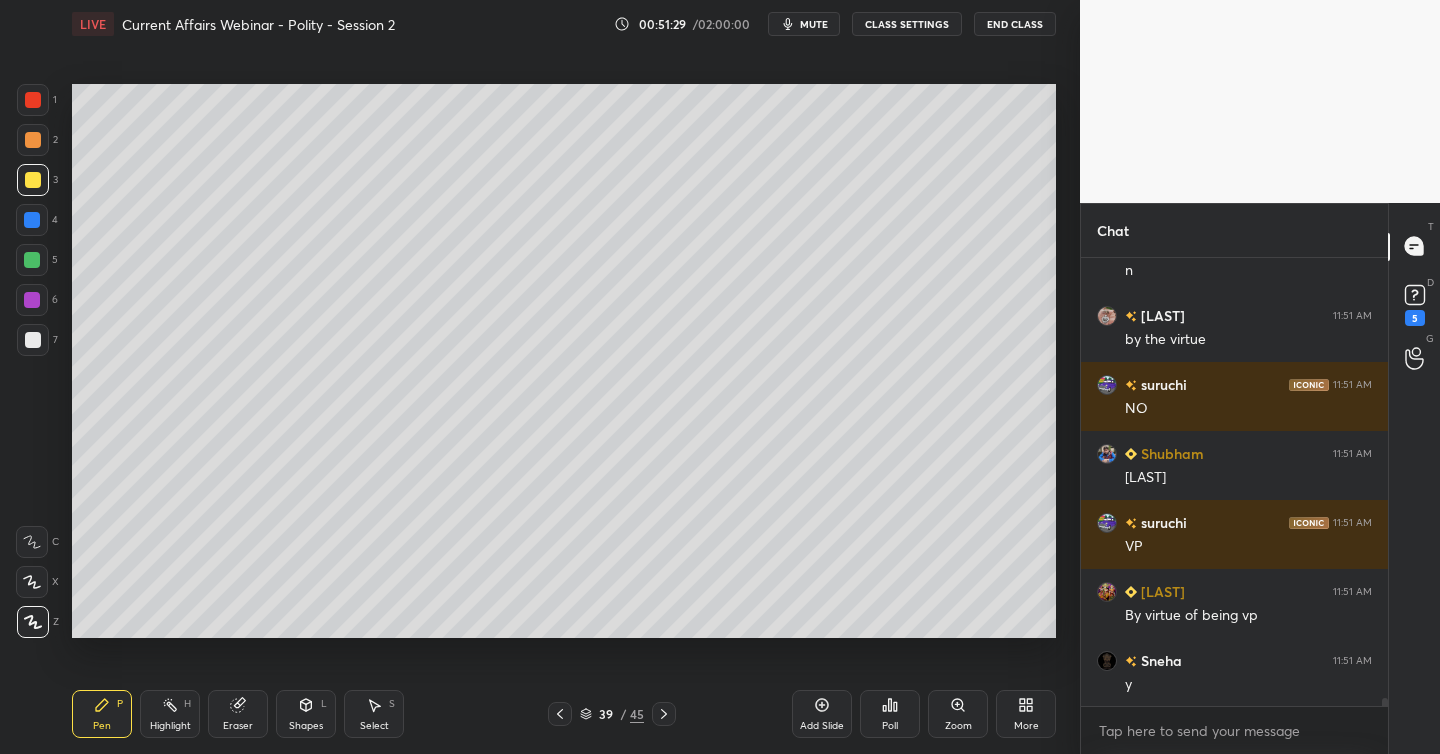 drag, startPoint x: 32, startPoint y: 337, endPoint x: 54, endPoint y: 343, distance: 22.803509 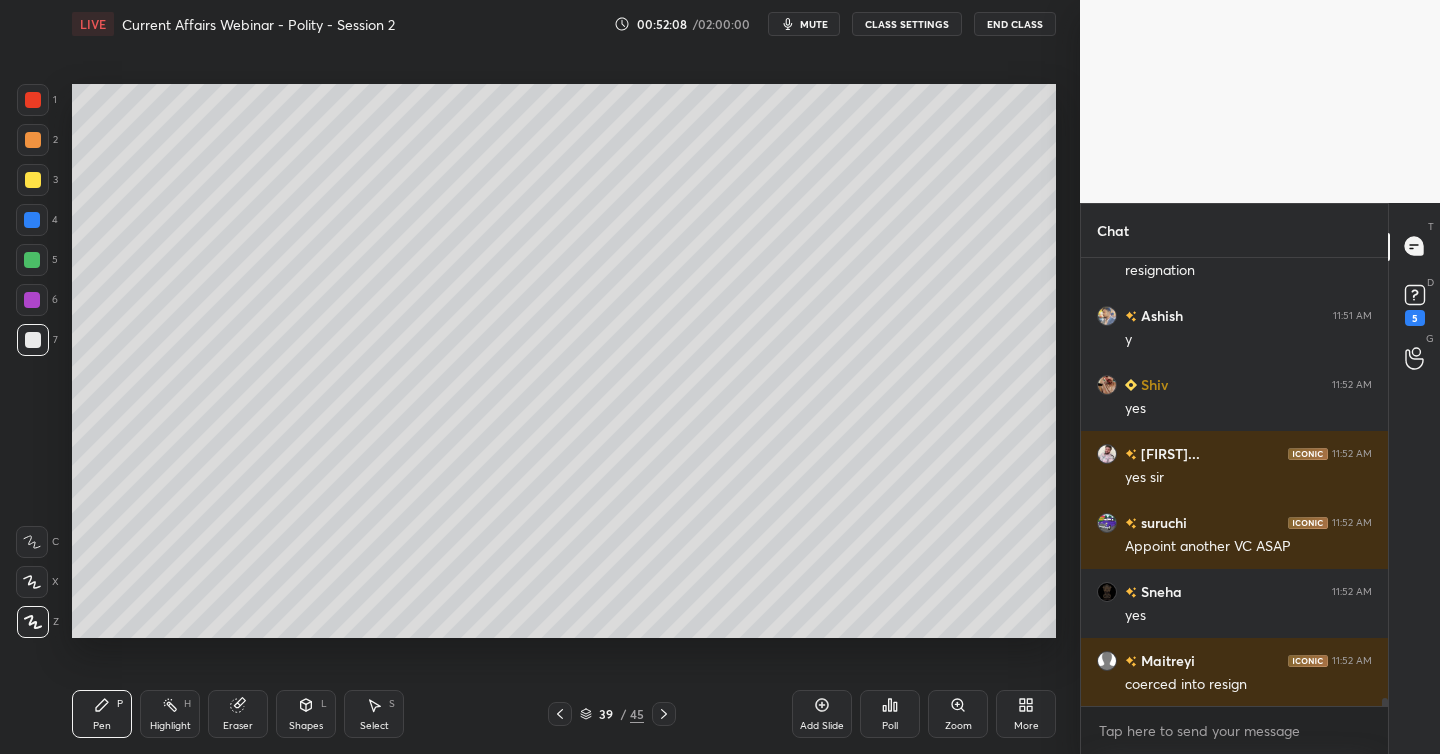 scroll, scrollTop: 24400, scrollLeft: 0, axis: vertical 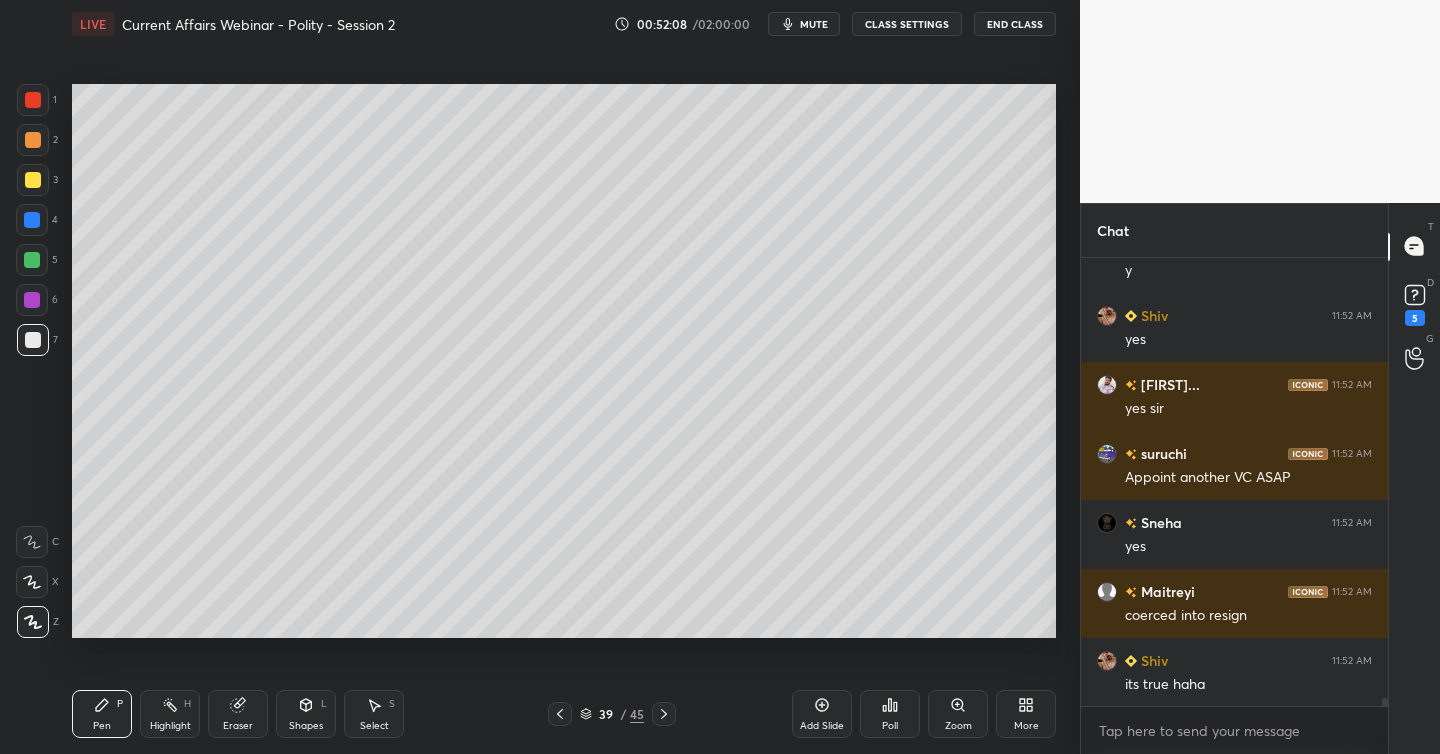 click on "Add Slide" at bounding box center (822, 714) 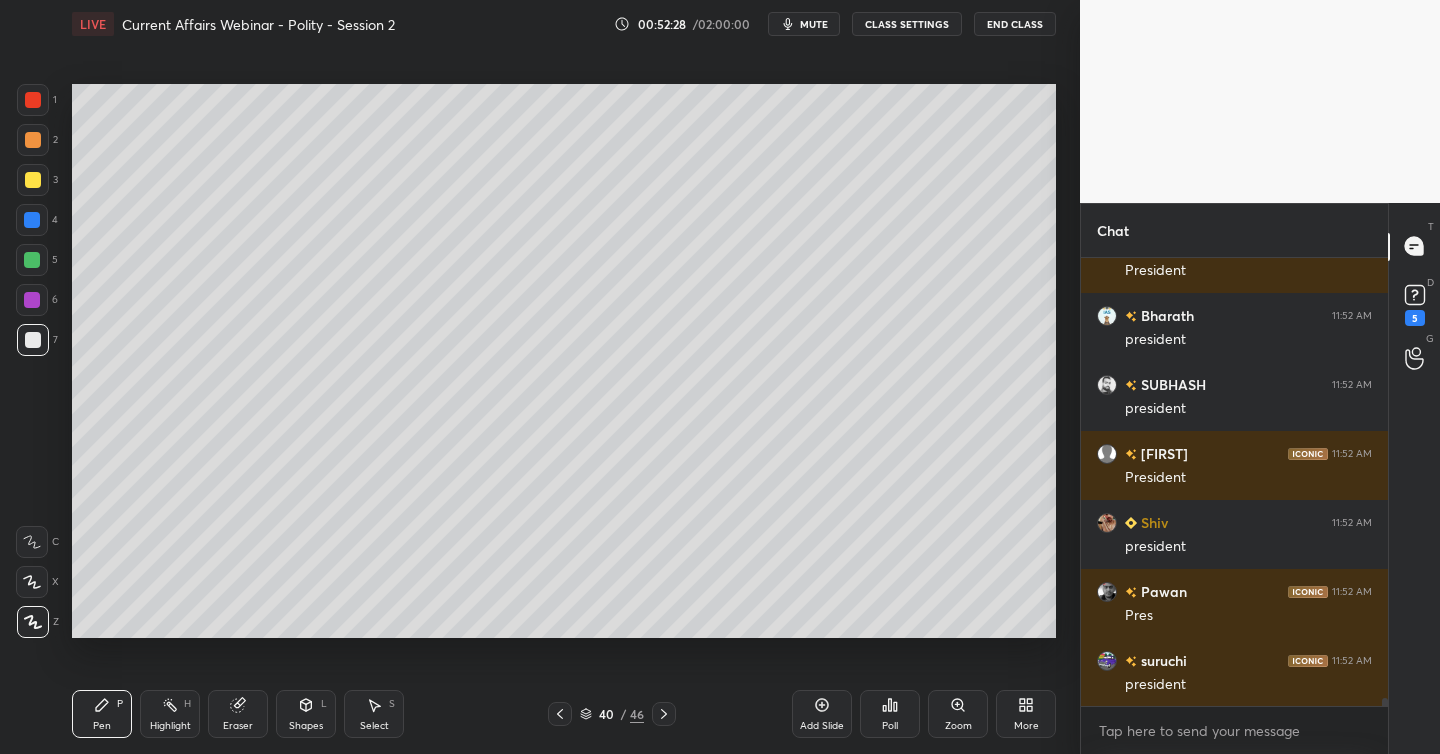 scroll, scrollTop: 25573, scrollLeft: 0, axis: vertical 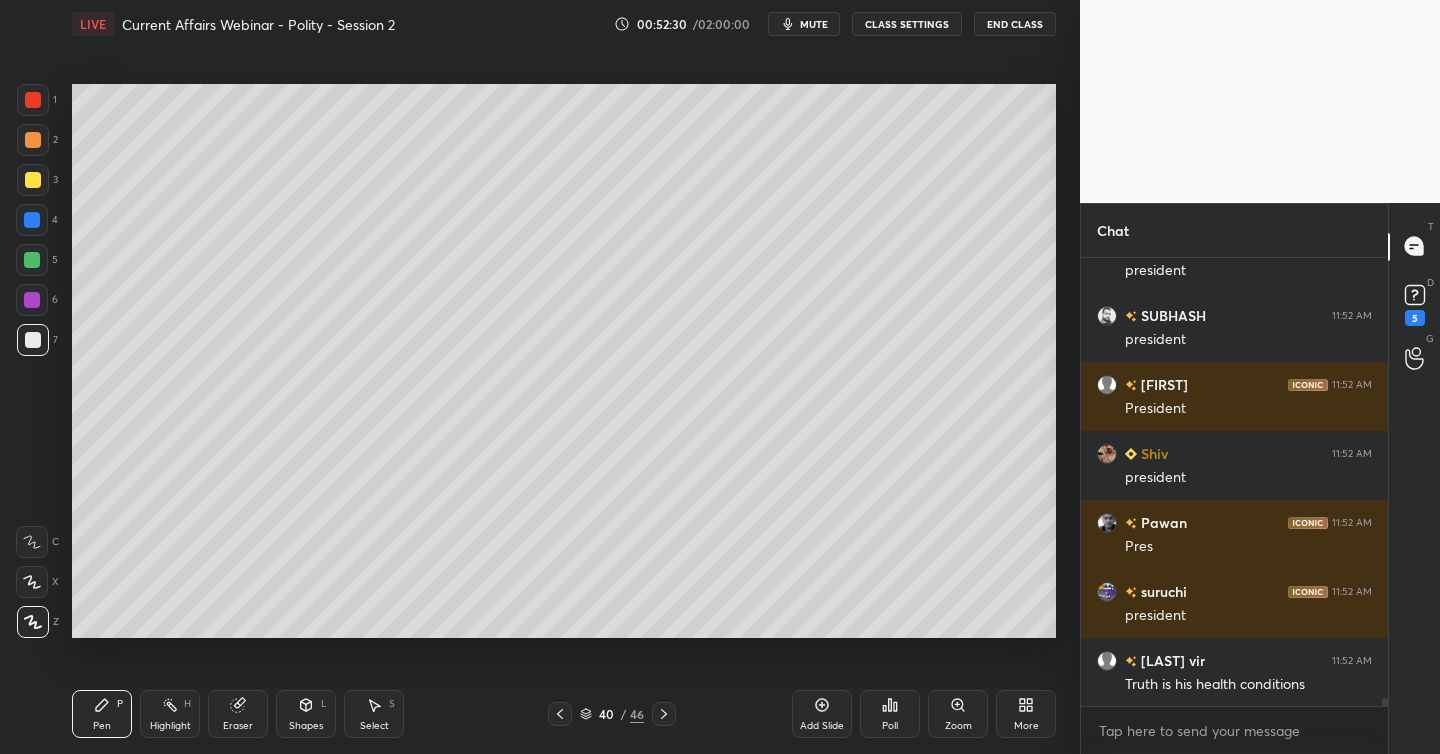 drag, startPoint x: 30, startPoint y: 263, endPoint x: 40, endPoint y: 266, distance: 10.440307 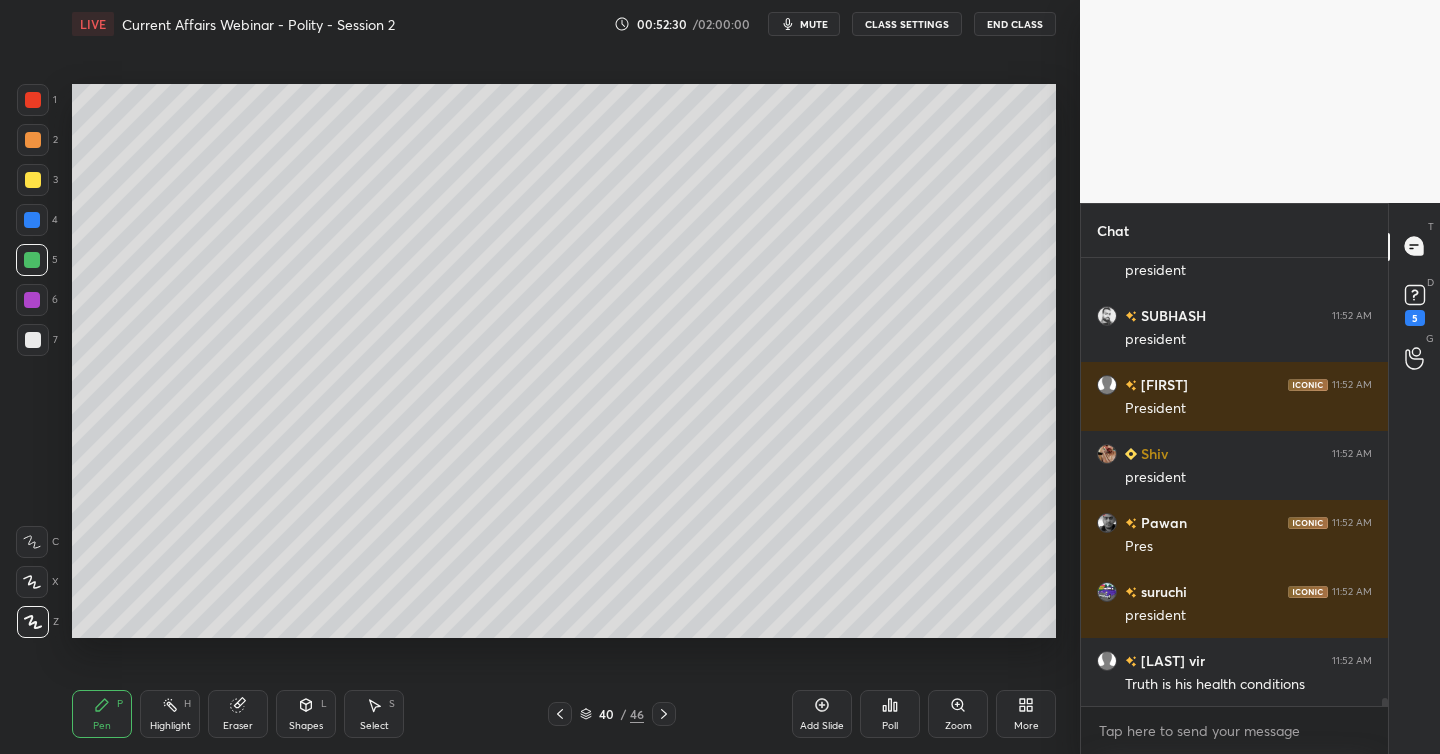 scroll, scrollTop: 25642, scrollLeft: 0, axis: vertical 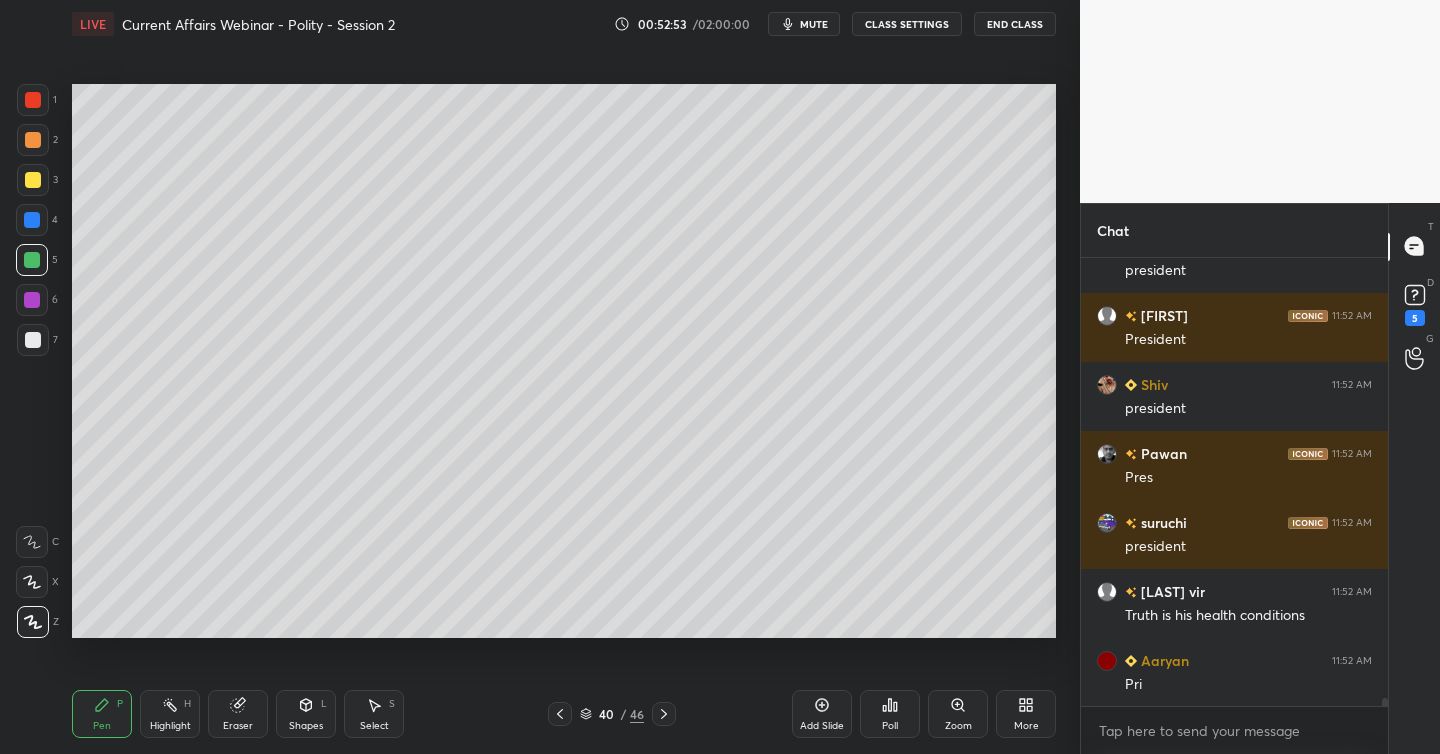 click 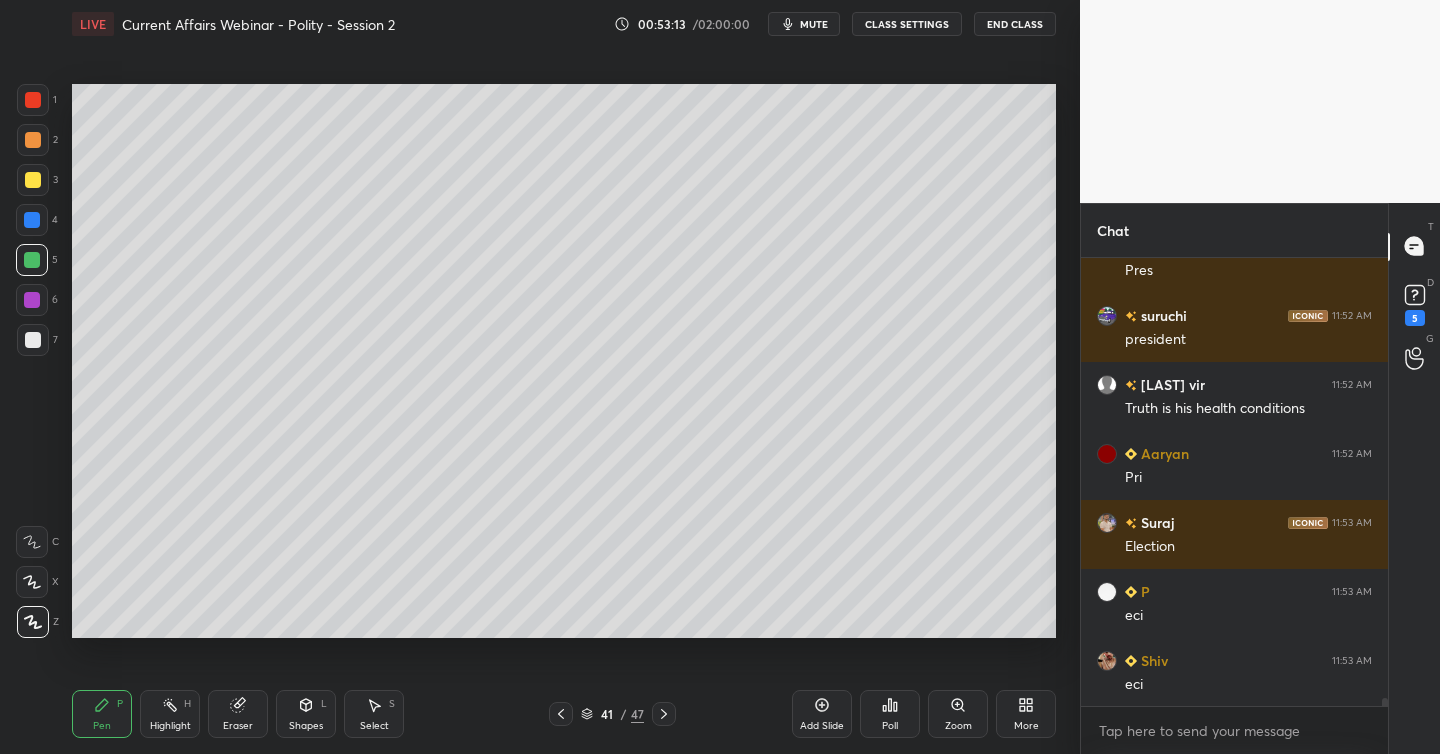 scroll, scrollTop: 25088, scrollLeft: 0, axis: vertical 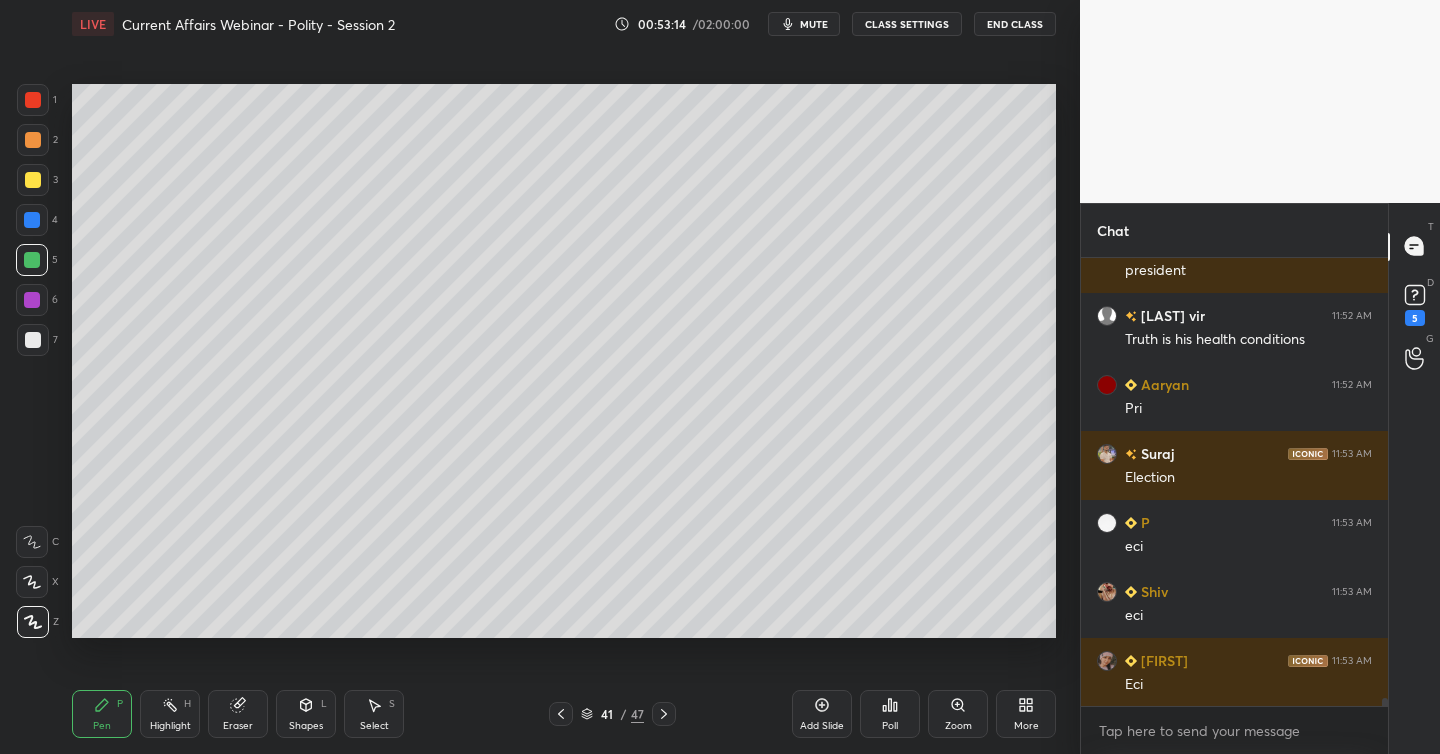 click at bounding box center [33, 340] 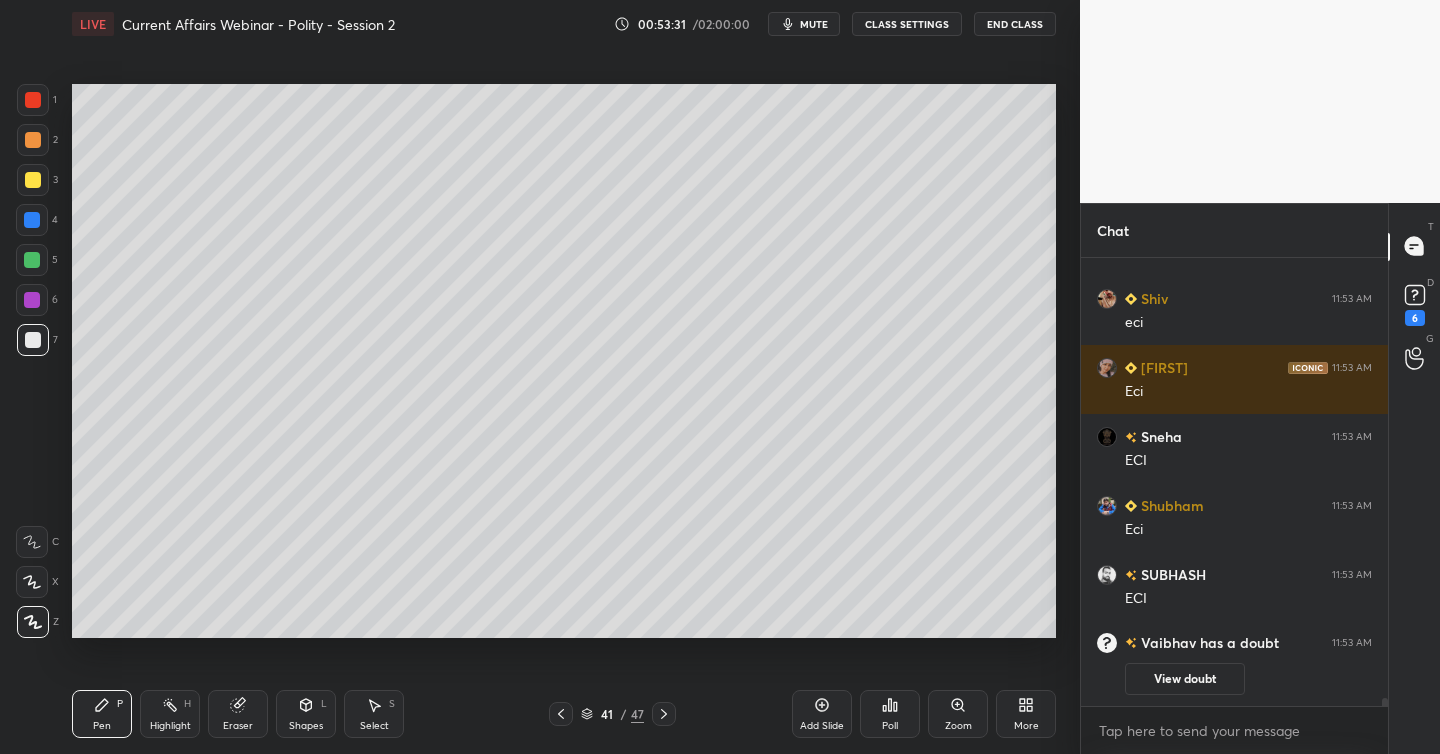 scroll, scrollTop: 25279, scrollLeft: 0, axis: vertical 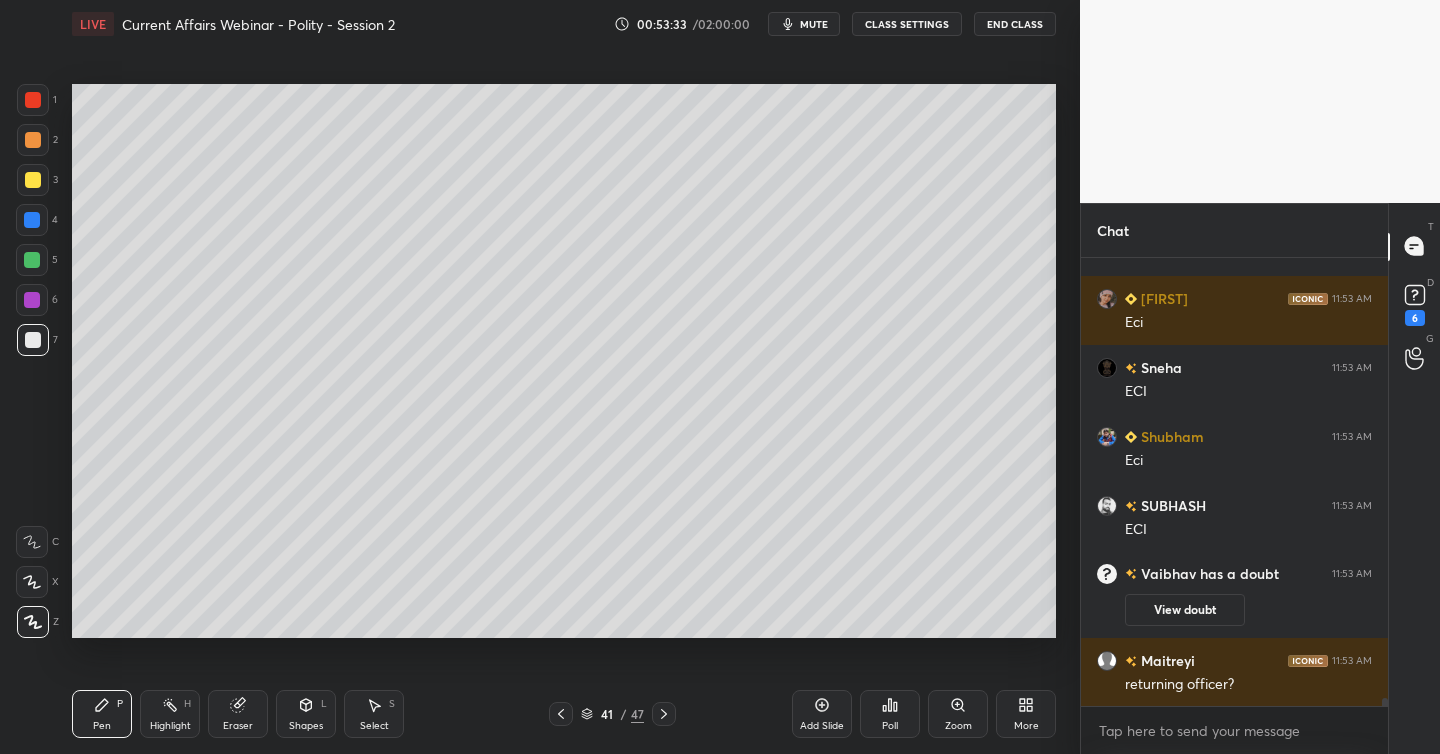 click 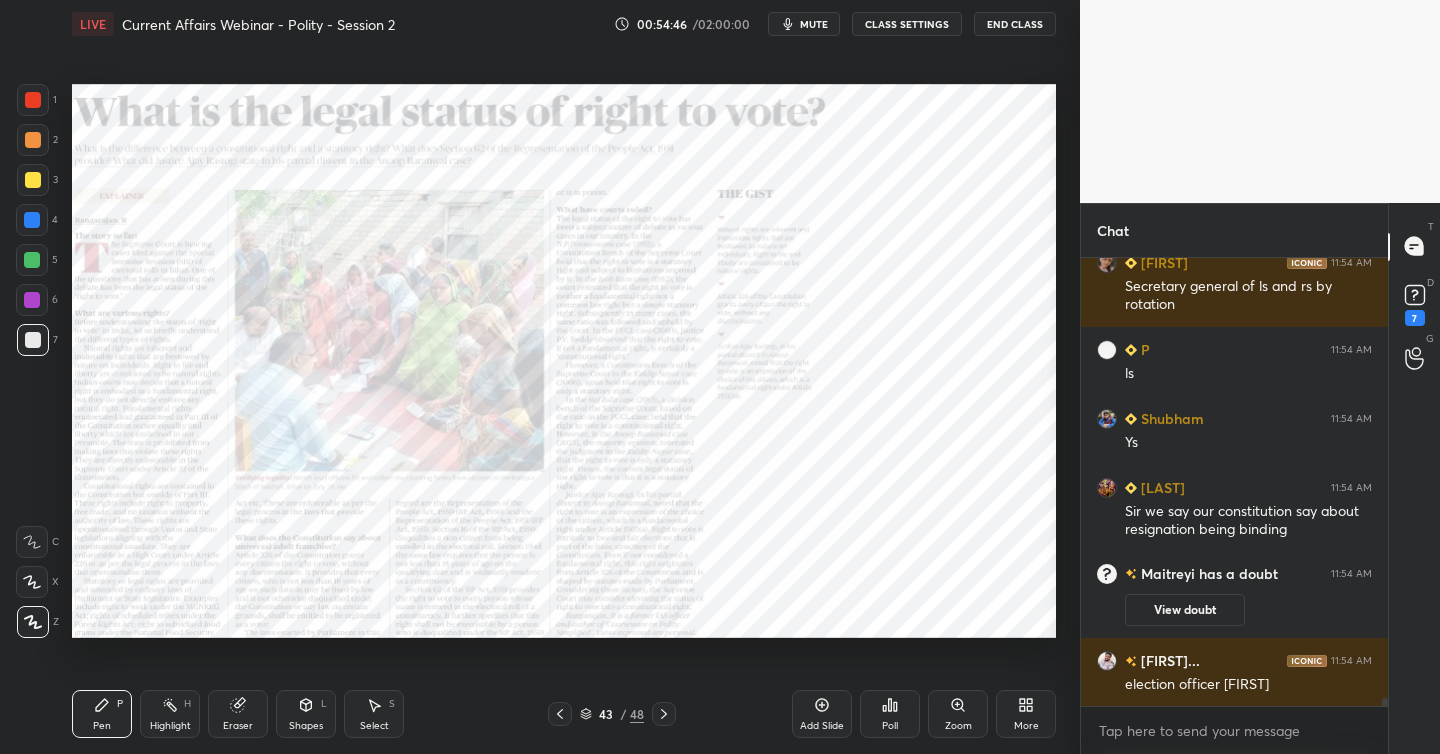 scroll, scrollTop: 26120, scrollLeft: 0, axis: vertical 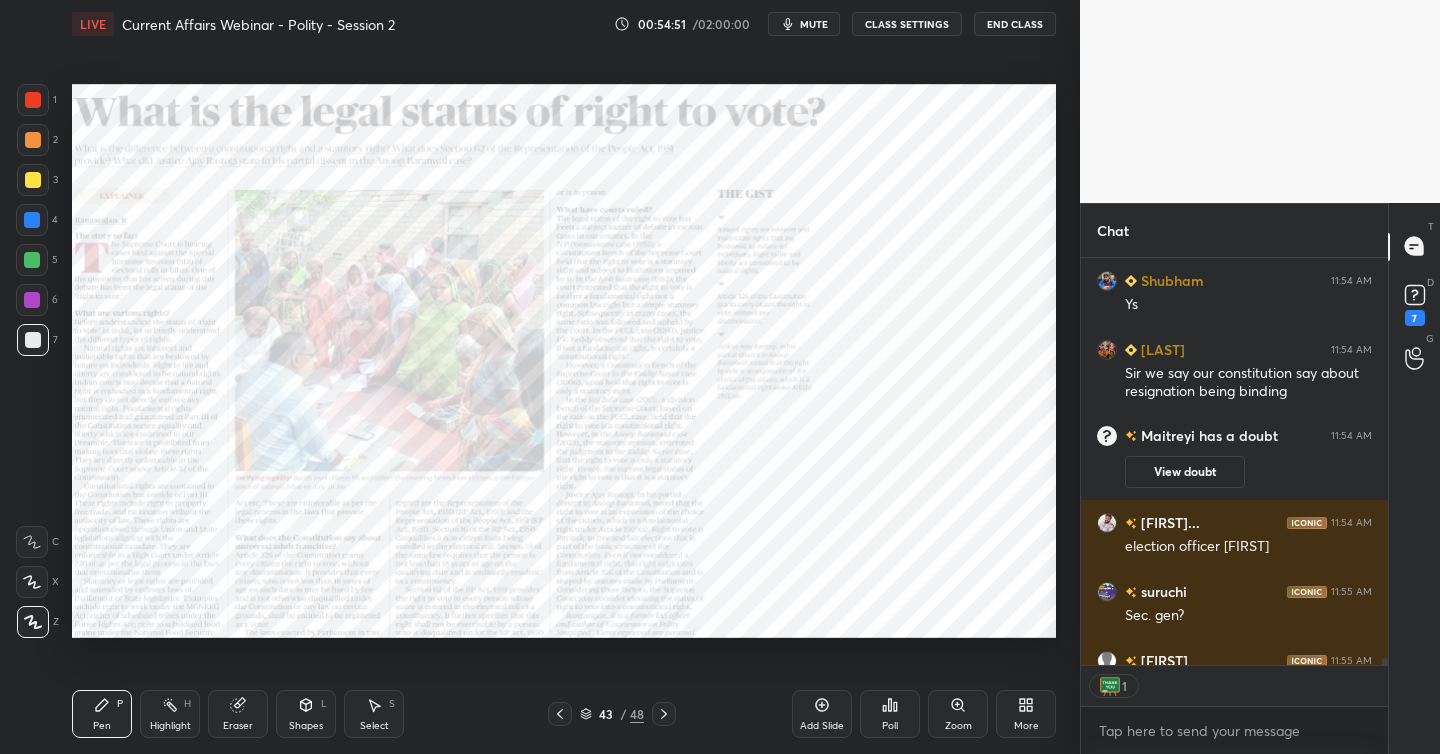click at bounding box center (33, 100) 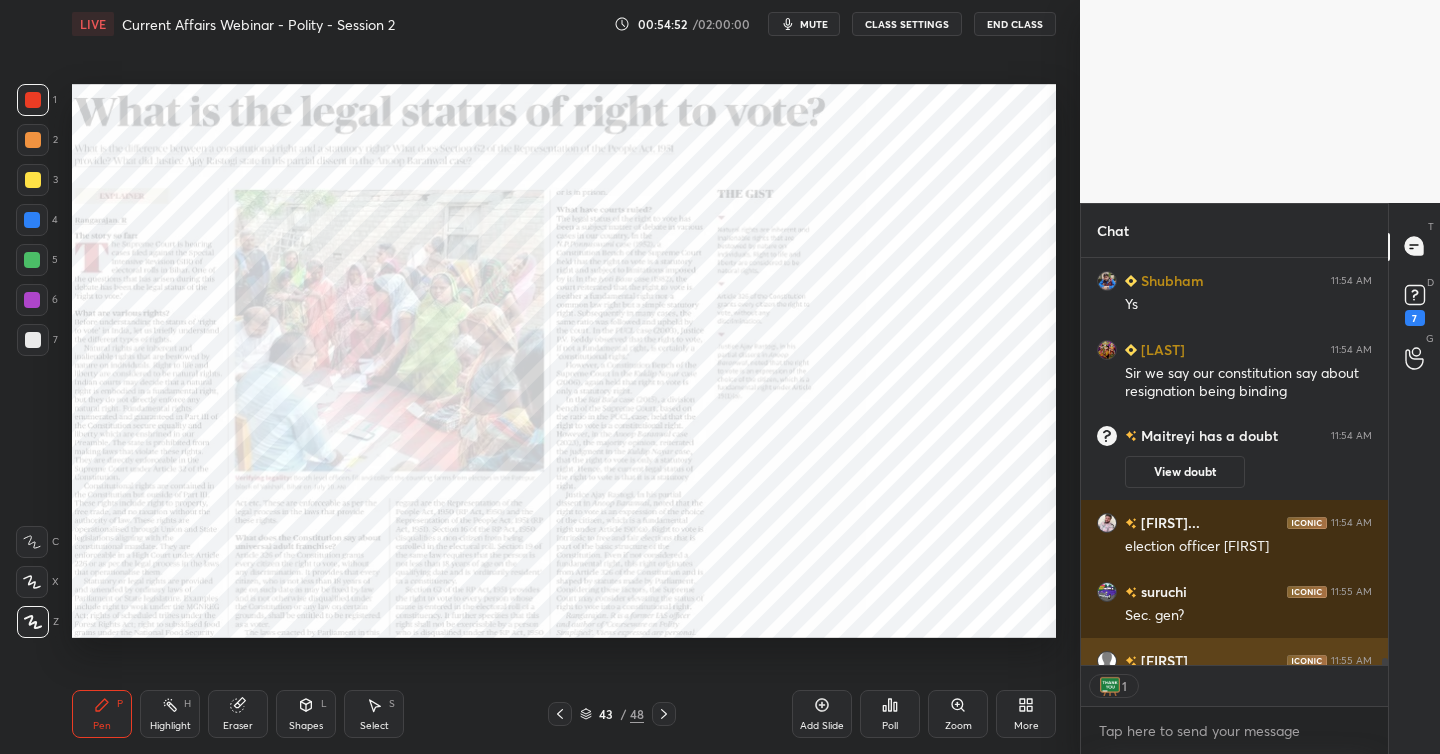 scroll, scrollTop: 26261, scrollLeft: 0, axis: vertical 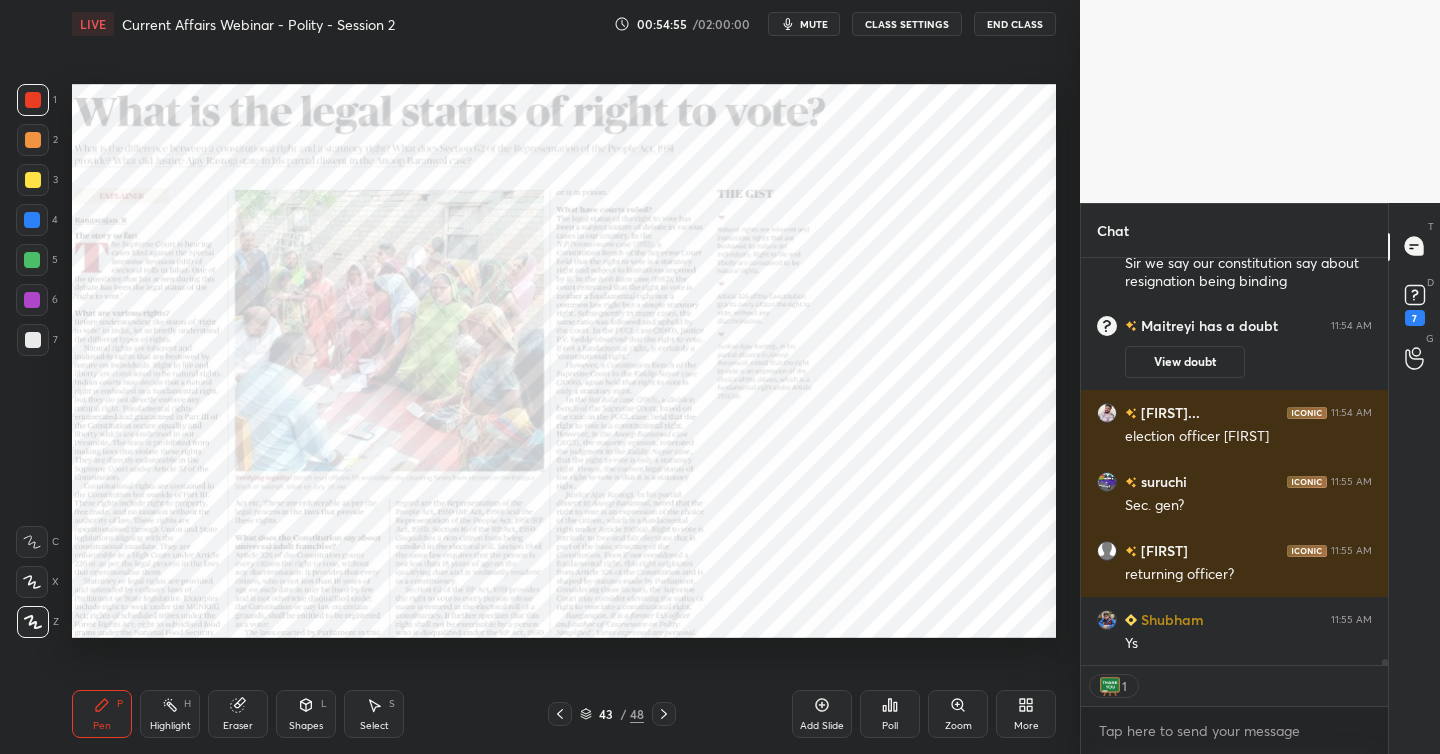 drag, startPoint x: 831, startPoint y: 709, endPoint x: 815, endPoint y: 706, distance: 16.27882 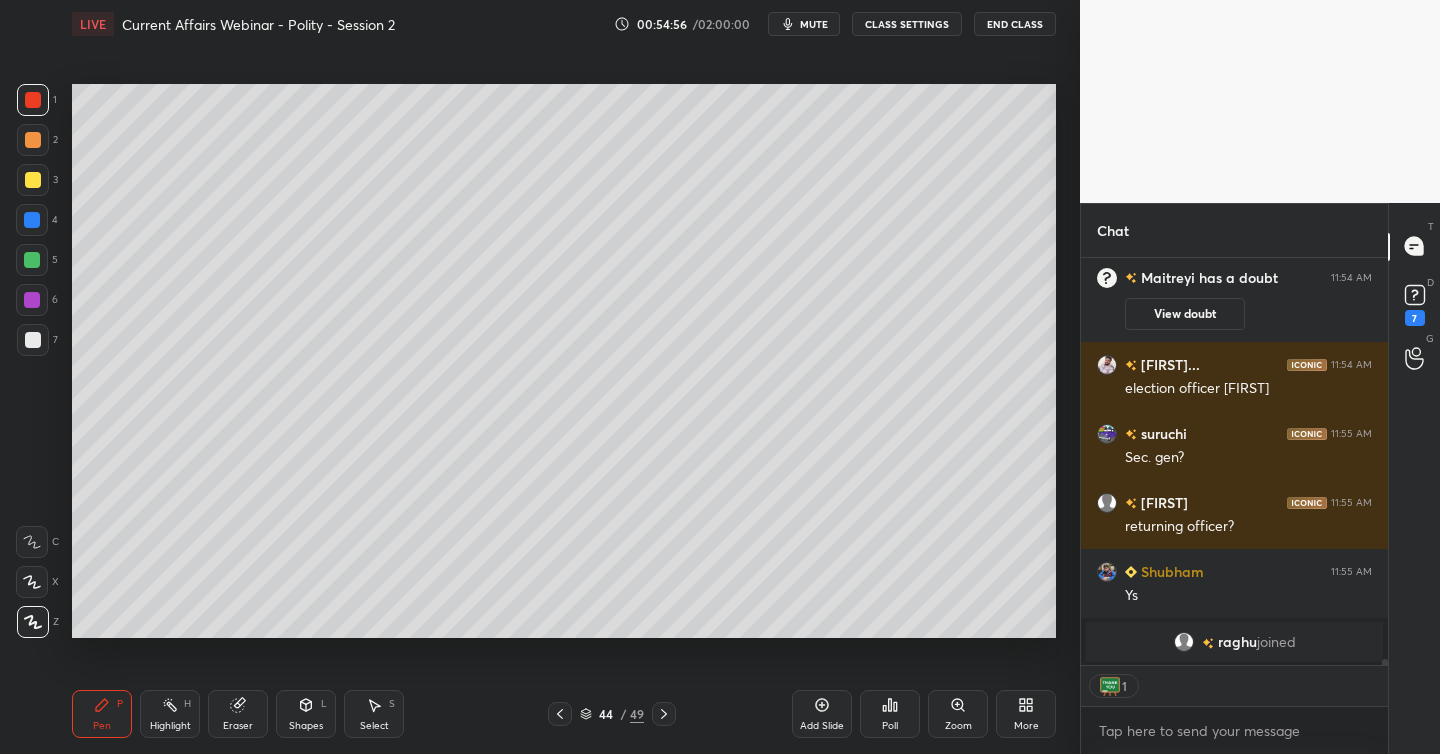 click at bounding box center (33, 180) 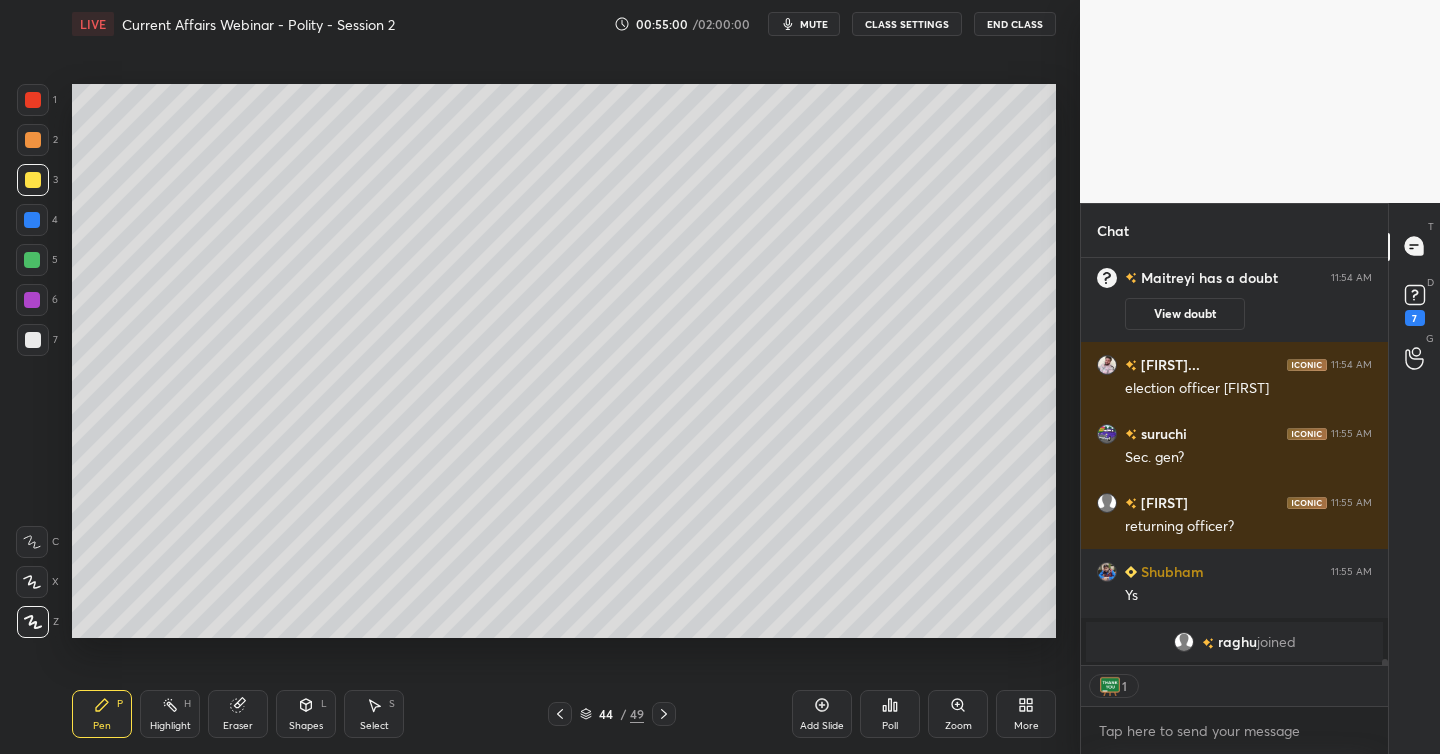 scroll, scrollTop: 26285, scrollLeft: 0, axis: vertical 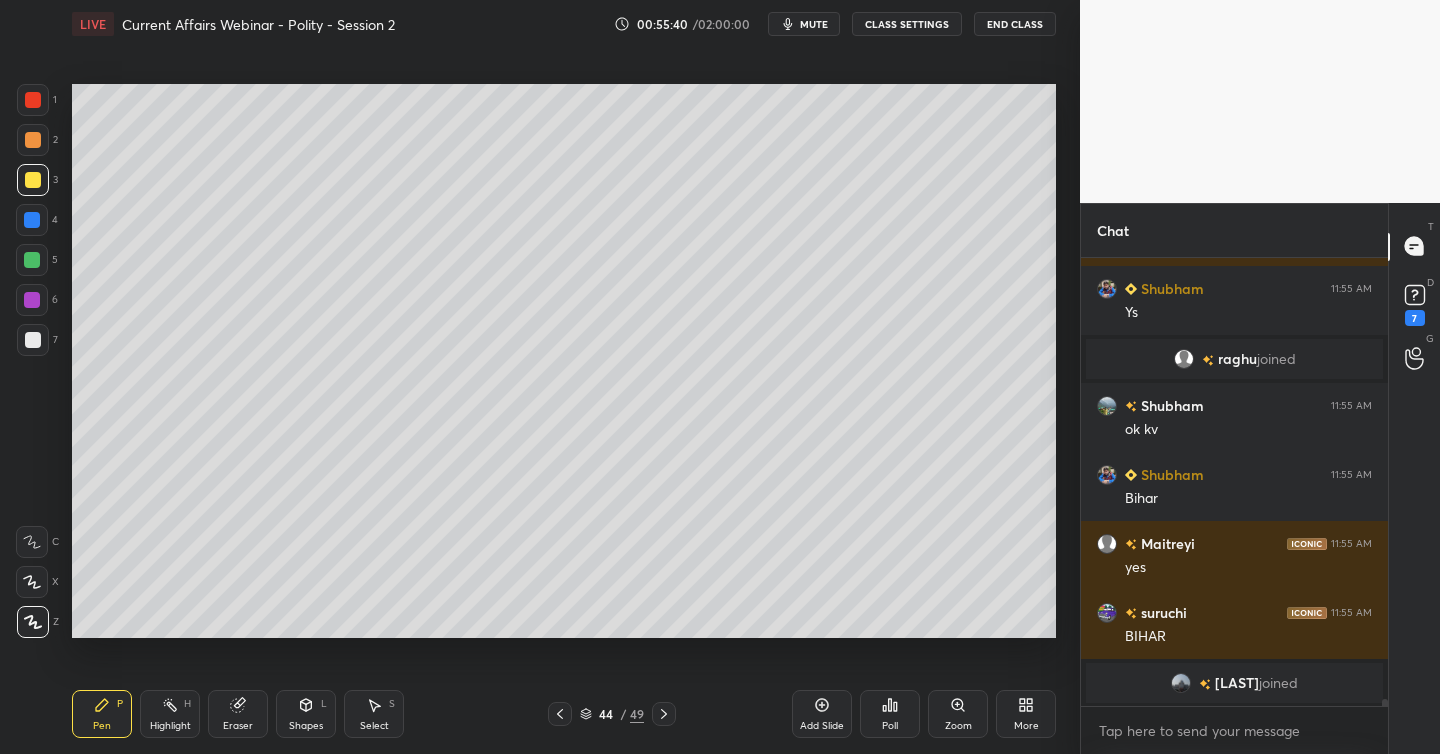 click at bounding box center [33, 340] 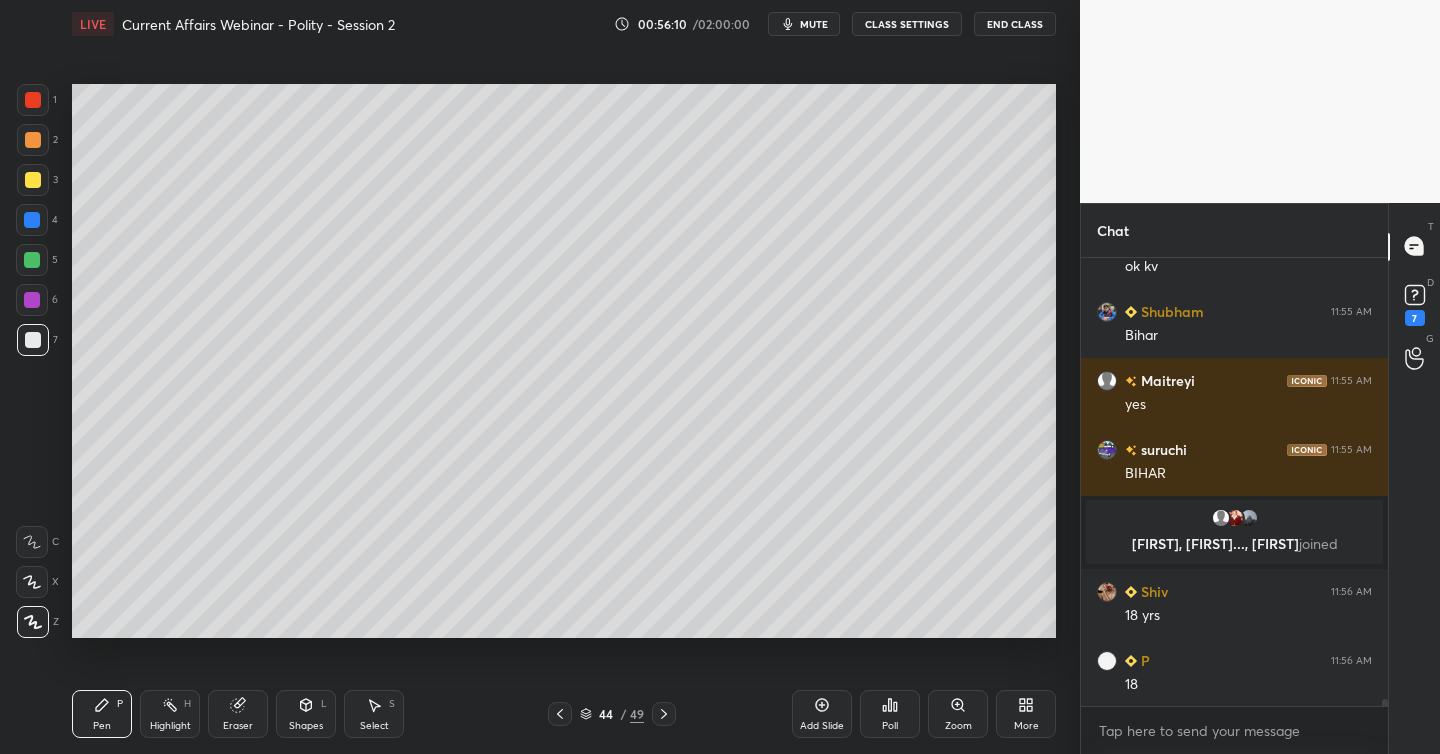 scroll, scrollTop: 26674, scrollLeft: 0, axis: vertical 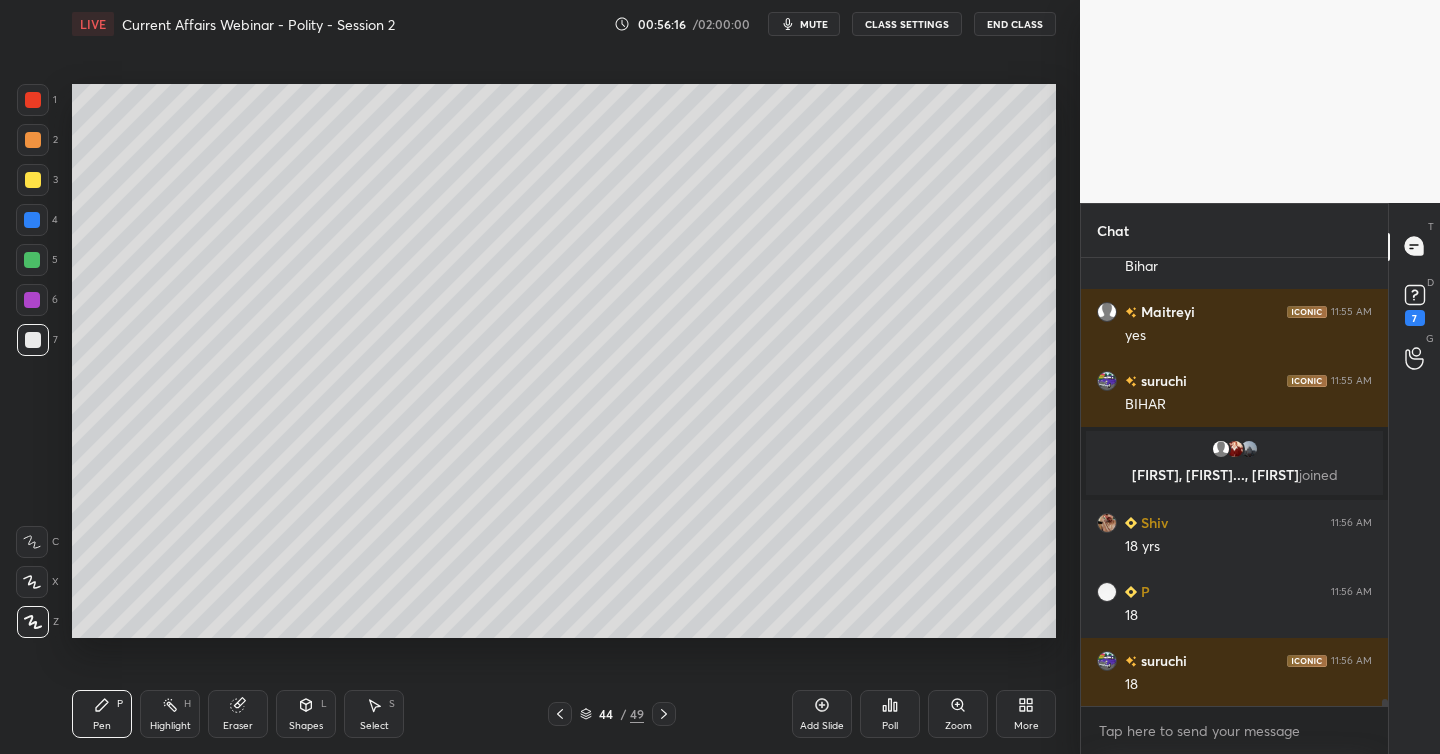 click 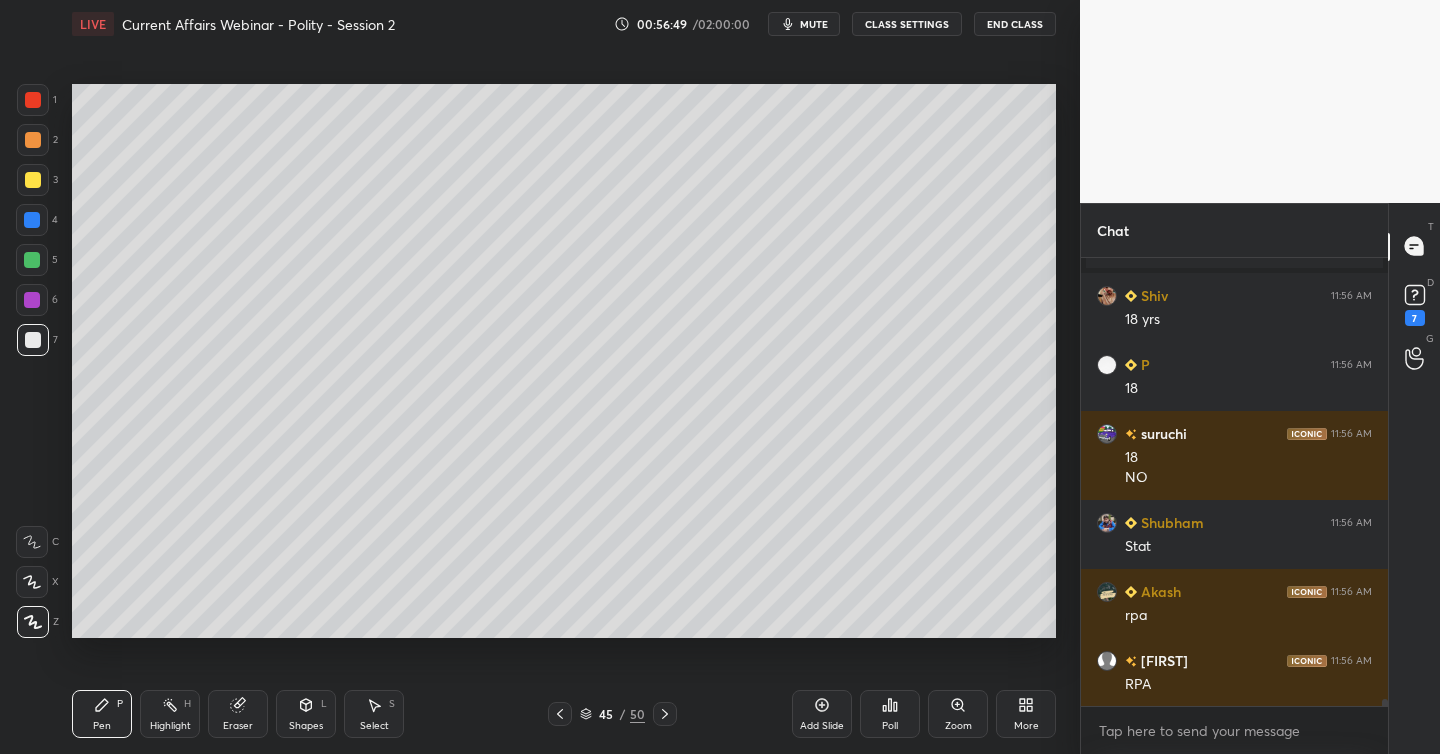 scroll, scrollTop: 26970, scrollLeft: 0, axis: vertical 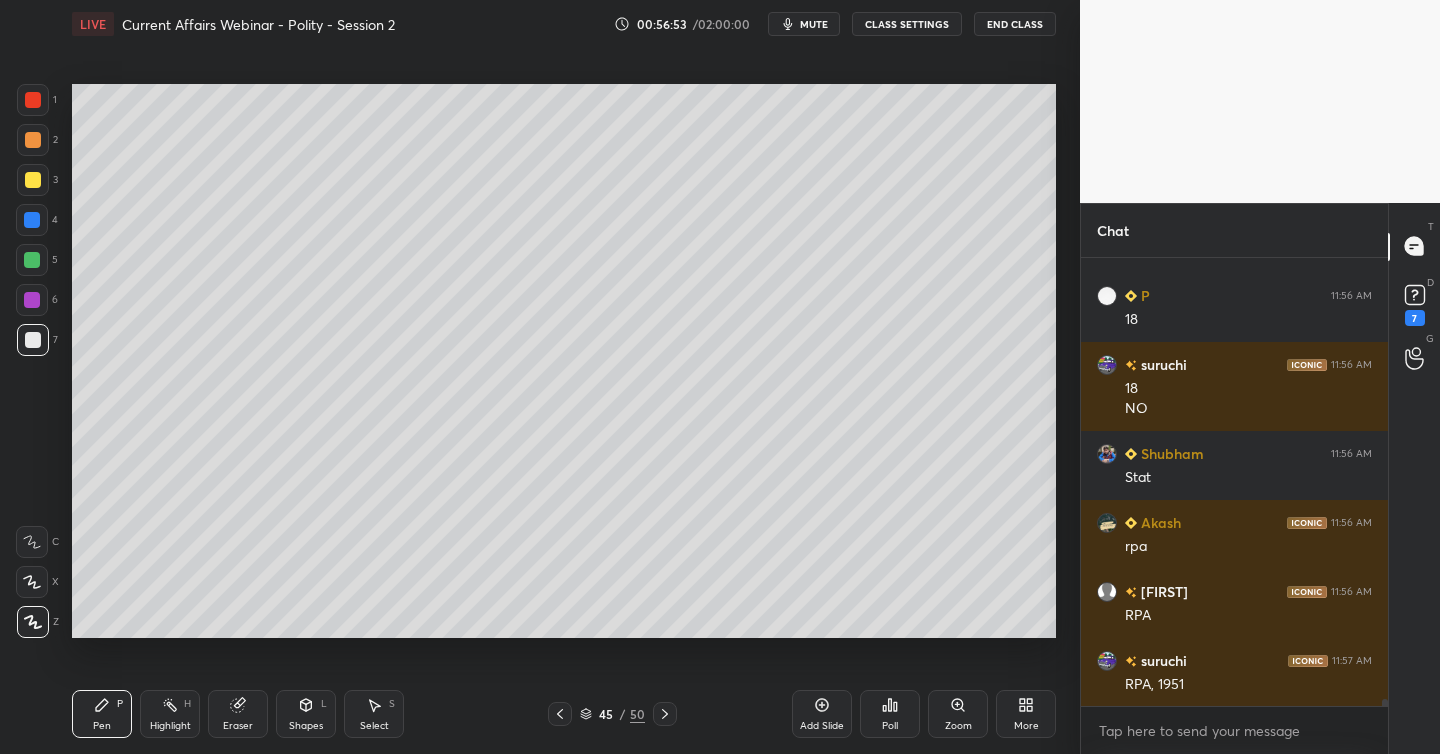 drag, startPoint x: 27, startPoint y: 292, endPoint x: 37, endPoint y: 290, distance: 10.198039 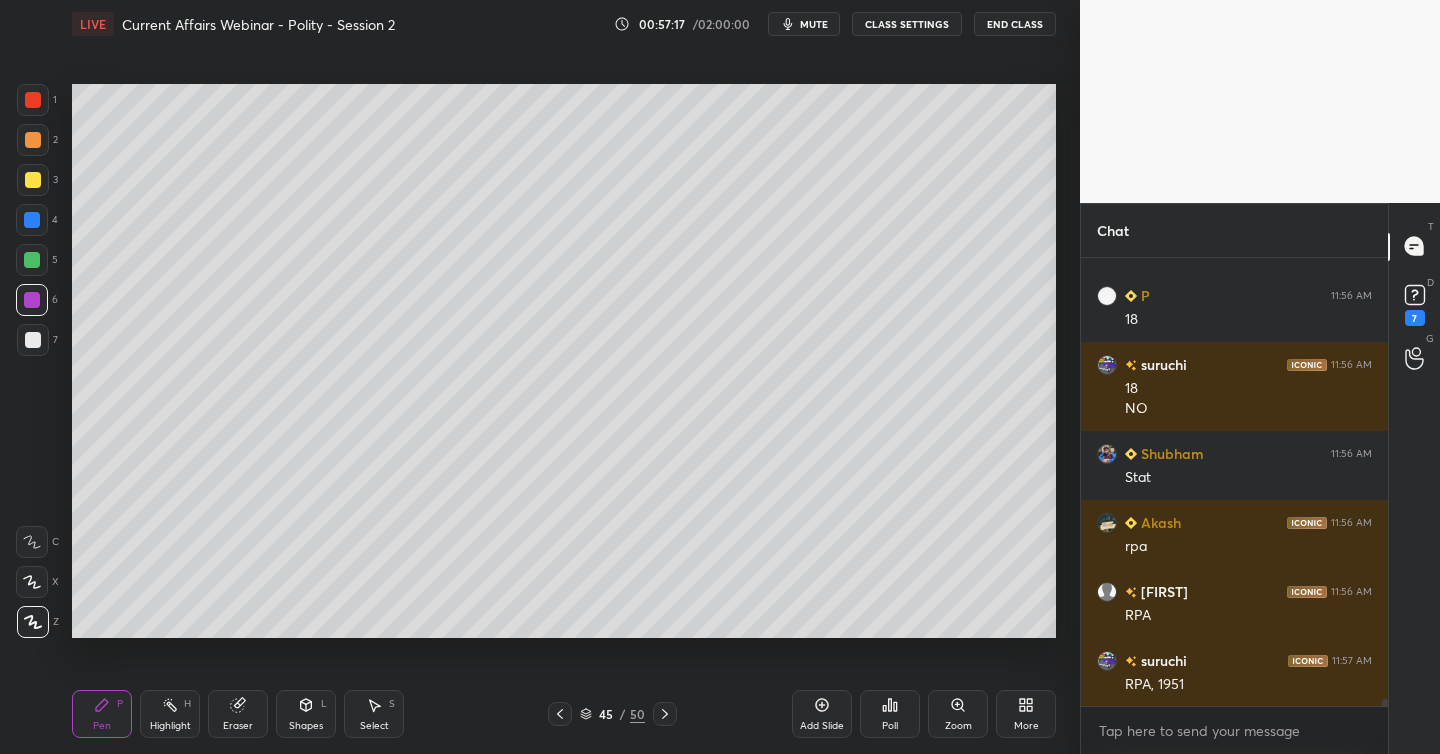 scroll, scrollTop: 27018, scrollLeft: 0, axis: vertical 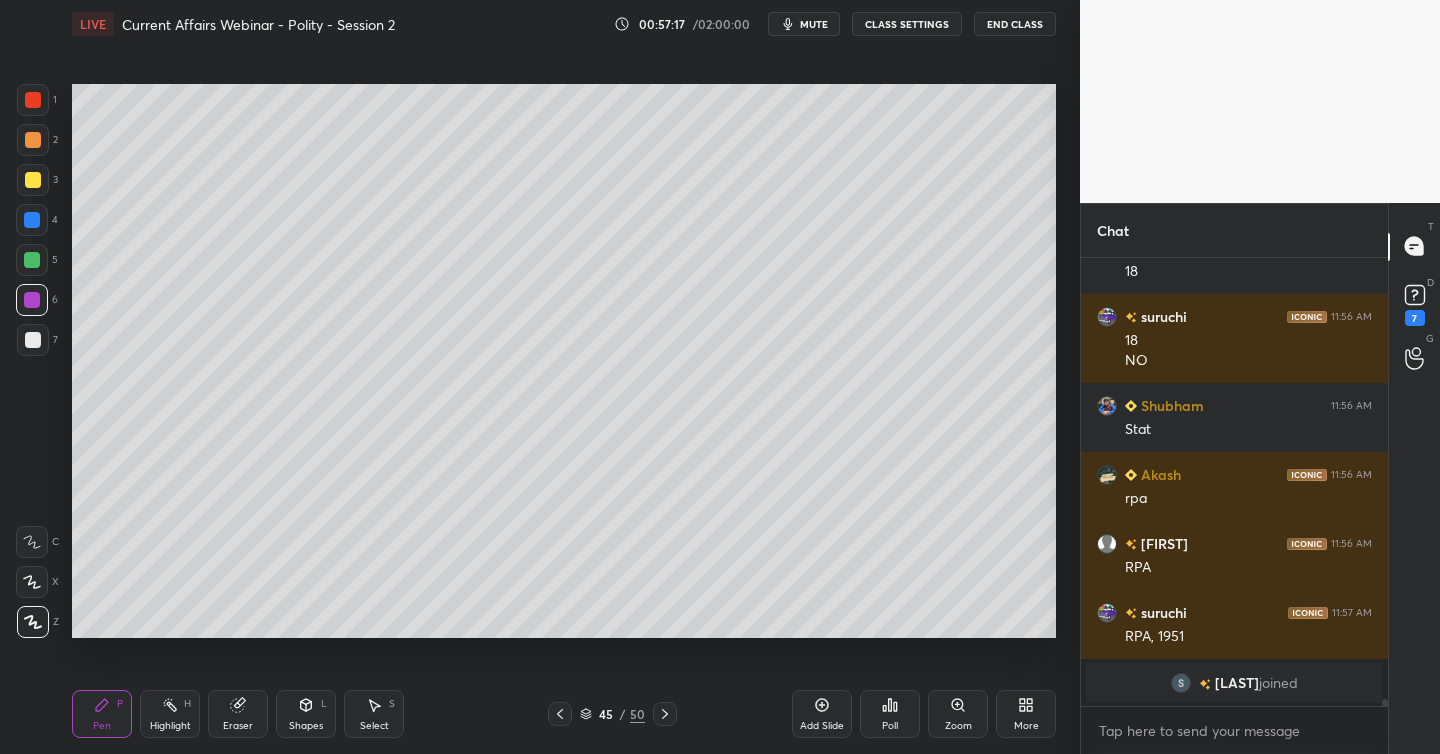 click 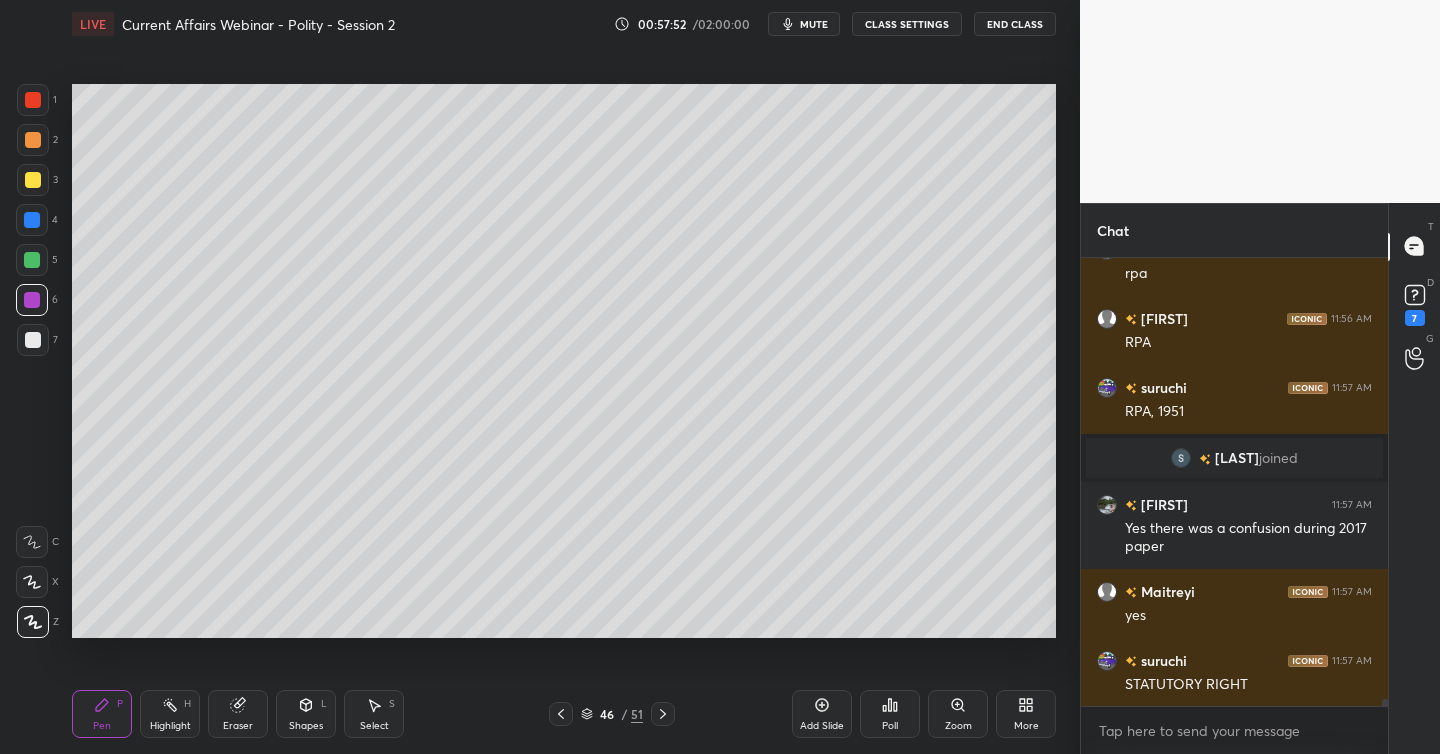 scroll, scrollTop: 27069, scrollLeft: 0, axis: vertical 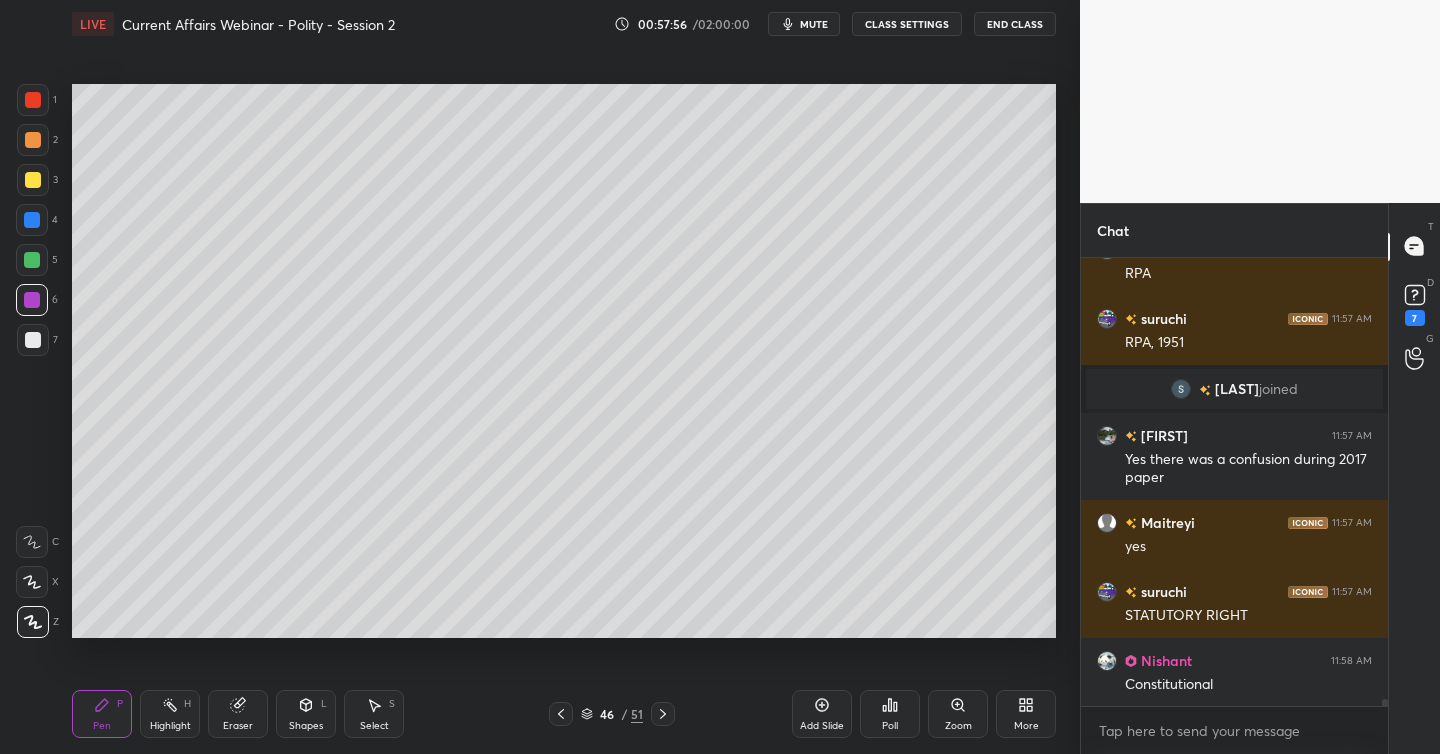 drag, startPoint x: 37, startPoint y: 180, endPoint x: 65, endPoint y: 172, distance: 29.12044 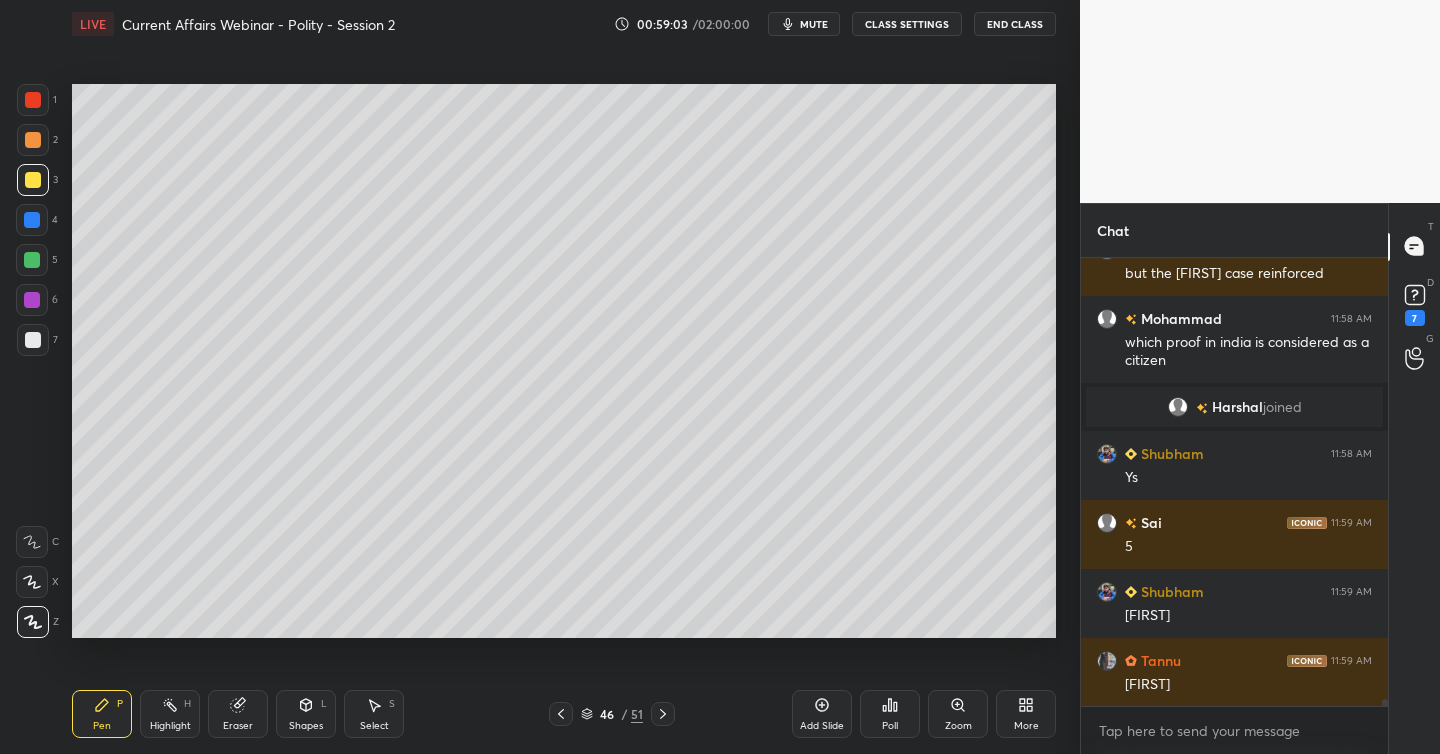 scroll, scrollTop: 27575, scrollLeft: 0, axis: vertical 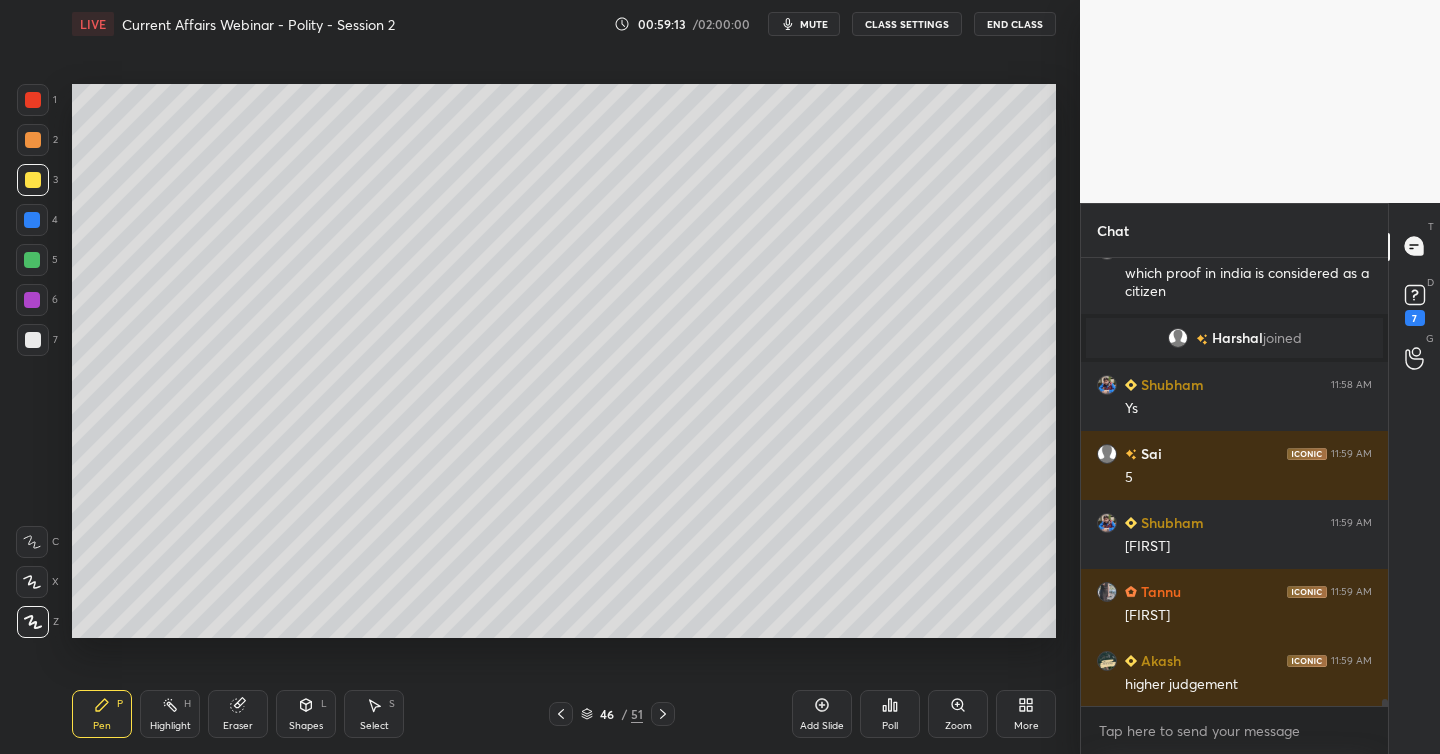 click at bounding box center [32, 220] 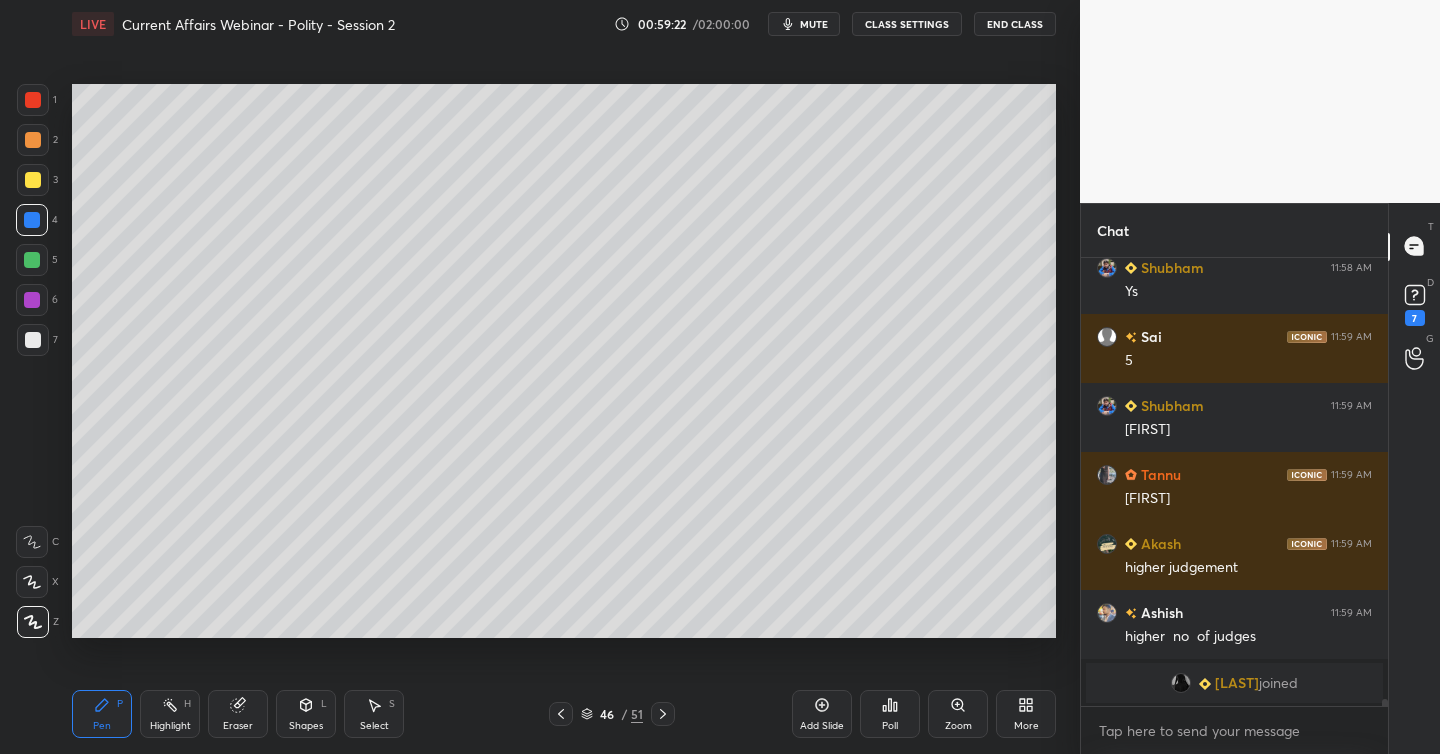 scroll, scrollTop: 27604, scrollLeft: 0, axis: vertical 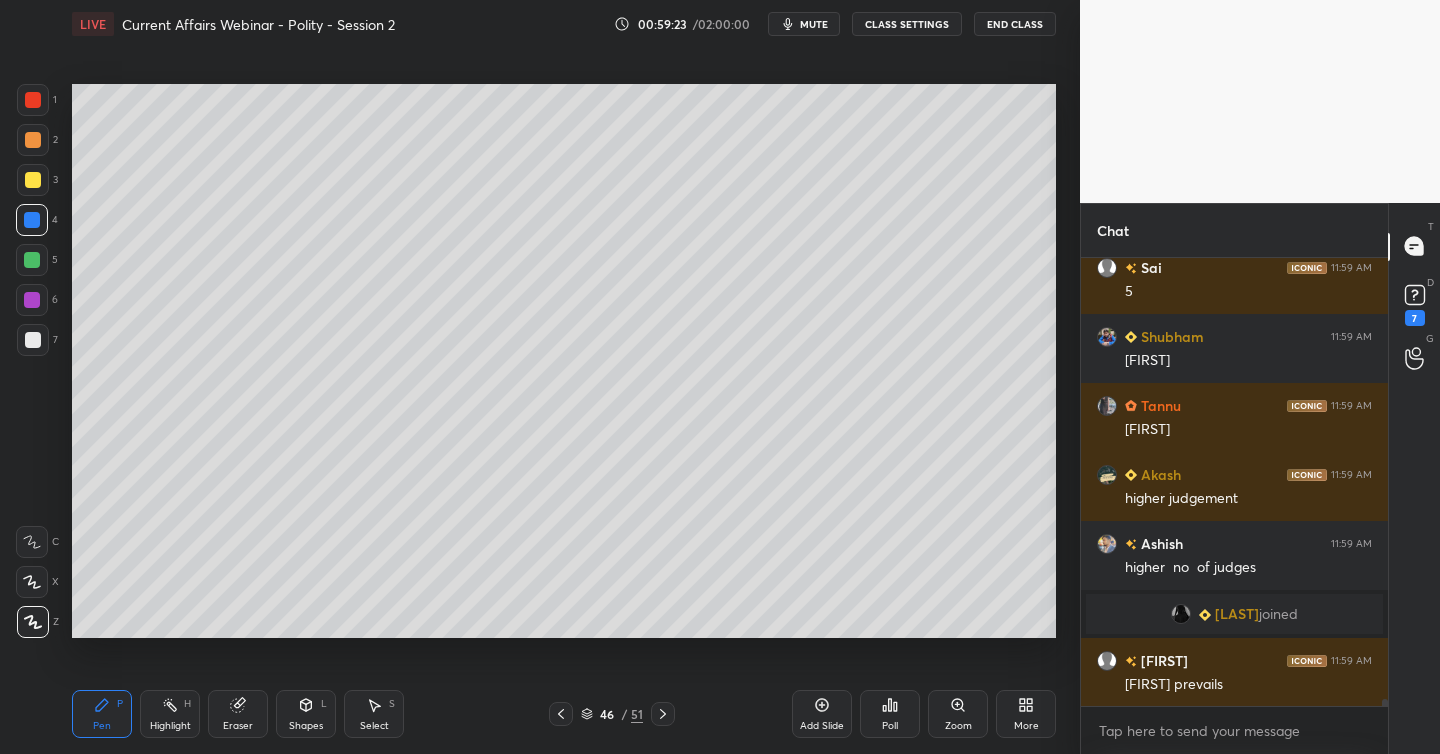 drag, startPoint x: 829, startPoint y: 707, endPoint x: 820, endPoint y: 701, distance: 10.816654 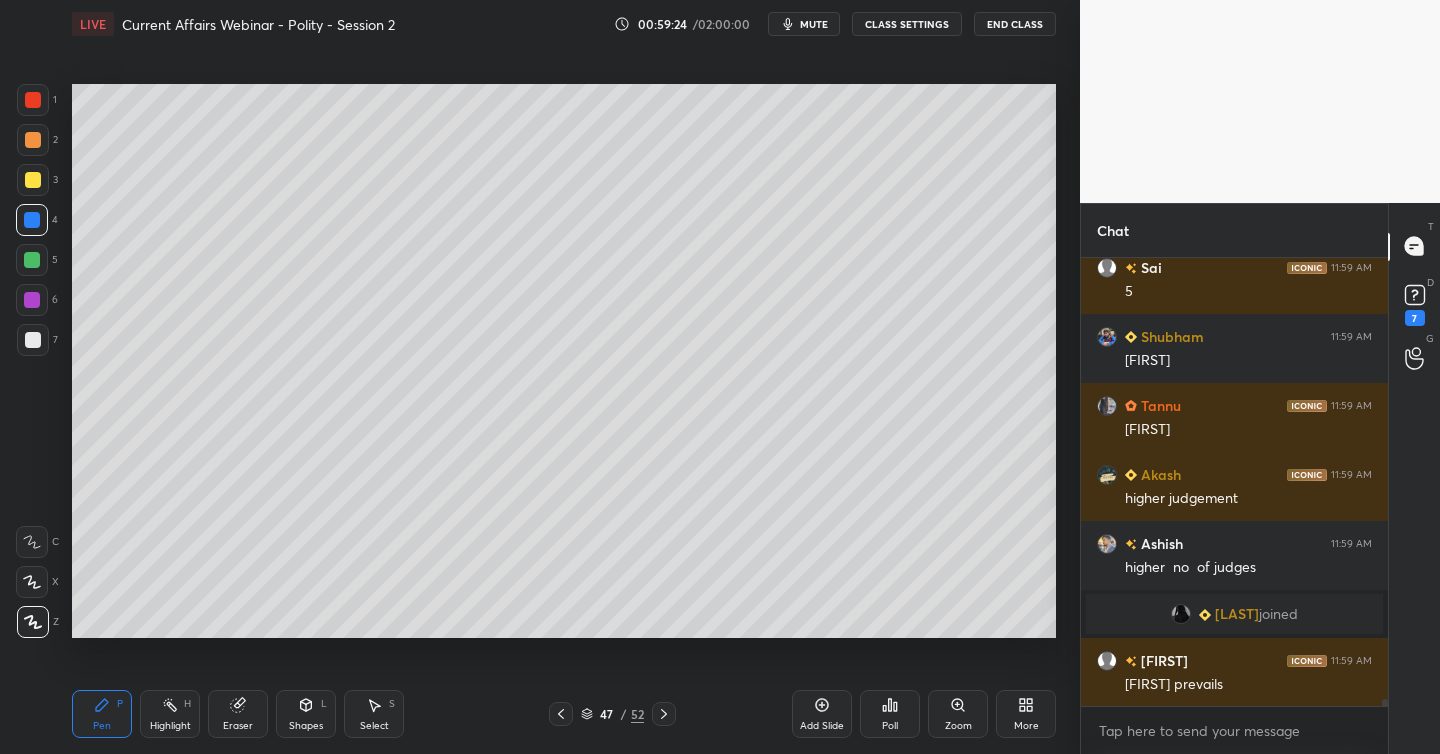 drag, startPoint x: 34, startPoint y: 337, endPoint x: 70, endPoint y: 318, distance: 40.706264 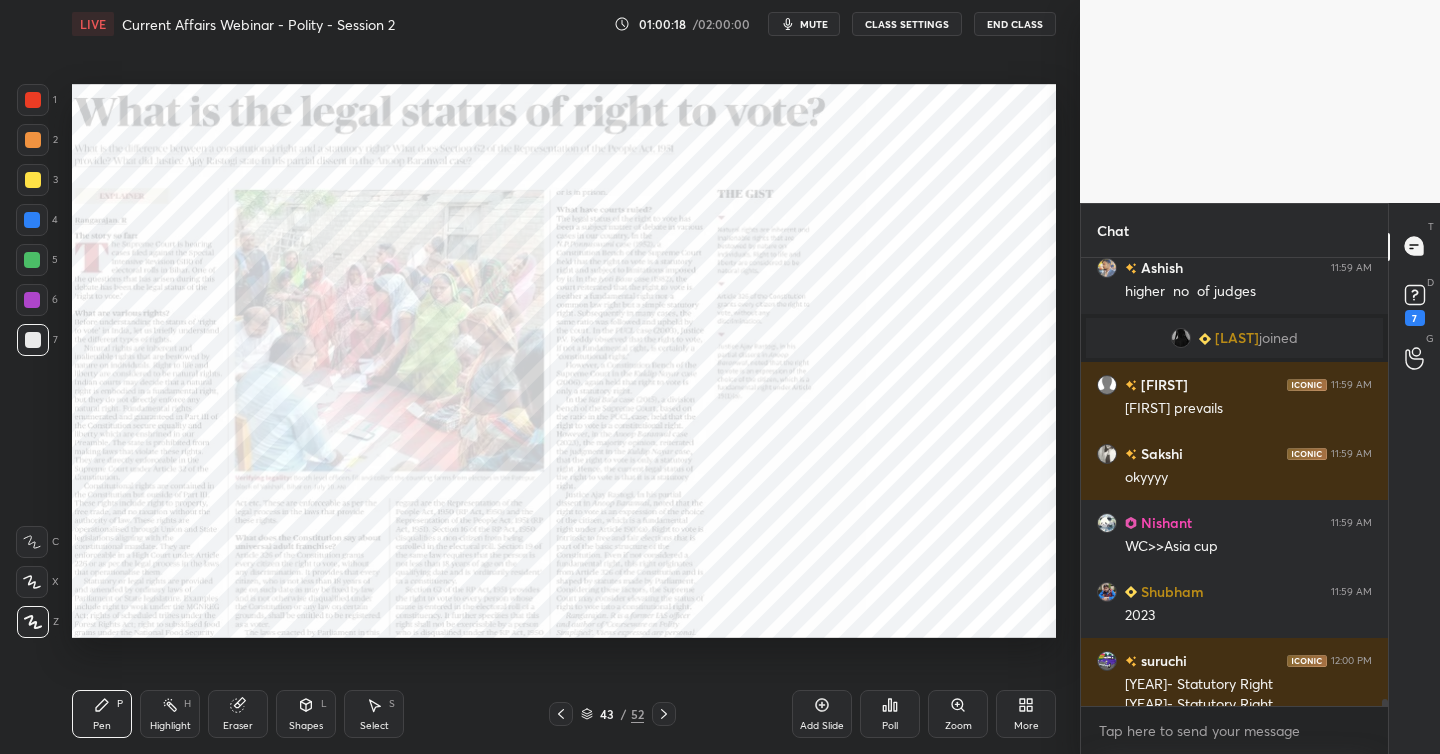 scroll, scrollTop: 27900, scrollLeft: 0, axis: vertical 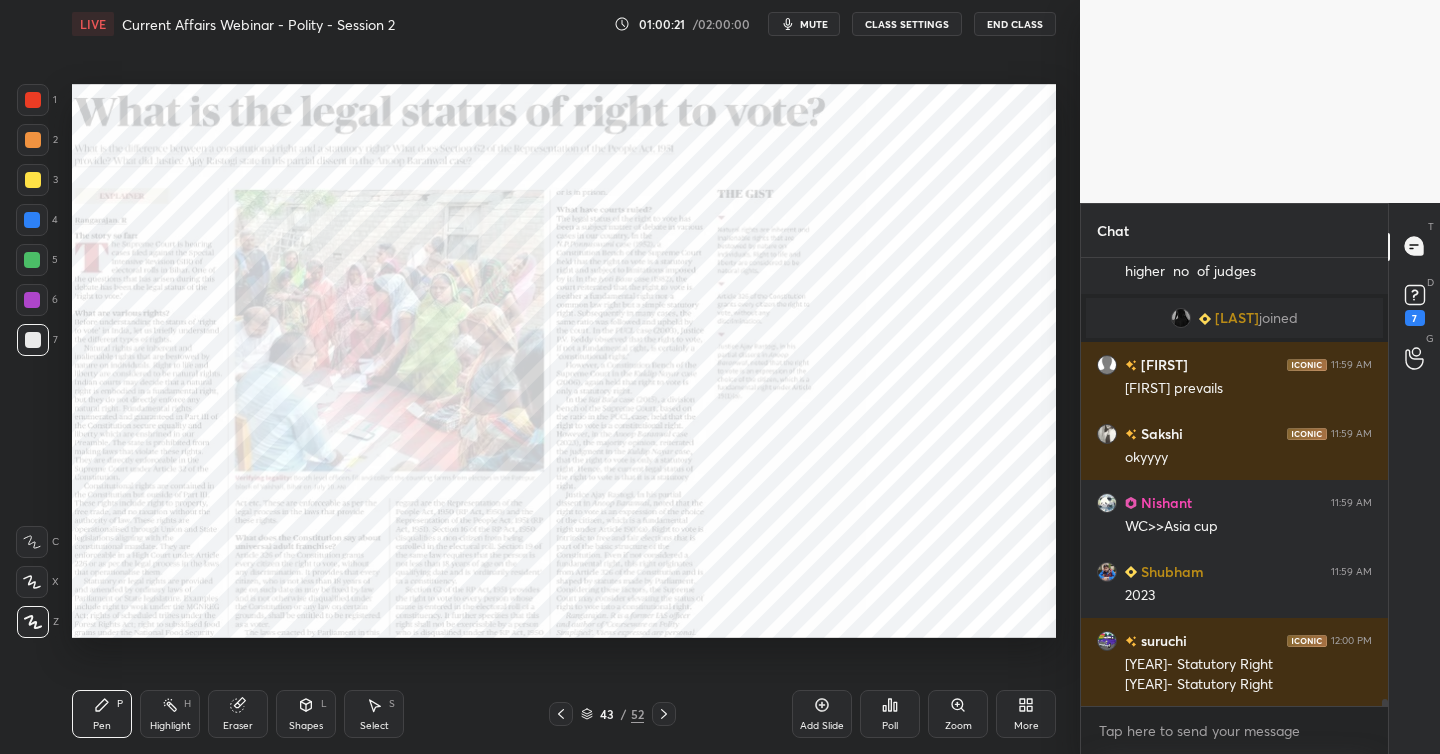 click at bounding box center [33, 100] 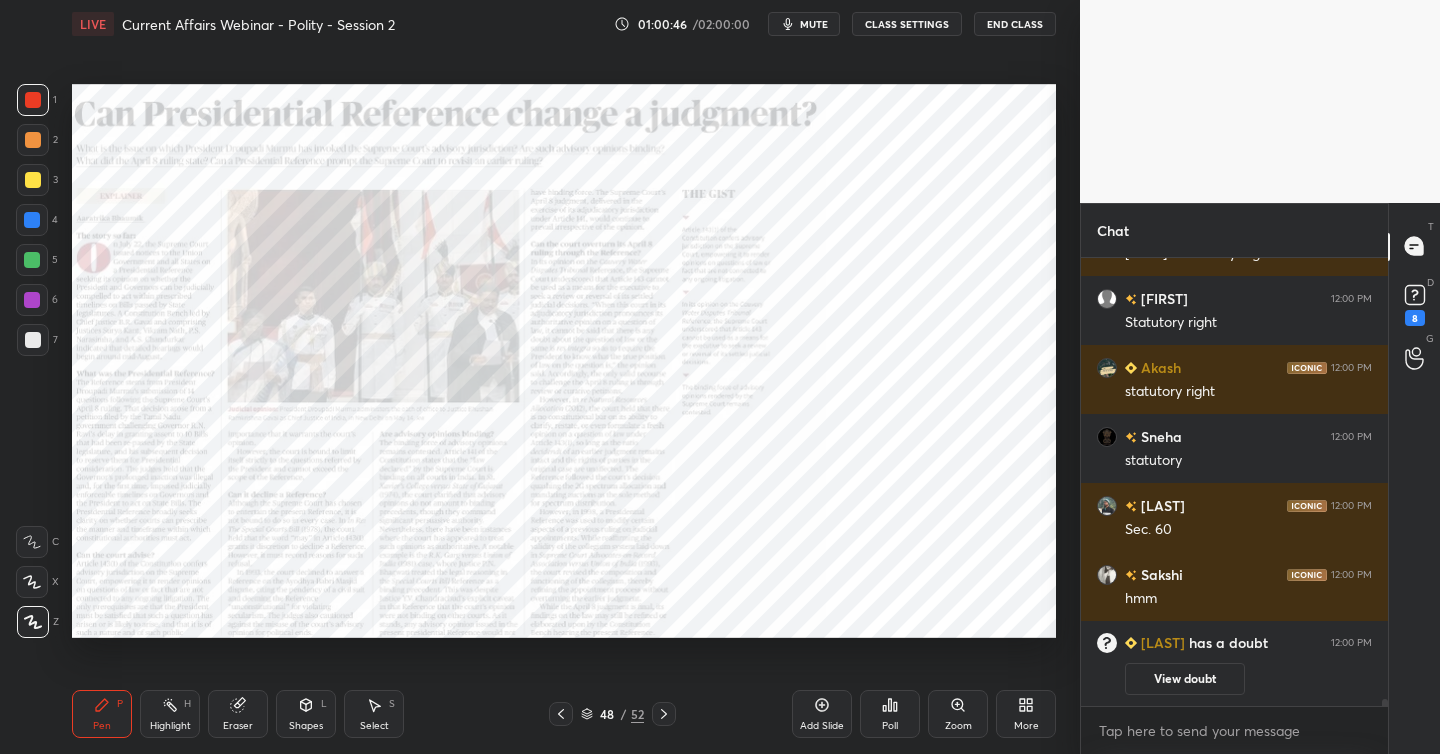 scroll, scrollTop: 28159, scrollLeft: 0, axis: vertical 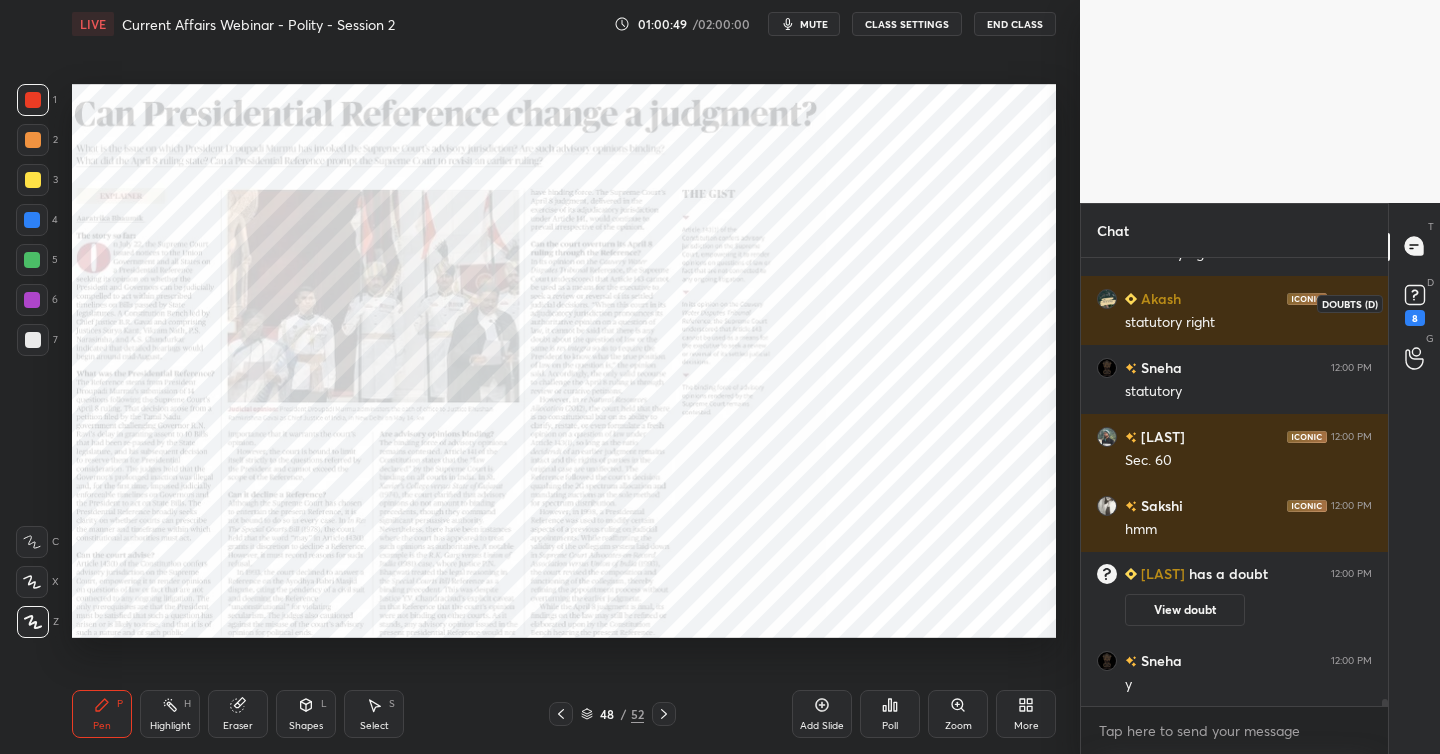 click 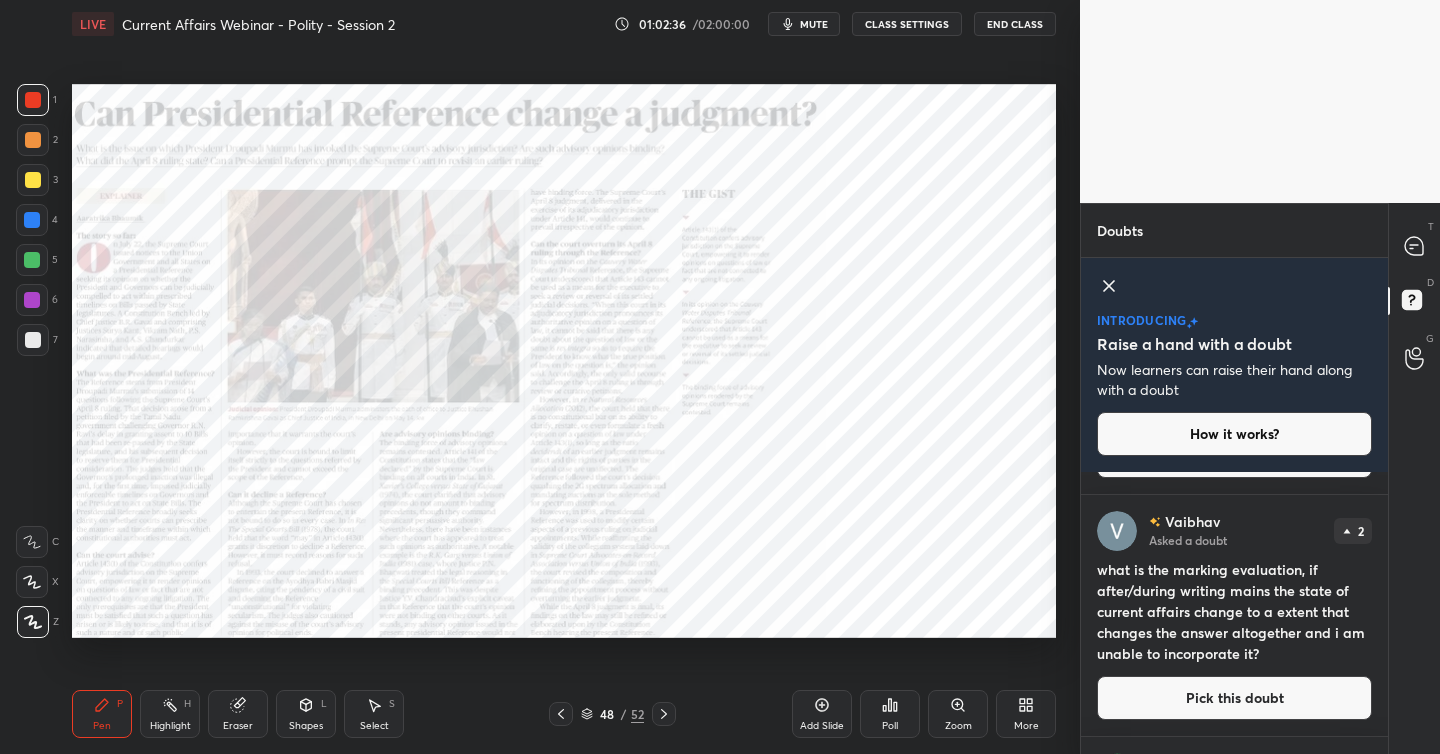 scroll, scrollTop: 1781, scrollLeft: 0, axis: vertical 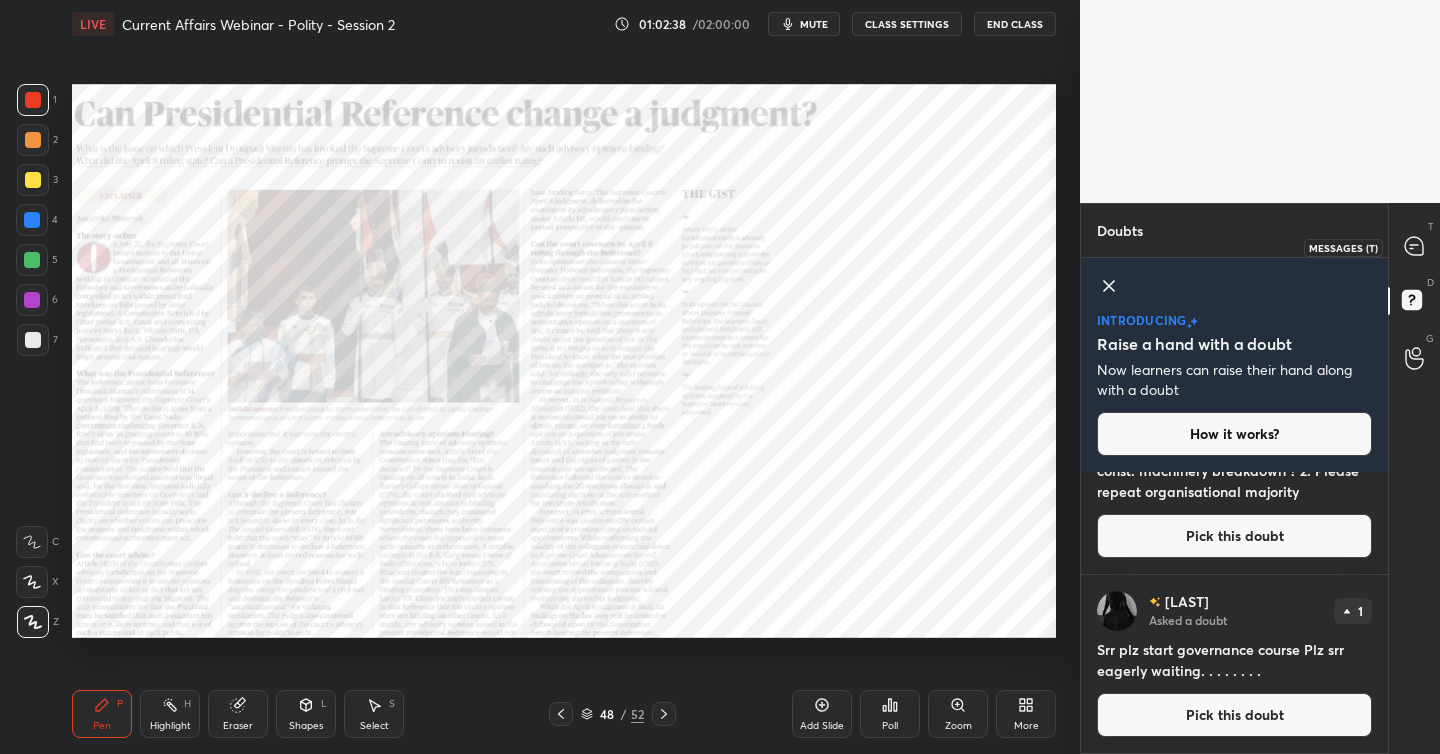 click 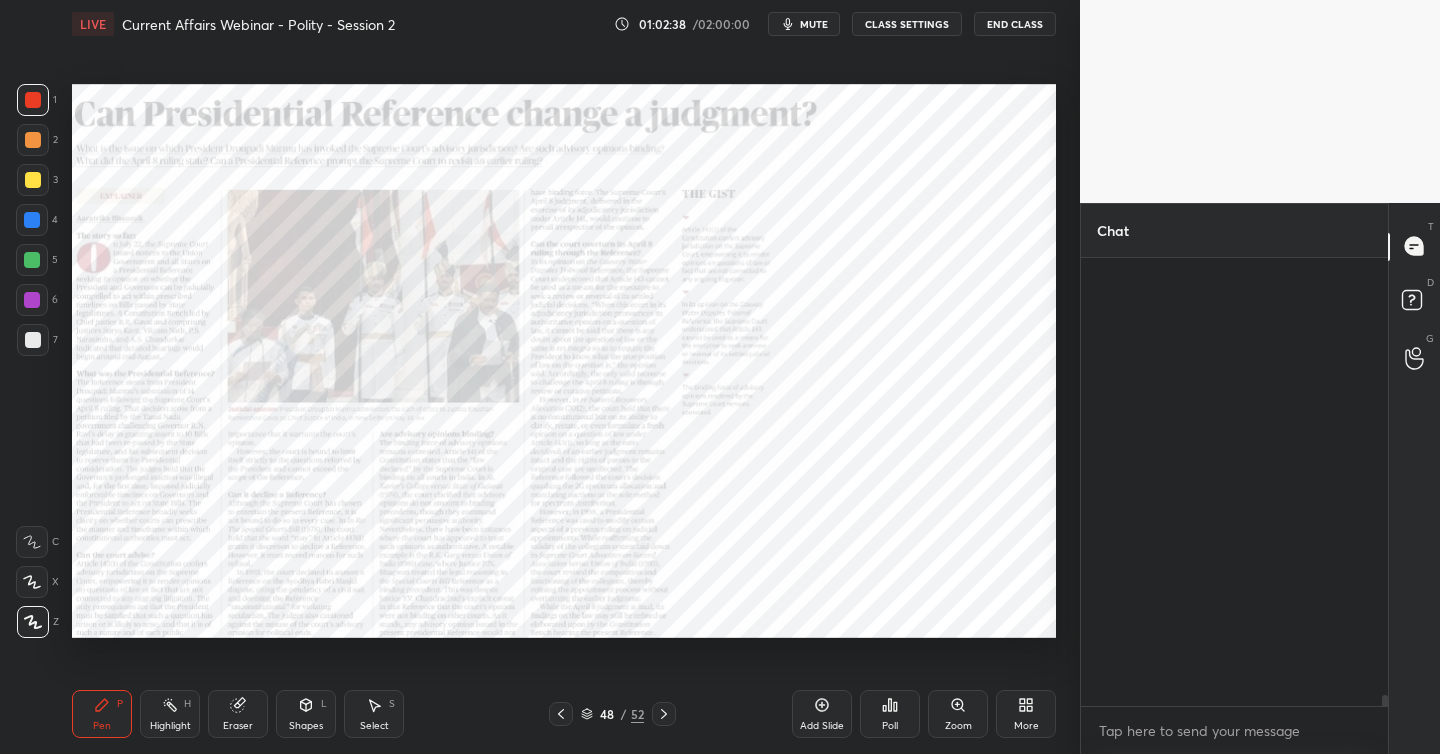 scroll, scrollTop: 29281, scrollLeft: 0, axis: vertical 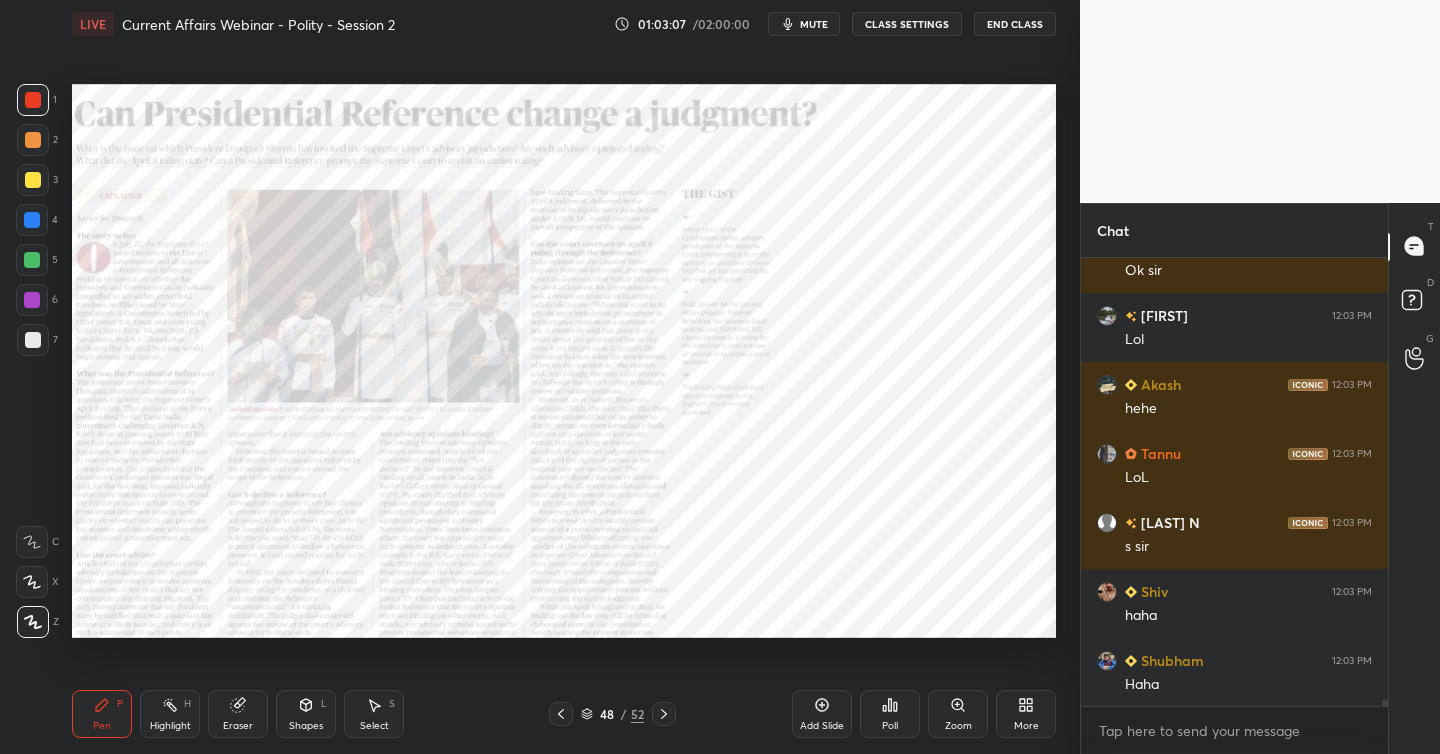 drag, startPoint x: 833, startPoint y: 704, endPoint x: 823, endPoint y: 700, distance: 10.770329 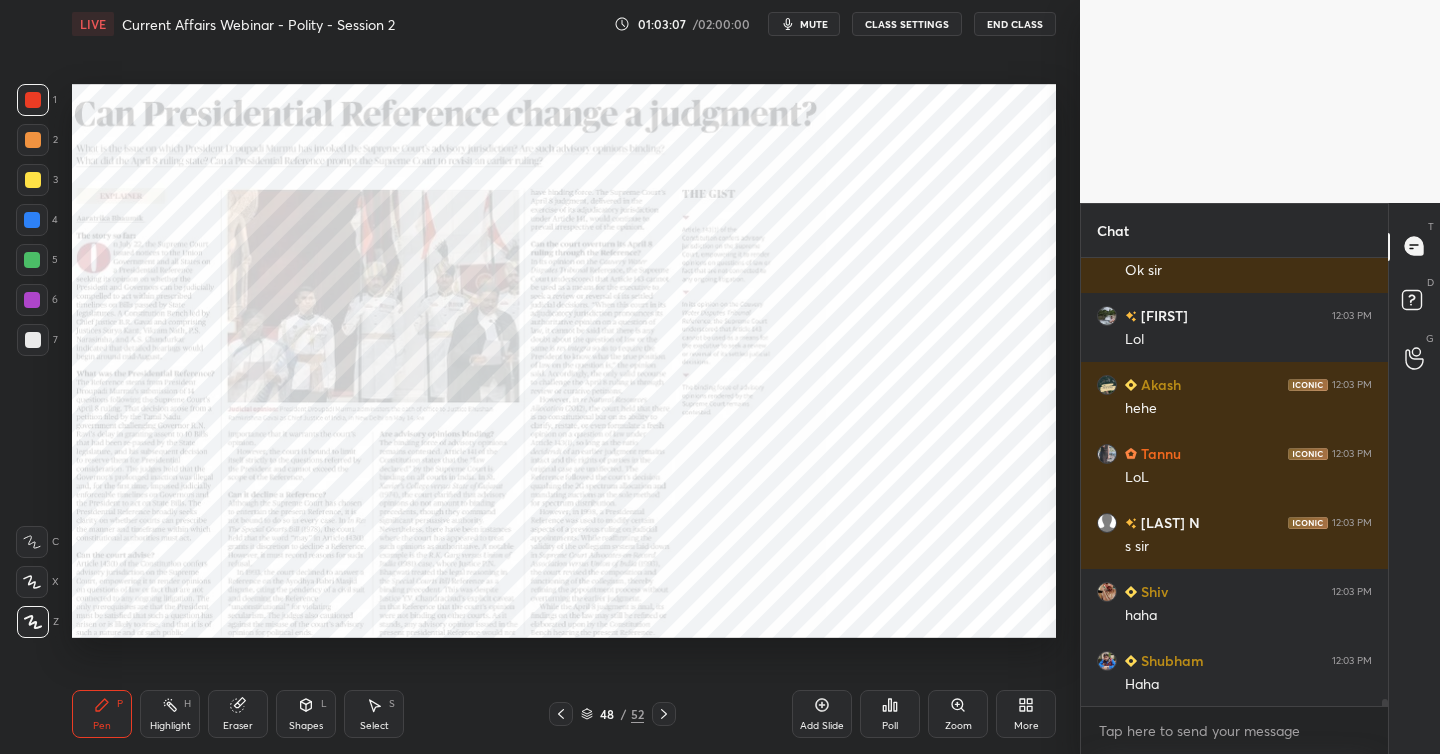 click on "Add Slide" at bounding box center (822, 714) 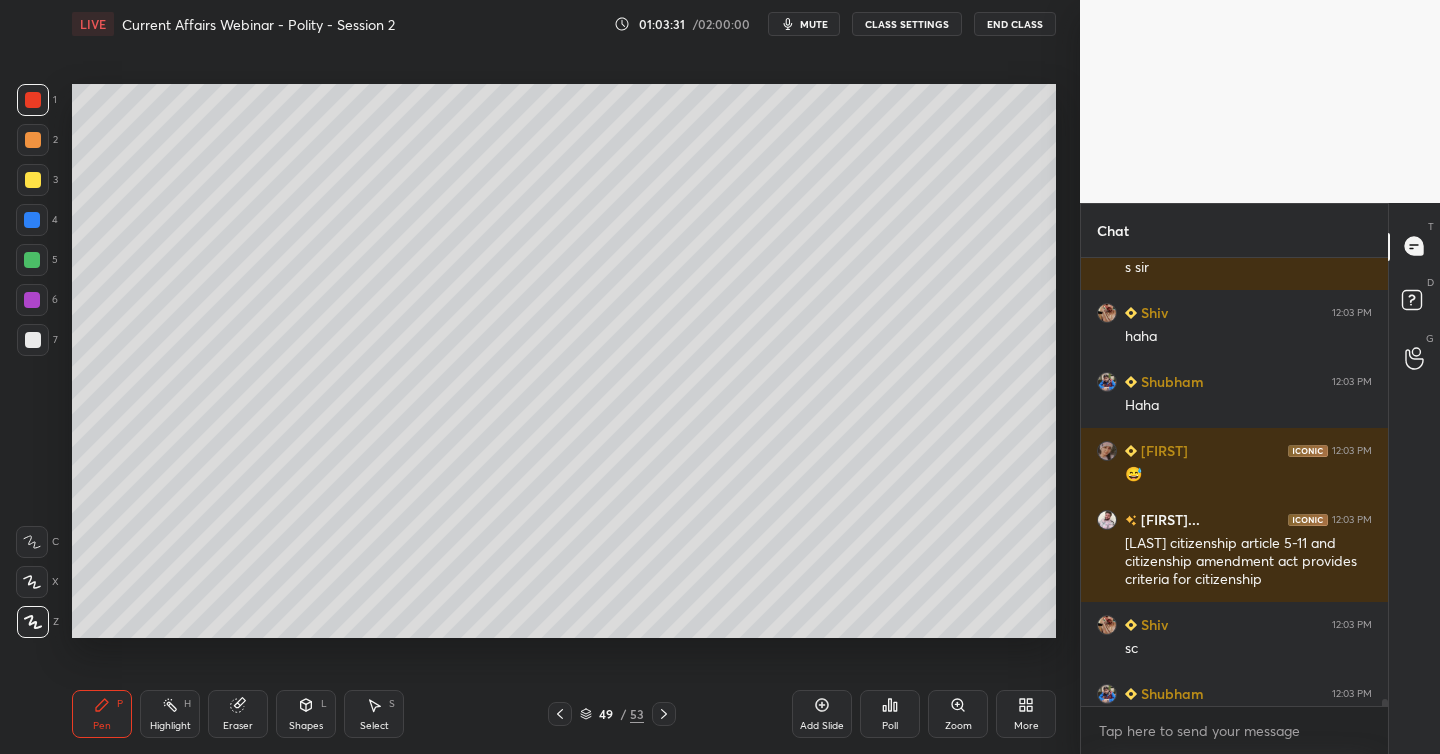 scroll, scrollTop: 29586, scrollLeft: 0, axis: vertical 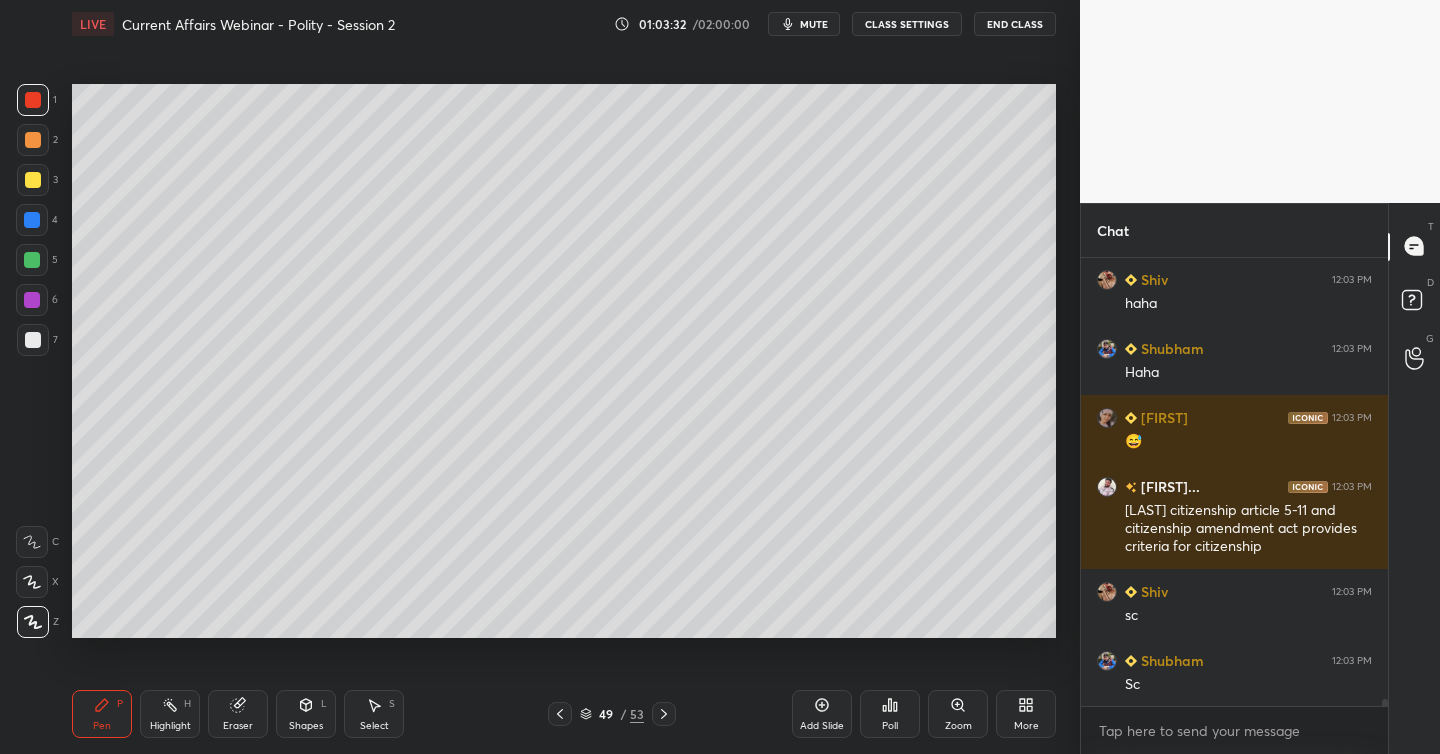 click at bounding box center (33, 340) 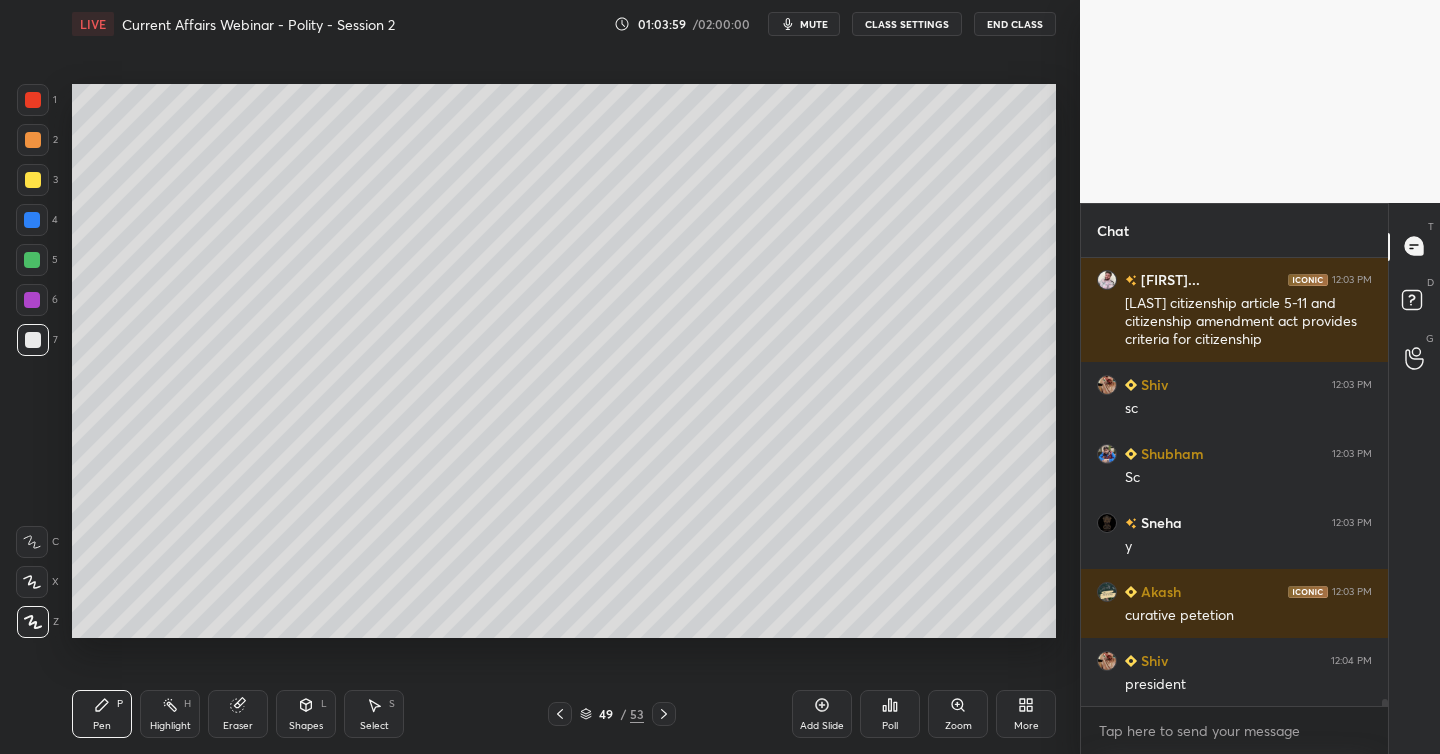 scroll, scrollTop: 29713, scrollLeft: 0, axis: vertical 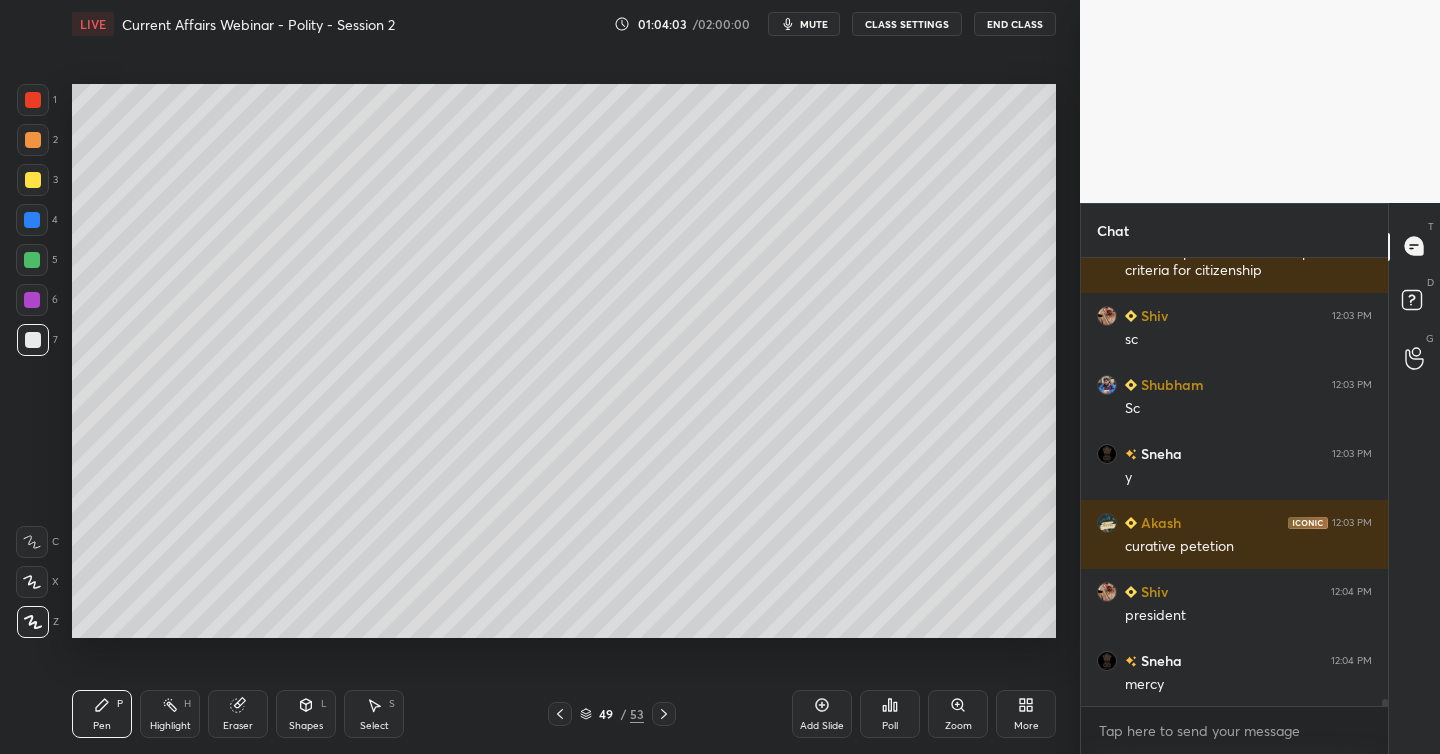 drag, startPoint x: 819, startPoint y: 730, endPoint x: 808, endPoint y: 716, distance: 17.804493 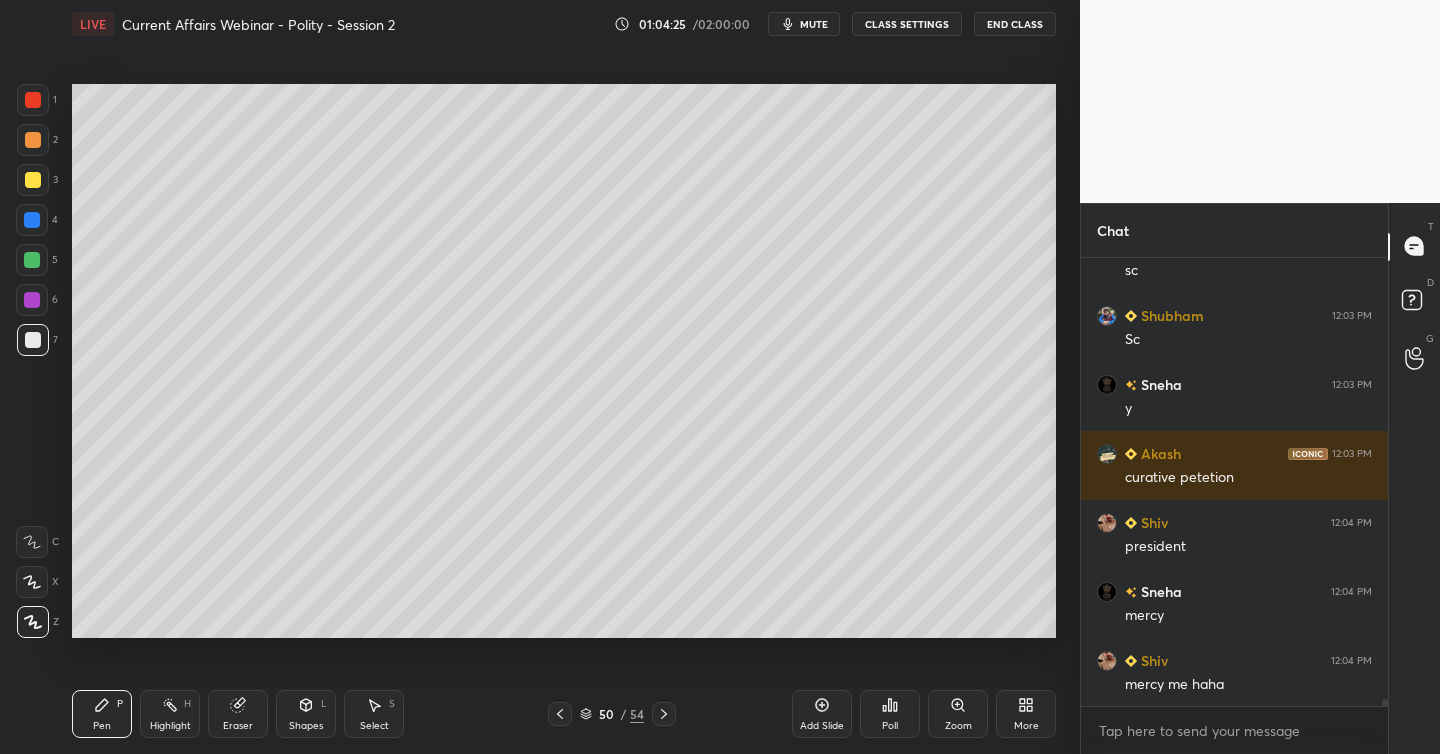 scroll, scrollTop: 29830, scrollLeft: 0, axis: vertical 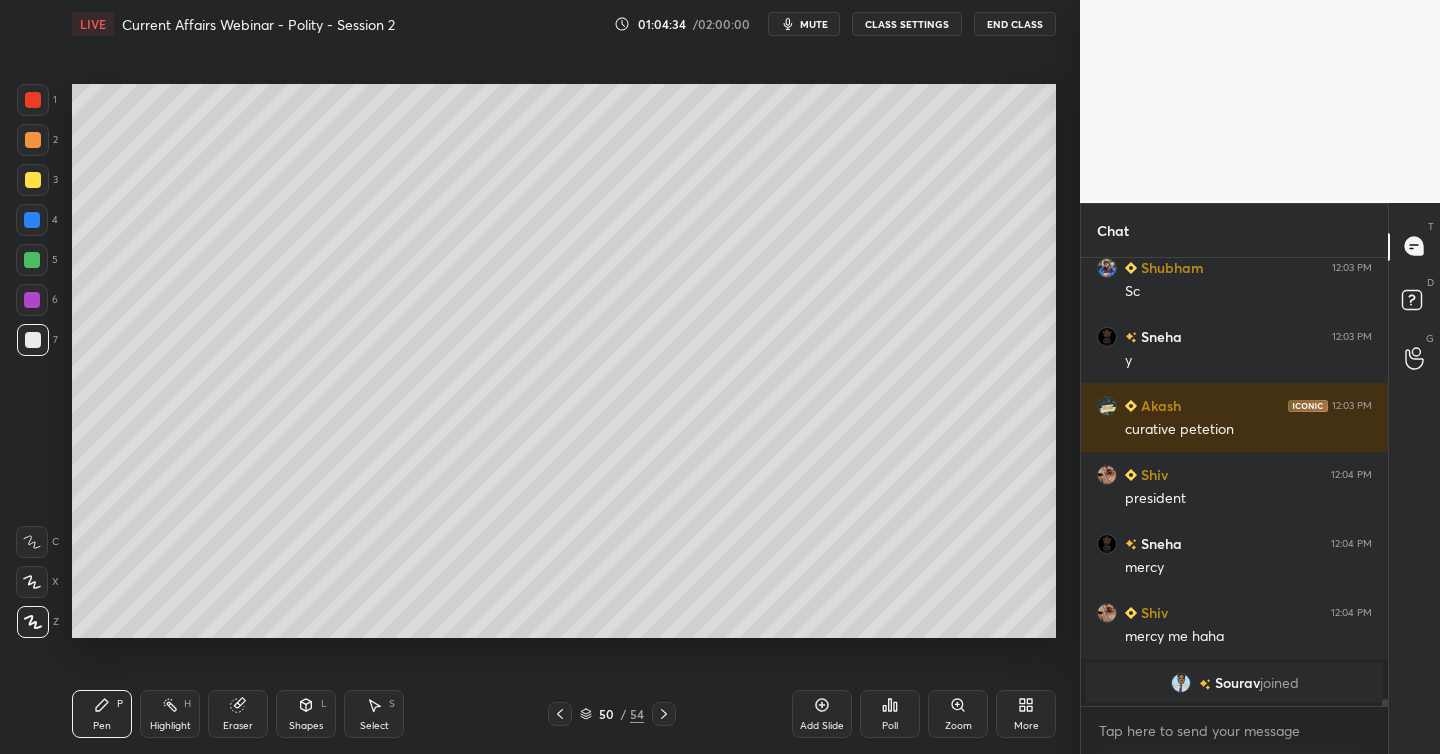 click at bounding box center (32, 220) 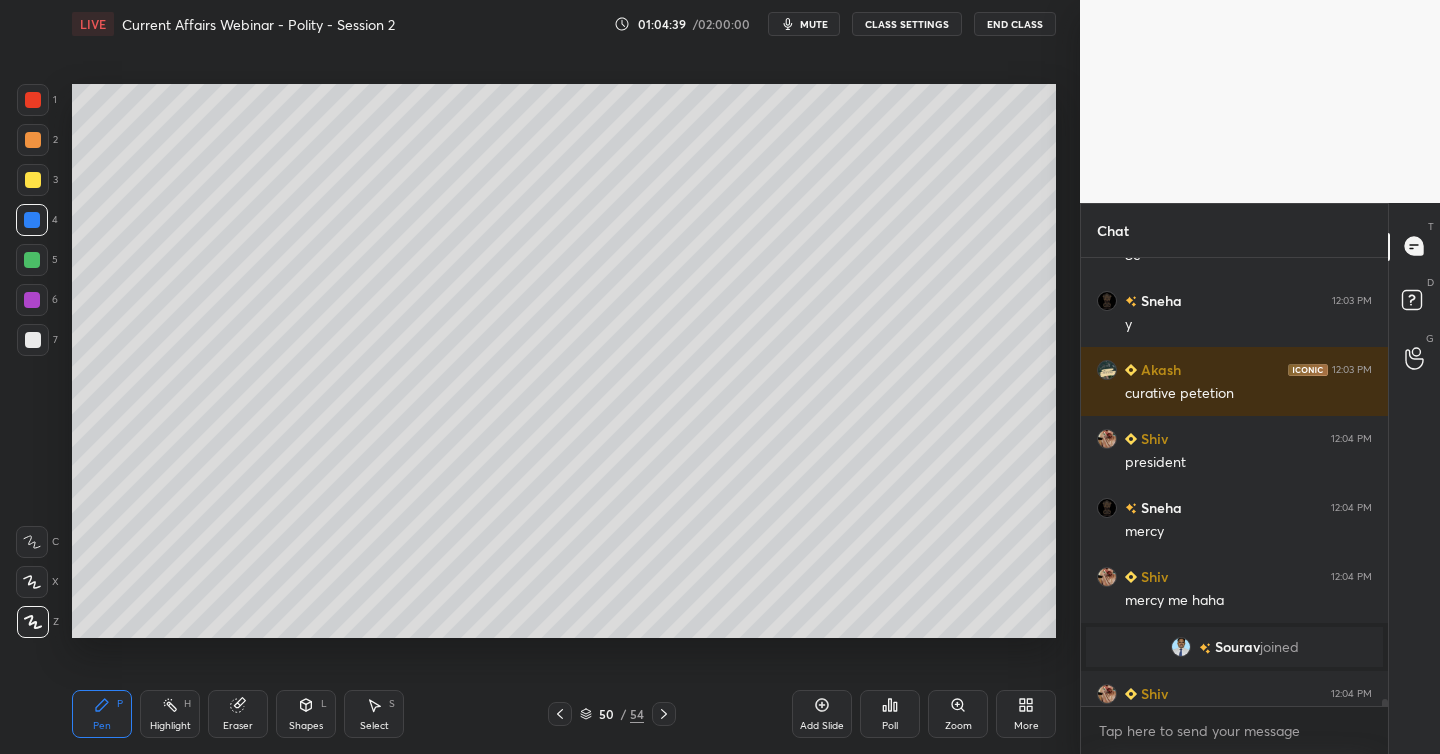 scroll, scrollTop: 29863, scrollLeft: 0, axis: vertical 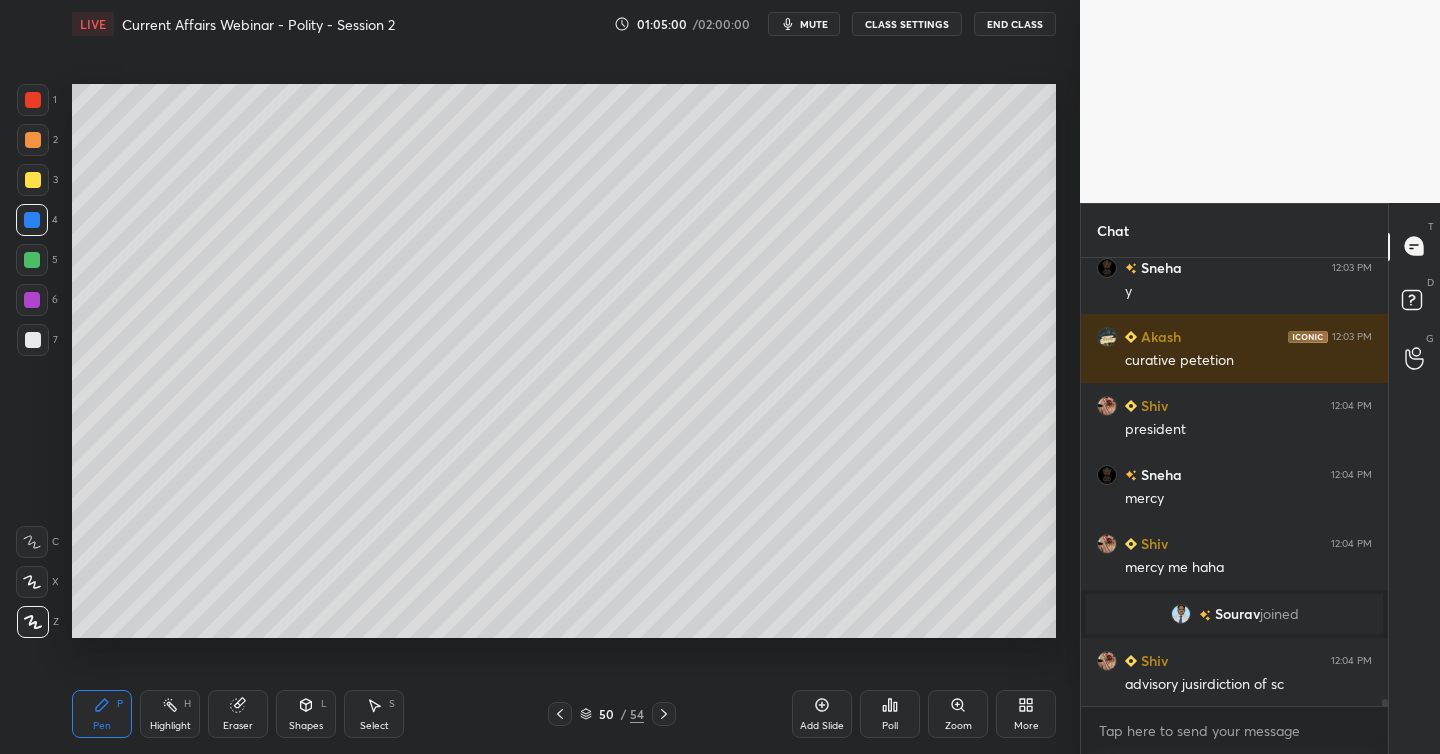 click 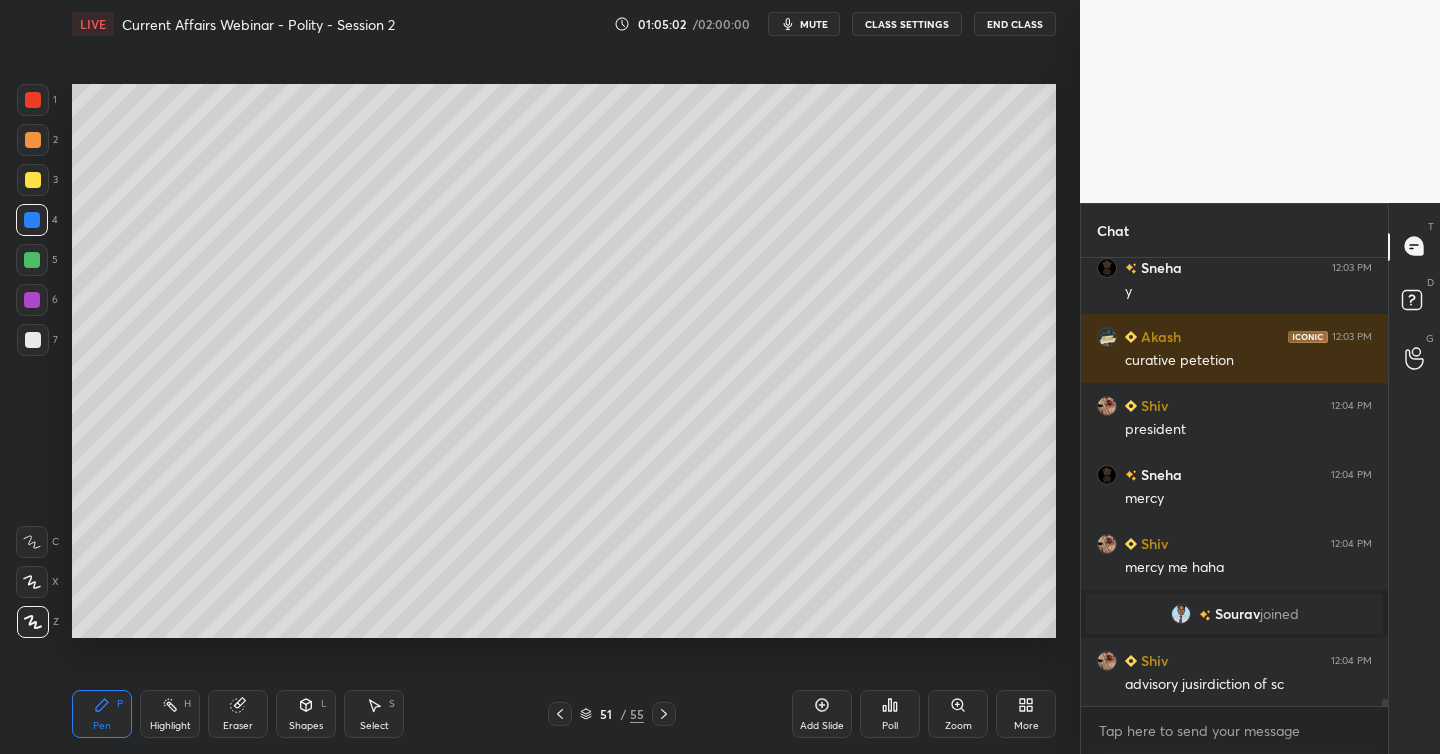 scroll, scrollTop: 29911, scrollLeft: 0, axis: vertical 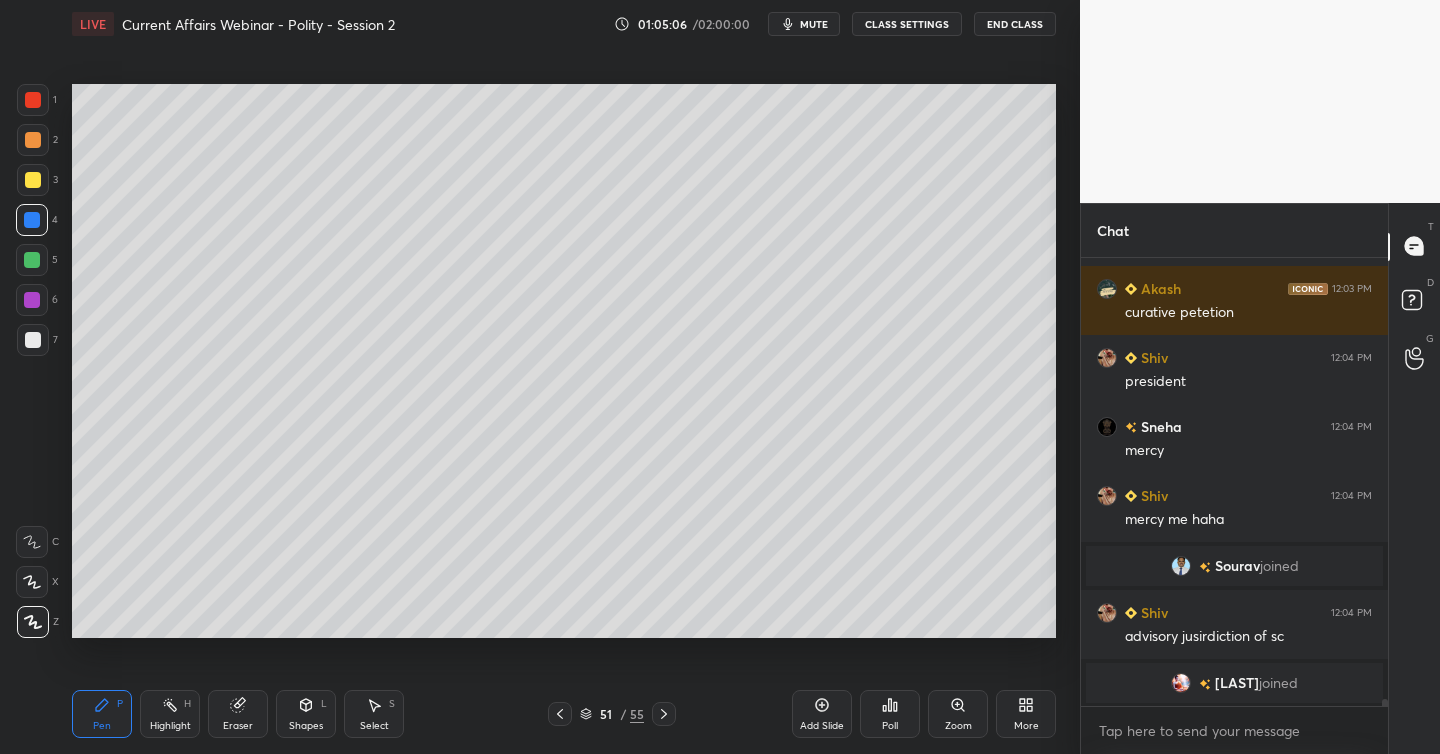 drag, startPoint x: 37, startPoint y: 180, endPoint x: 70, endPoint y: 187, distance: 33.734257 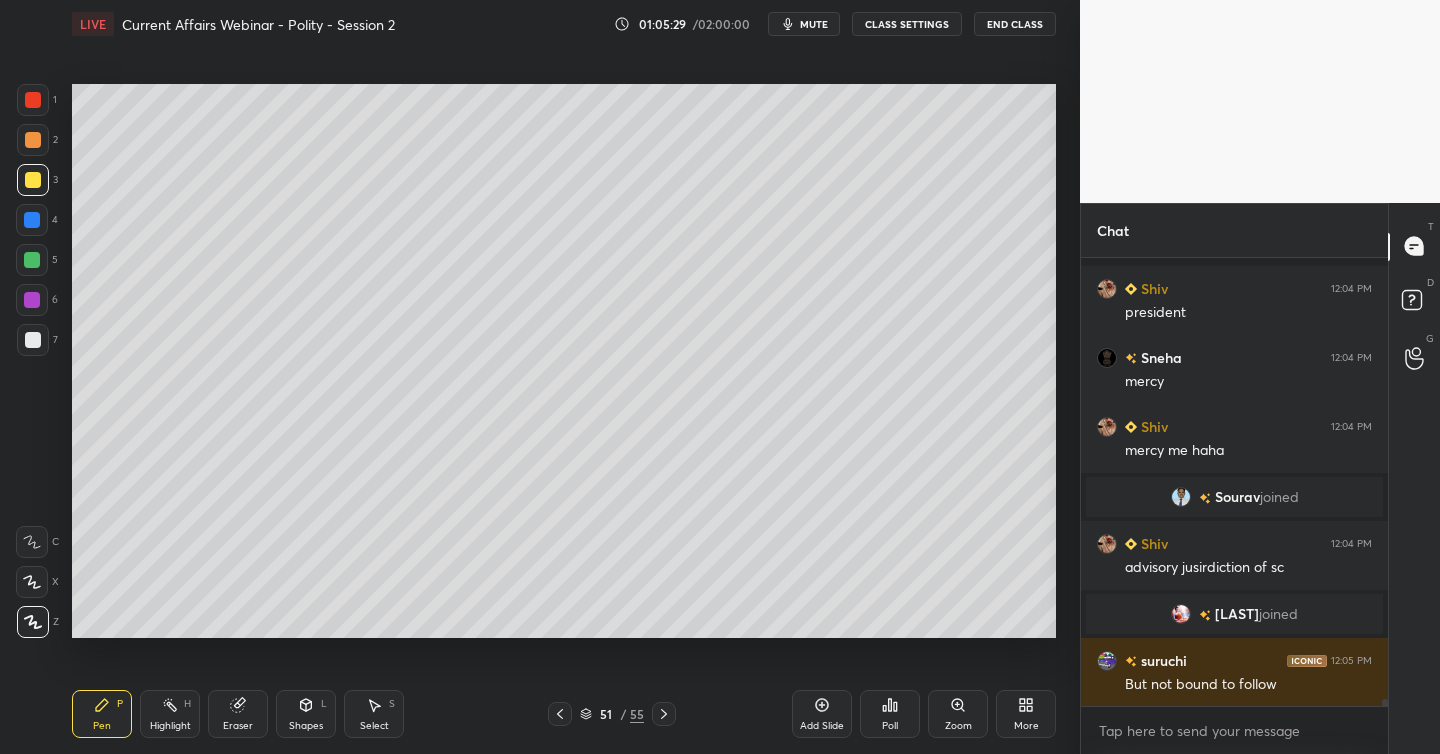 scroll, scrollTop: 30048, scrollLeft: 0, axis: vertical 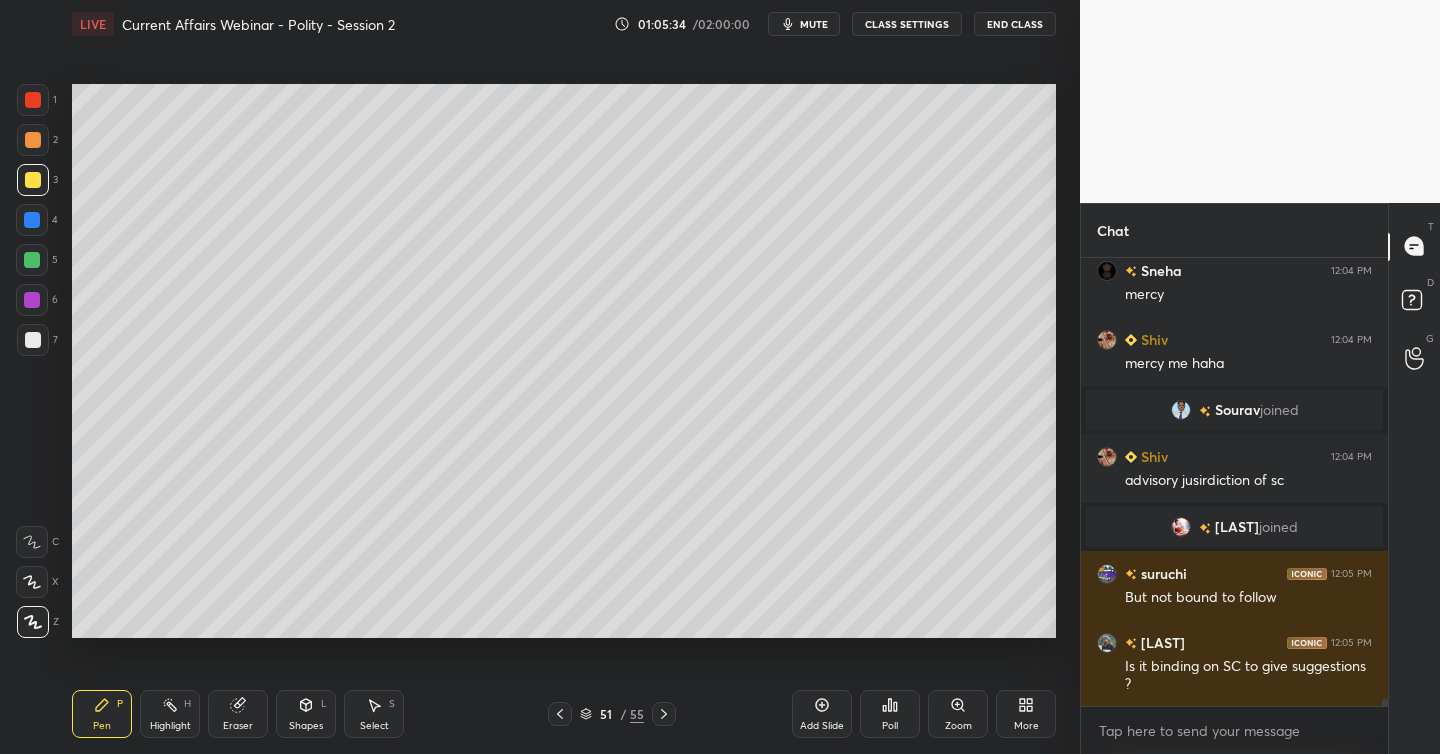 click at bounding box center (32, 300) 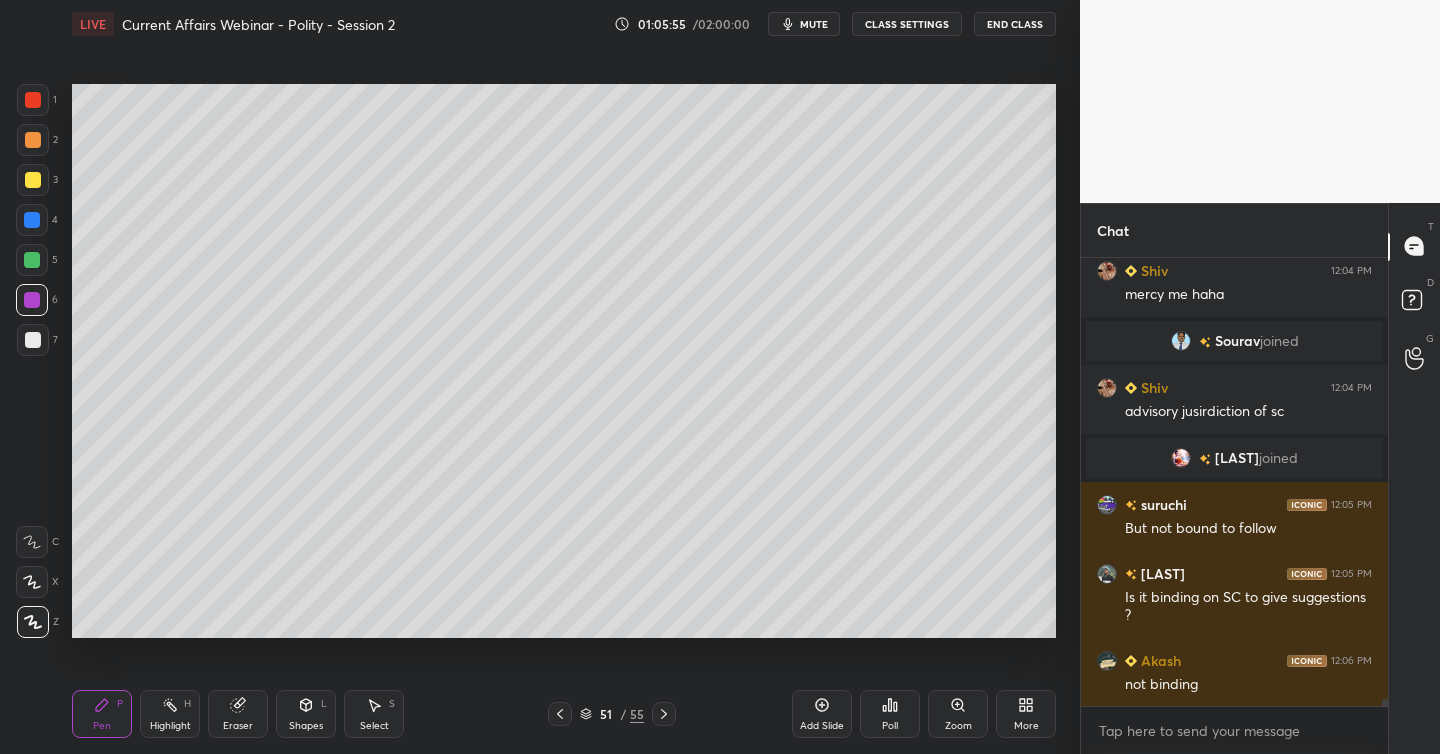 scroll, scrollTop: 30186, scrollLeft: 0, axis: vertical 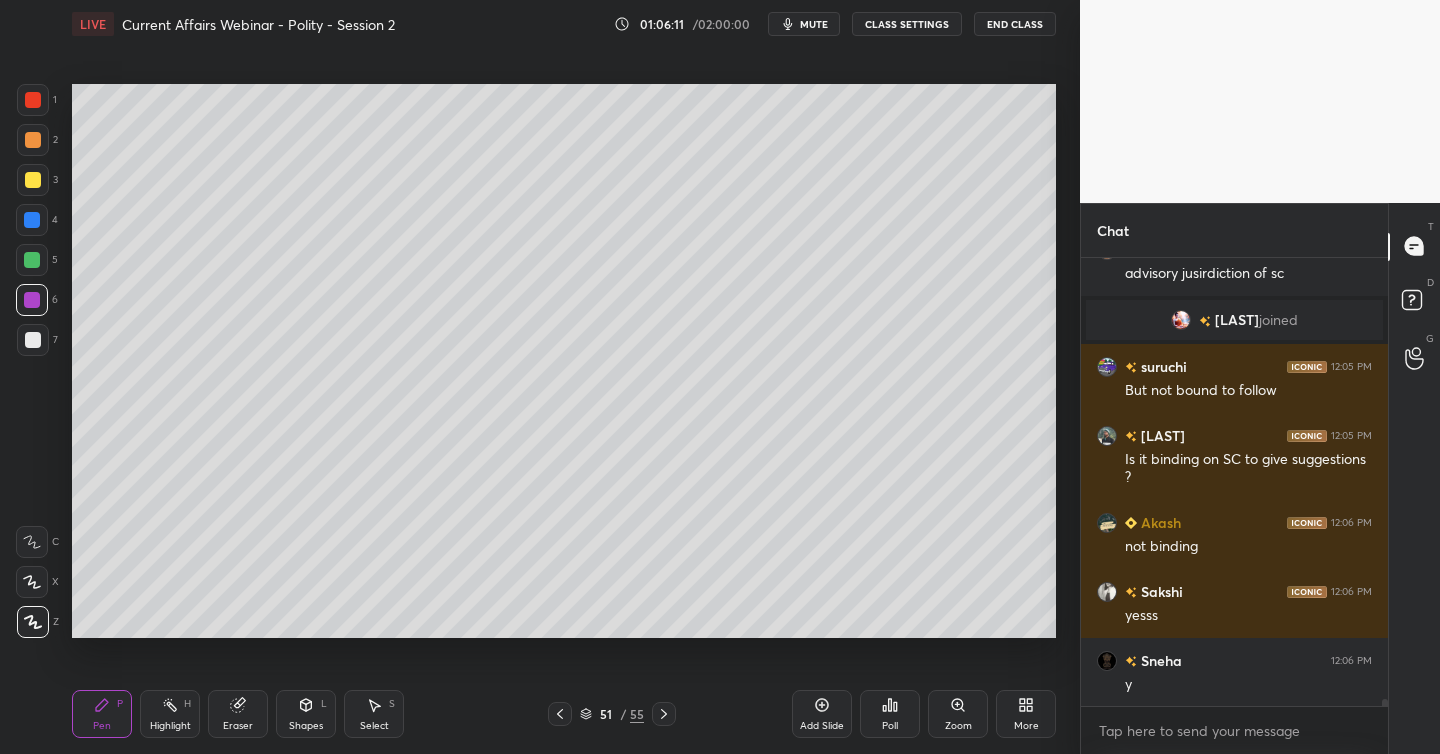 click on "Add Slide" at bounding box center (822, 714) 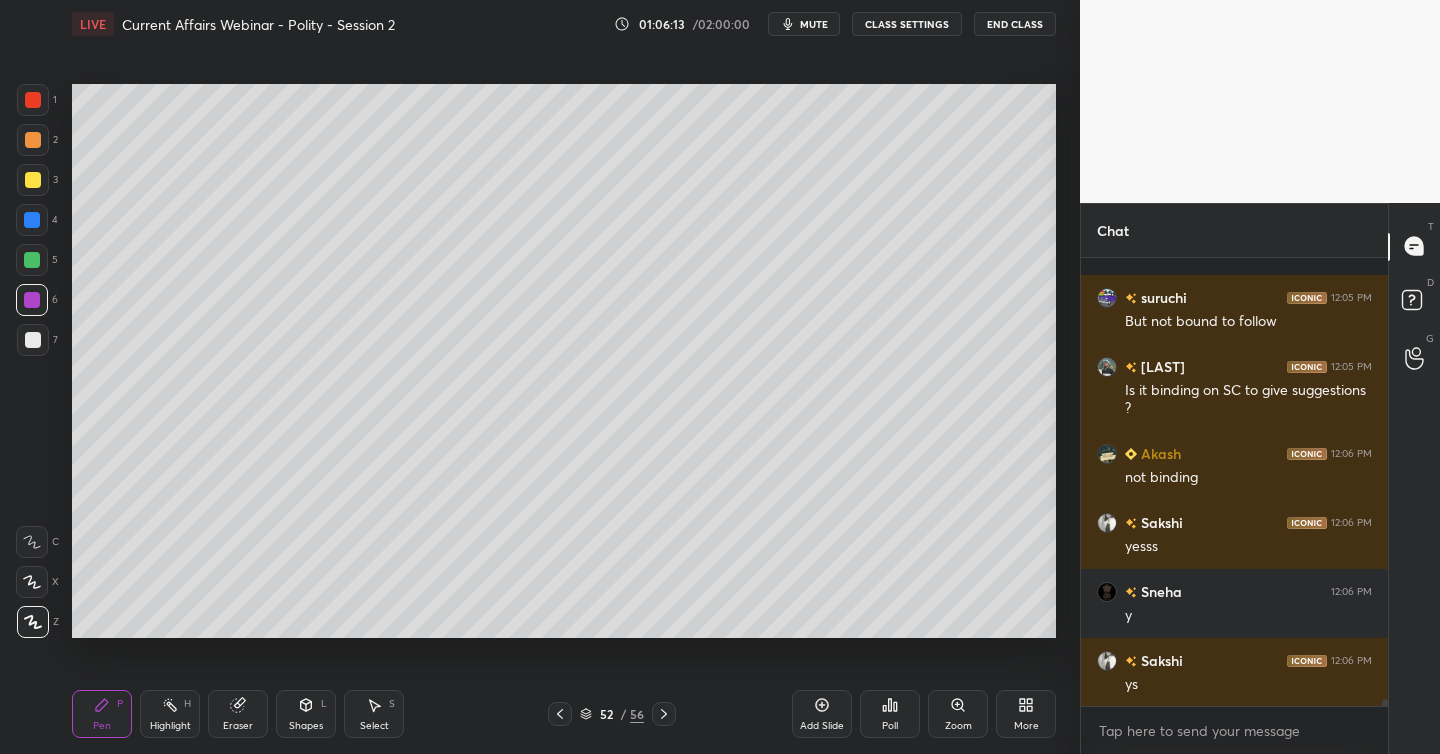scroll, scrollTop: 30462, scrollLeft: 0, axis: vertical 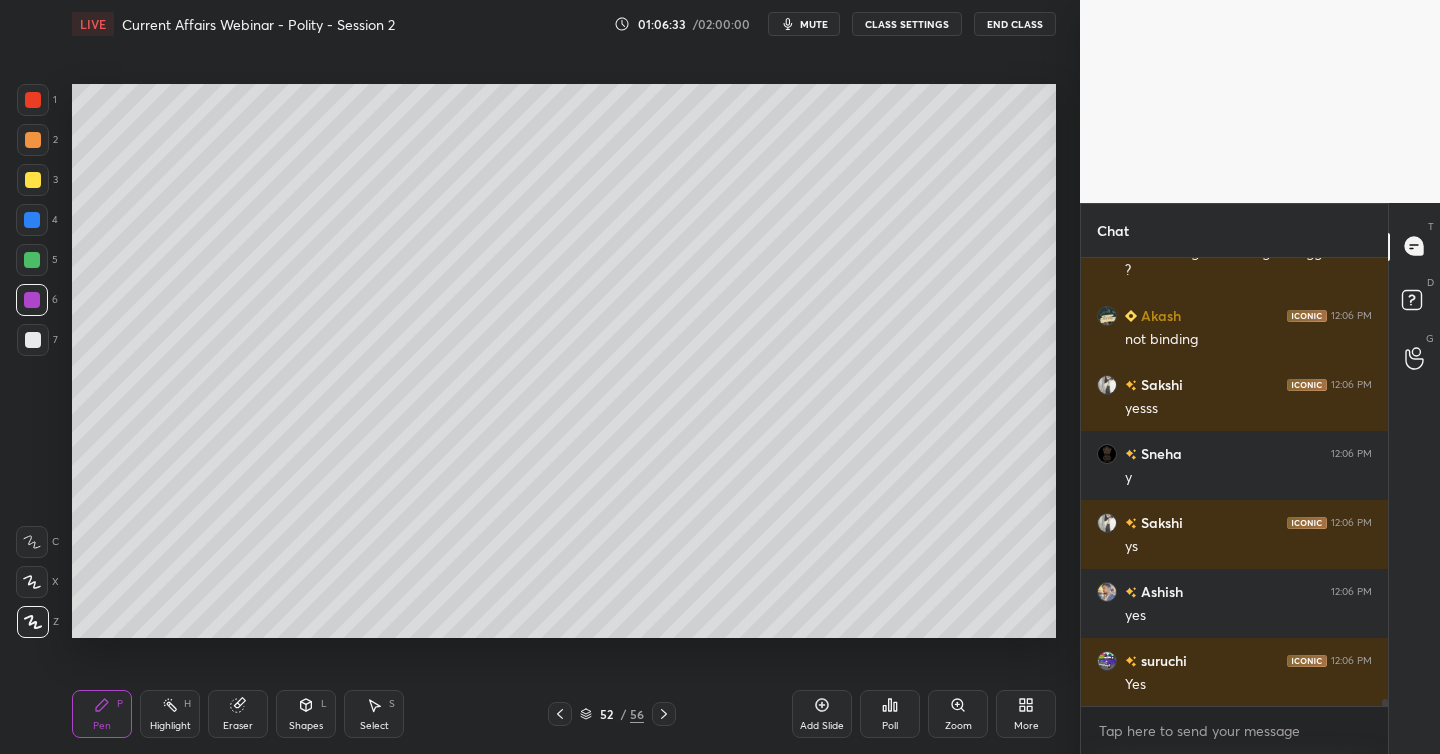 click at bounding box center (33, 340) 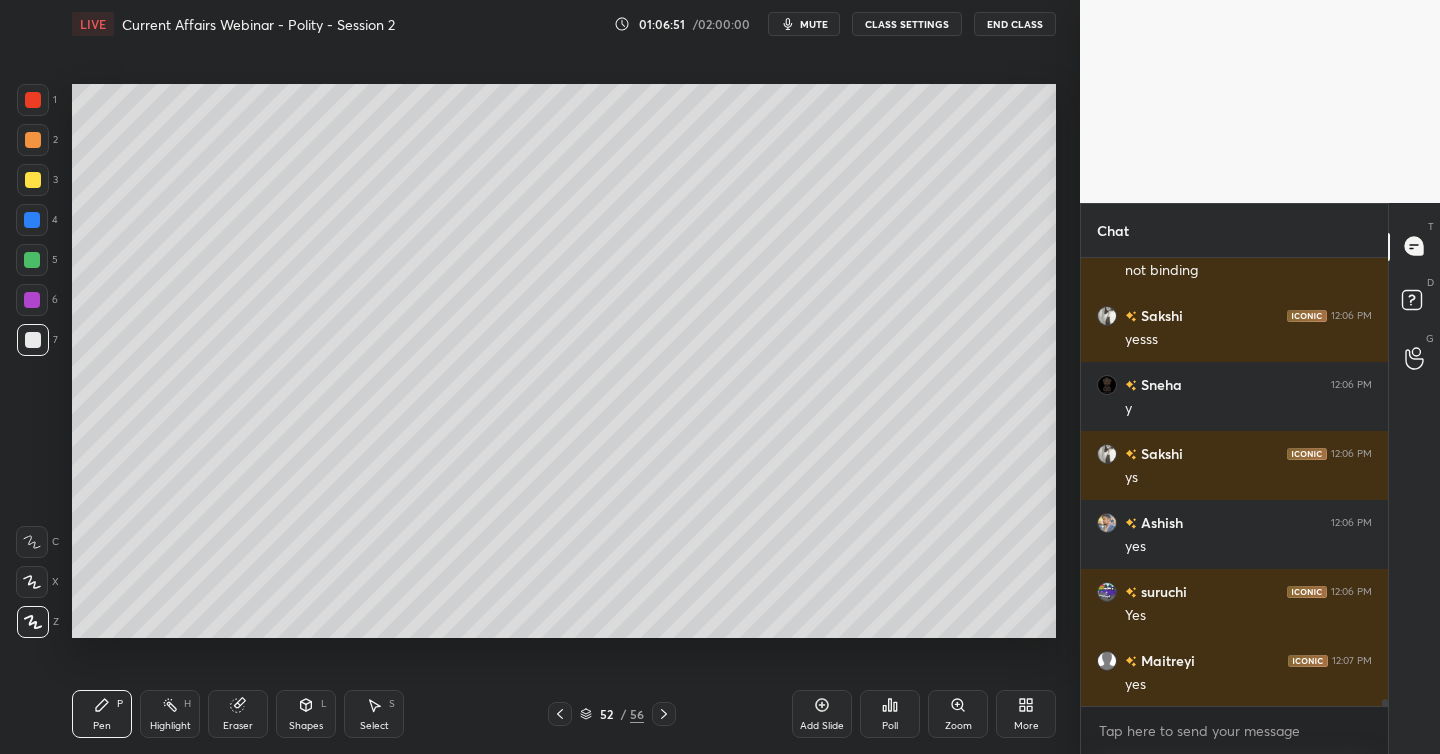 scroll, scrollTop: 30600, scrollLeft: 0, axis: vertical 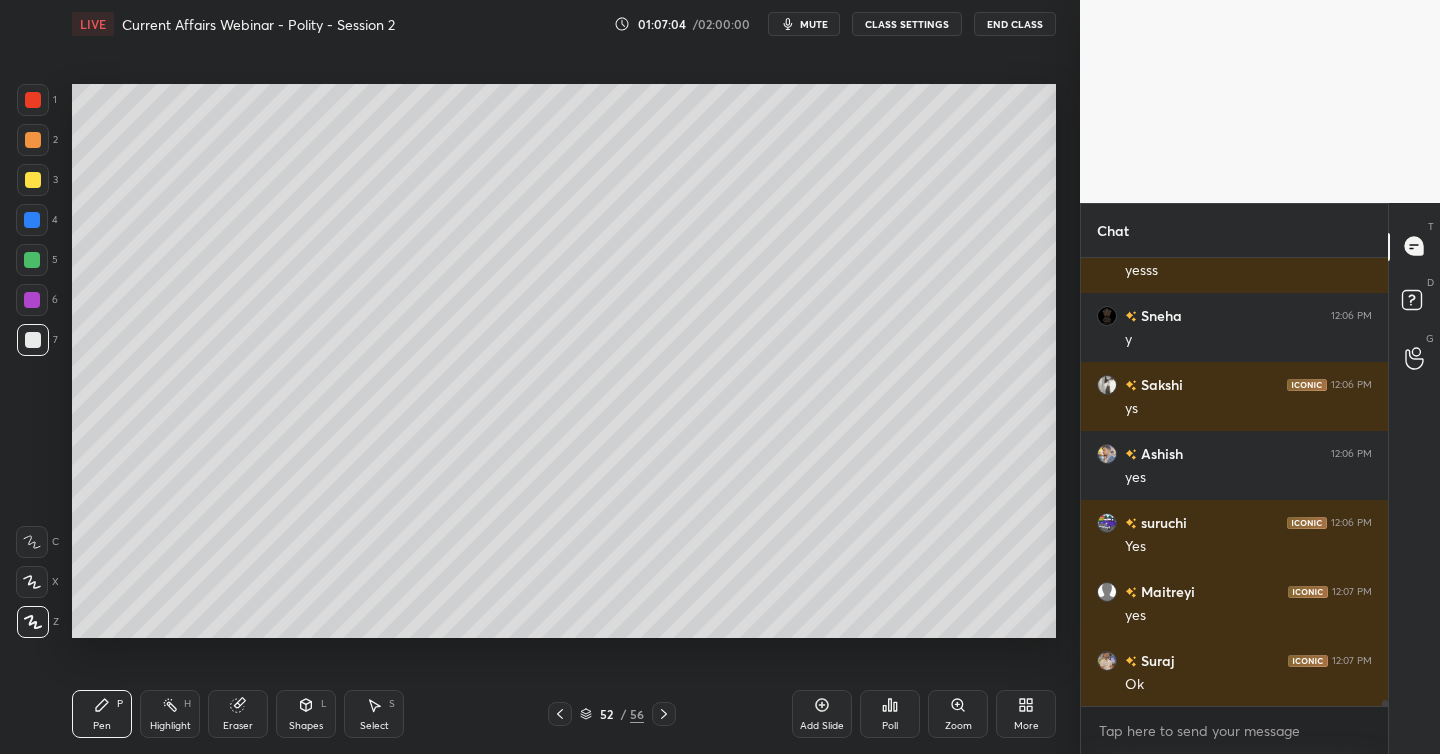 click on "Add Slide" at bounding box center [822, 714] 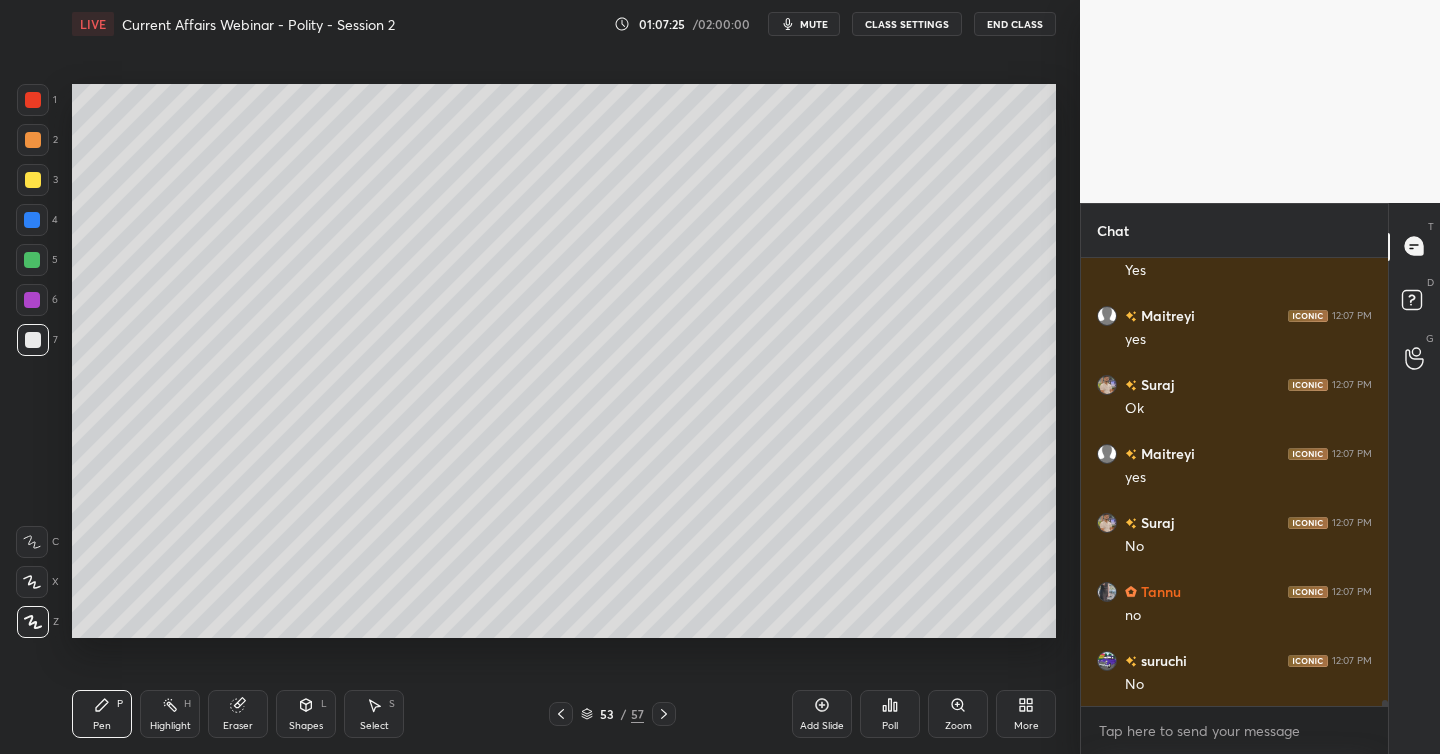 scroll, scrollTop: 30945, scrollLeft: 0, axis: vertical 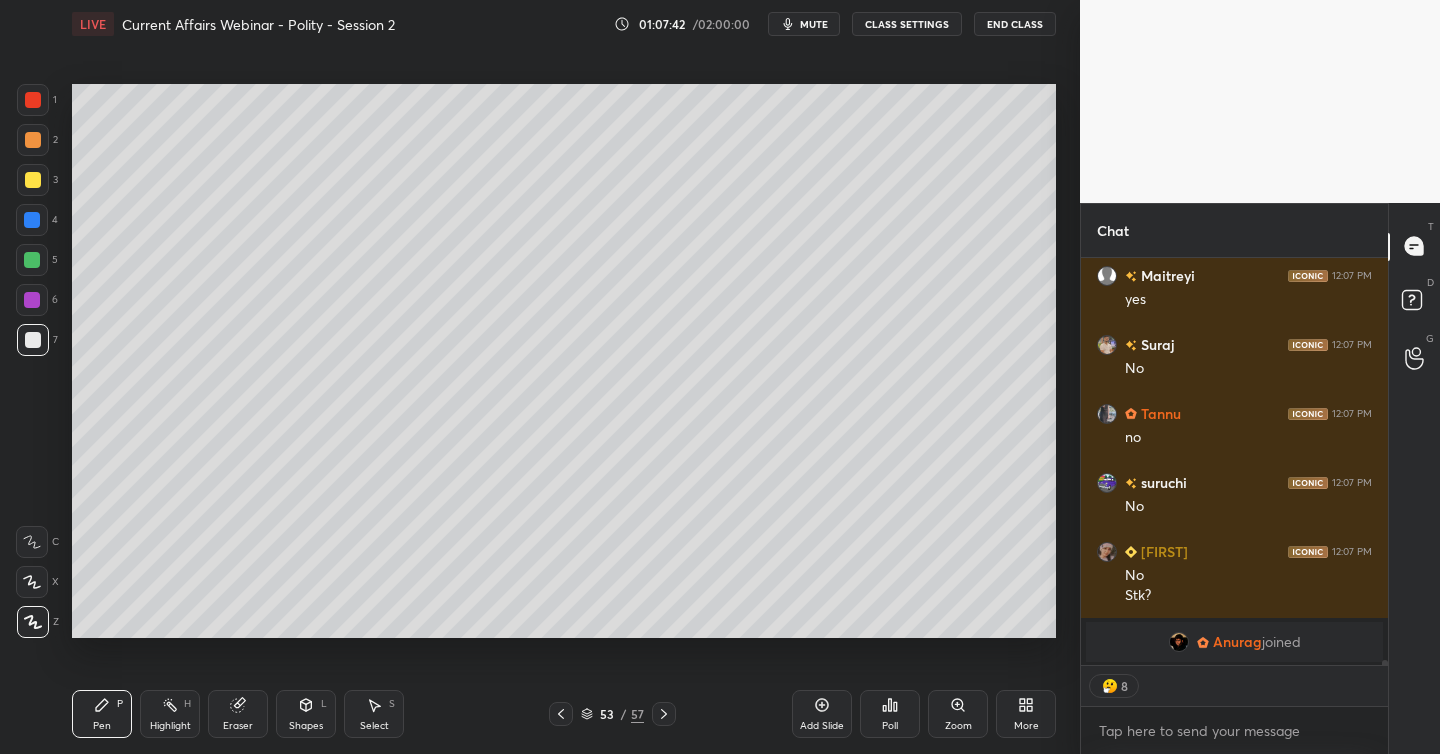 click on "Add Slide" at bounding box center [822, 714] 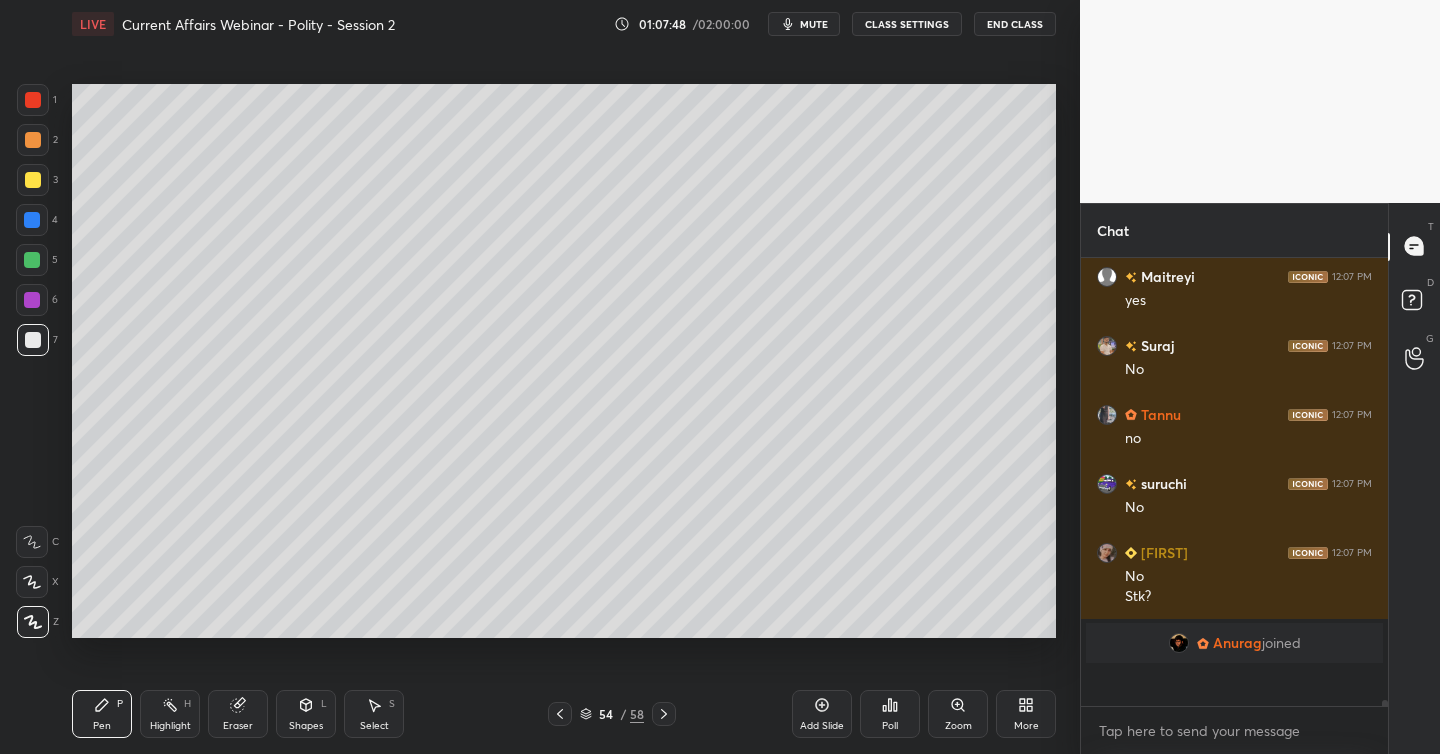 scroll, scrollTop: 7, scrollLeft: 7, axis: both 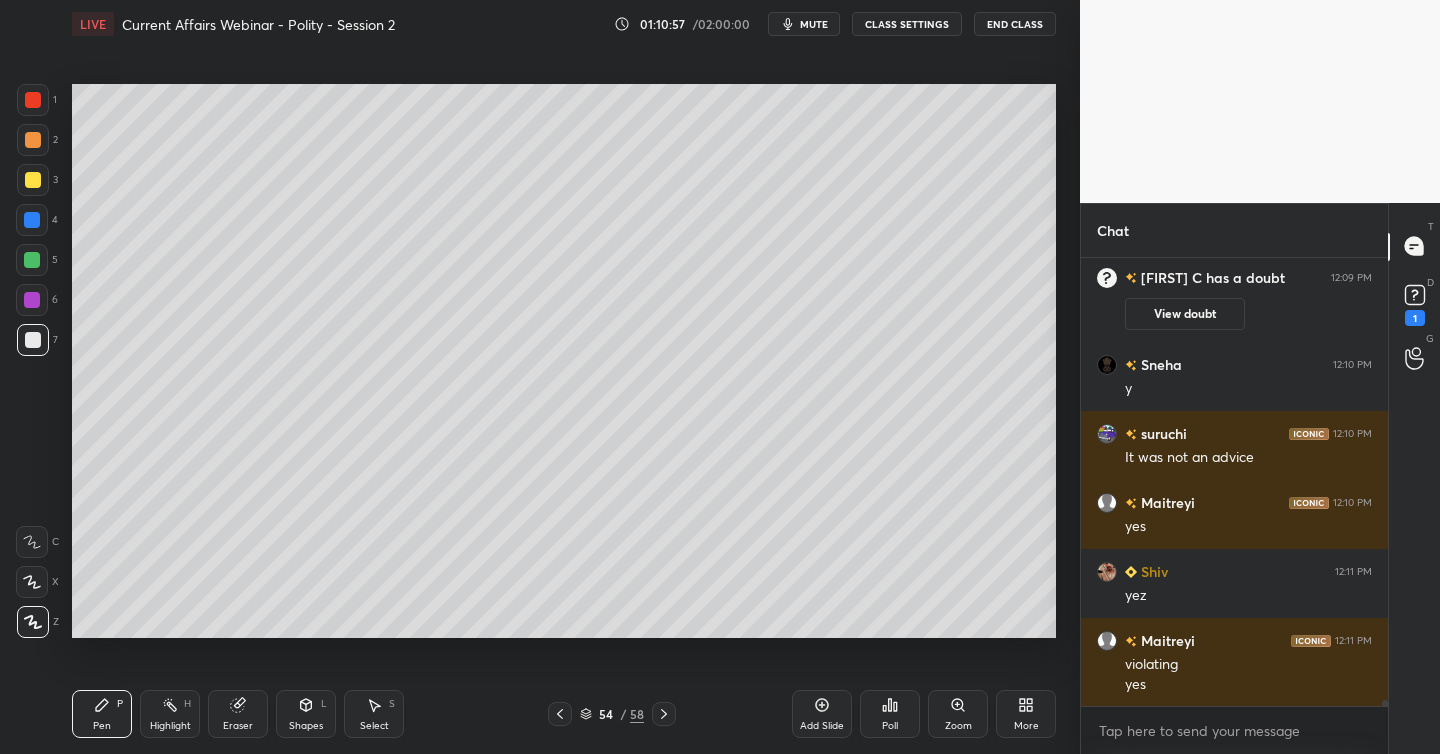 click on "Add Slide" at bounding box center (822, 714) 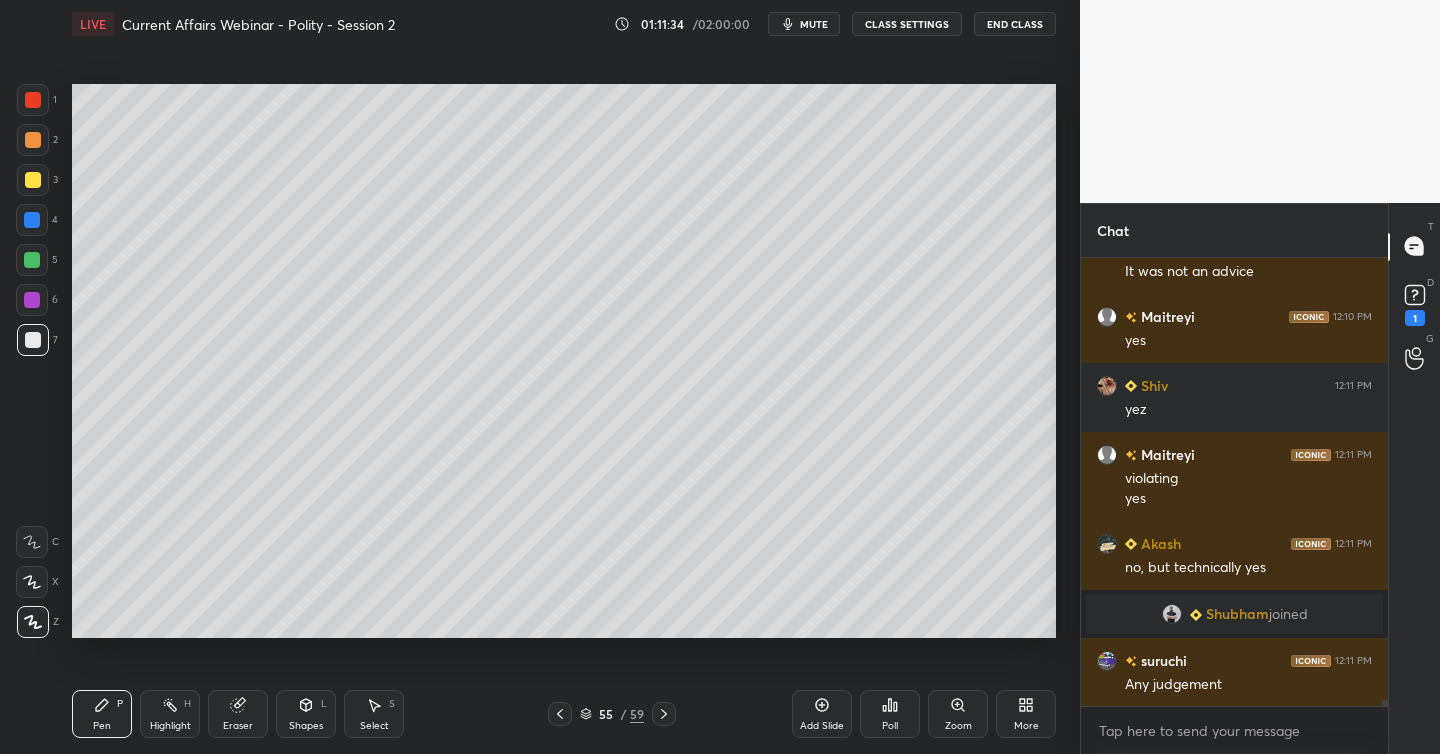 scroll, scrollTop: 31414, scrollLeft: 0, axis: vertical 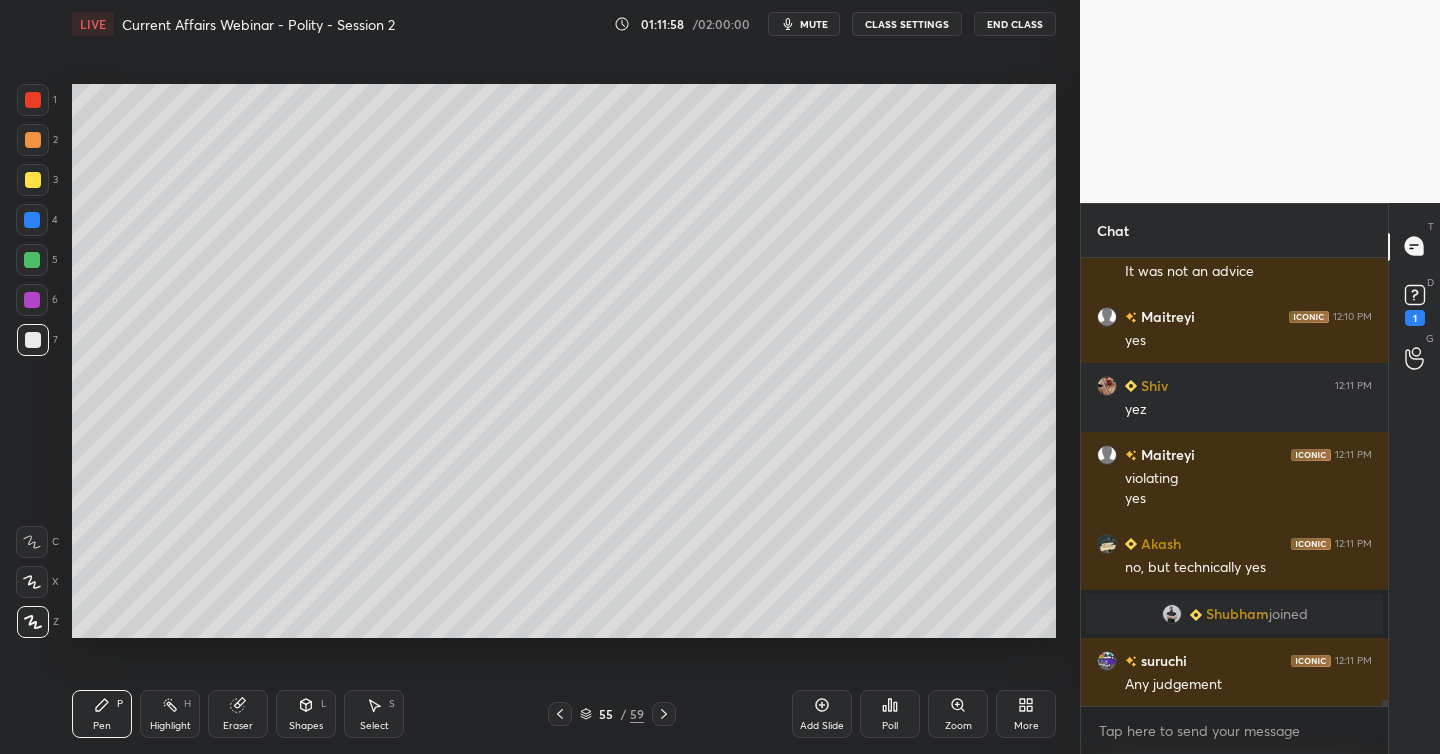 drag, startPoint x: 814, startPoint y: 708, endPoint x: 813, endPoint y: 698, distance: 10.049875 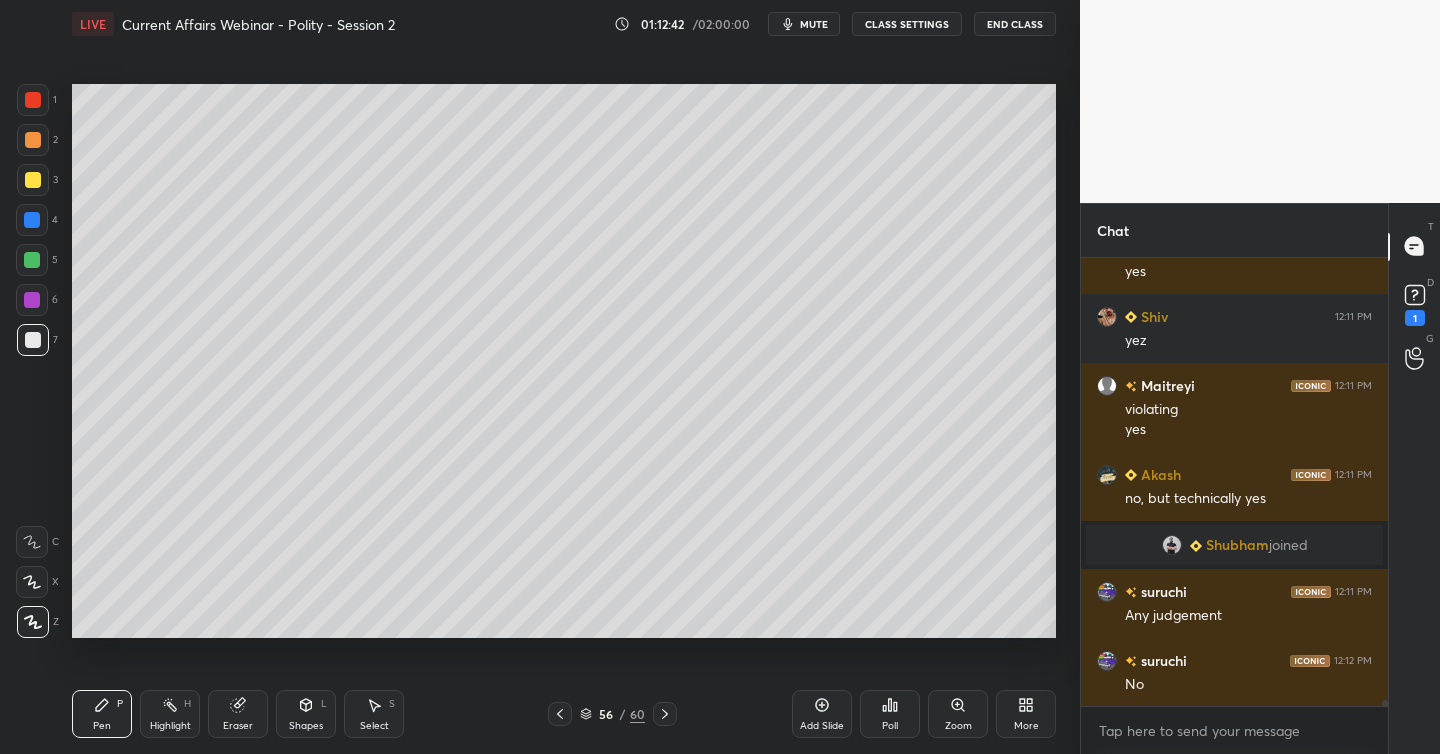 scroll, scrollTop: 31533, scrollLeft: 0, axis: vertical 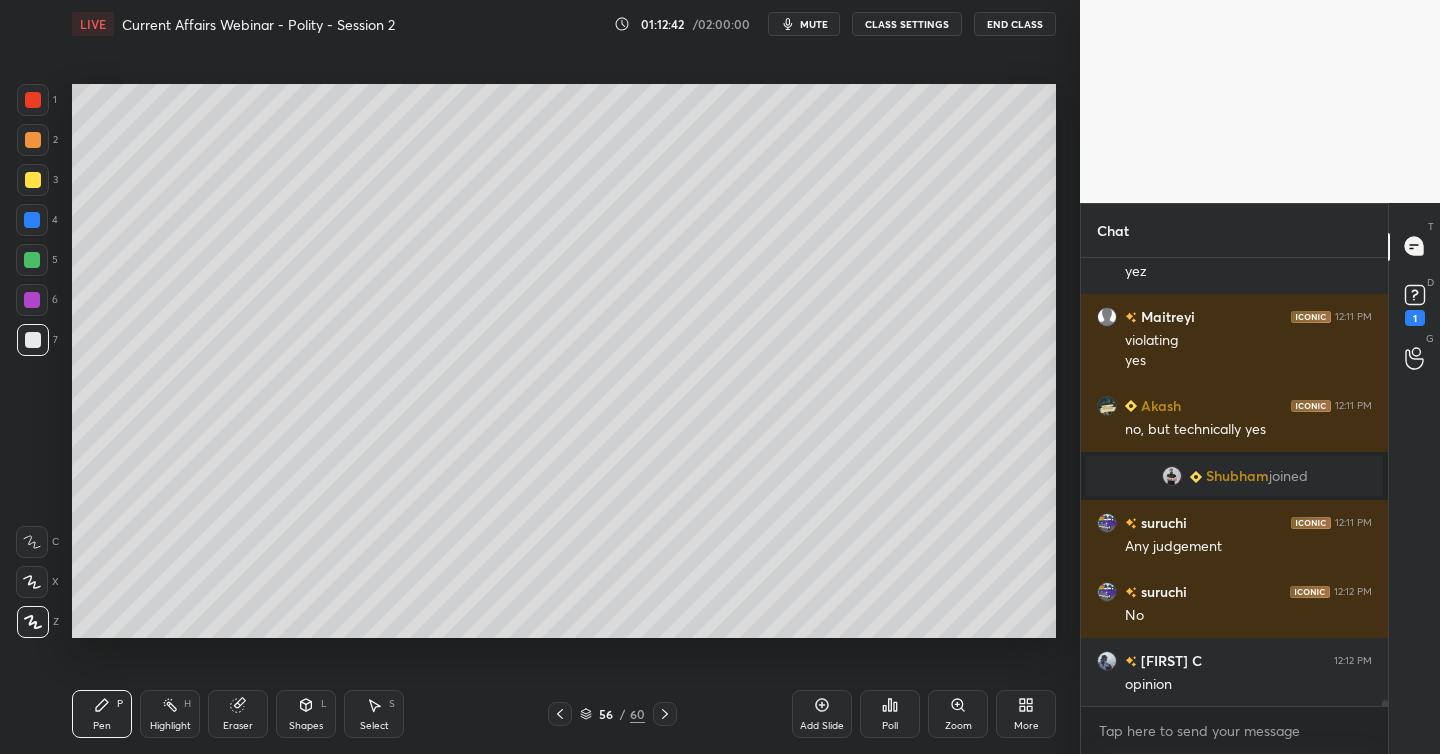 click on "Add Slide" at bounding box center [822, 714] 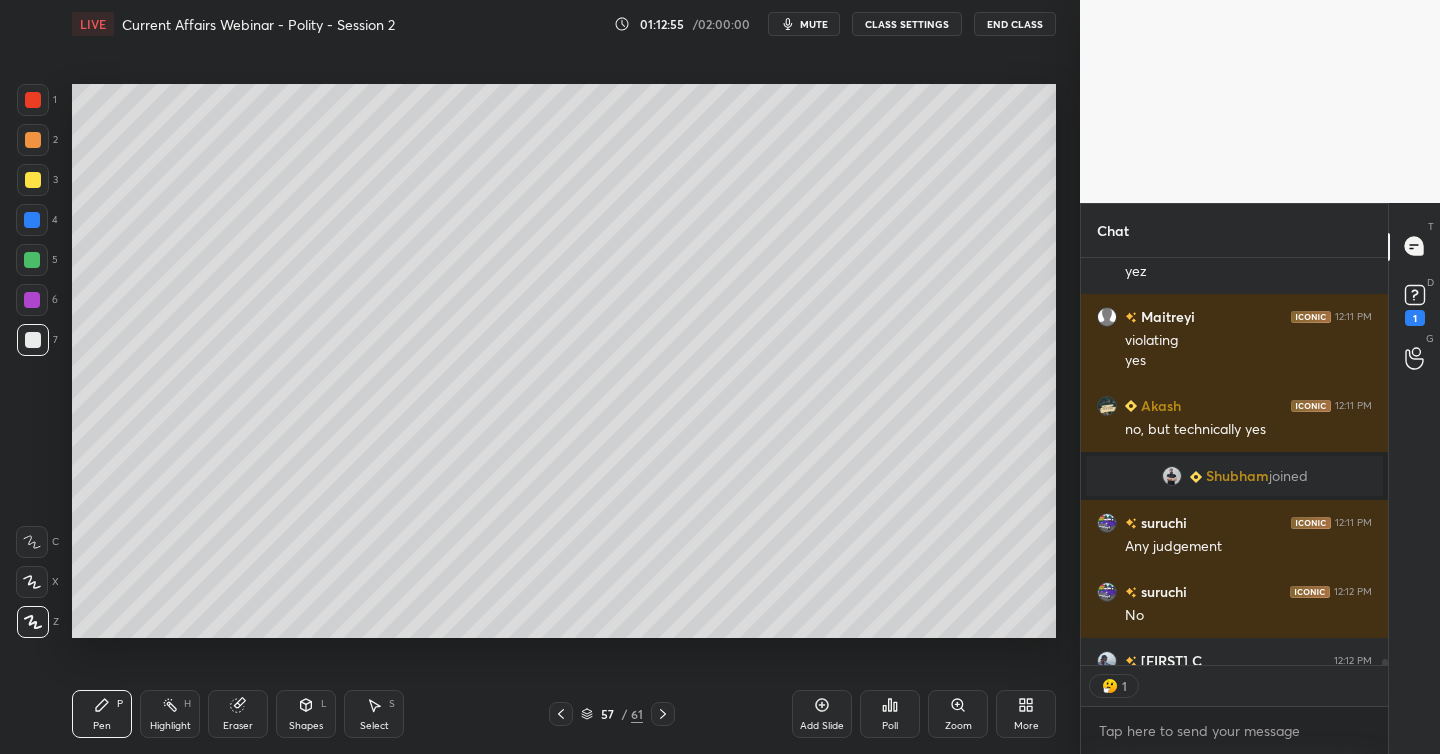 scroll, scrollTop: 401, scrollLeft: 301, axis: both 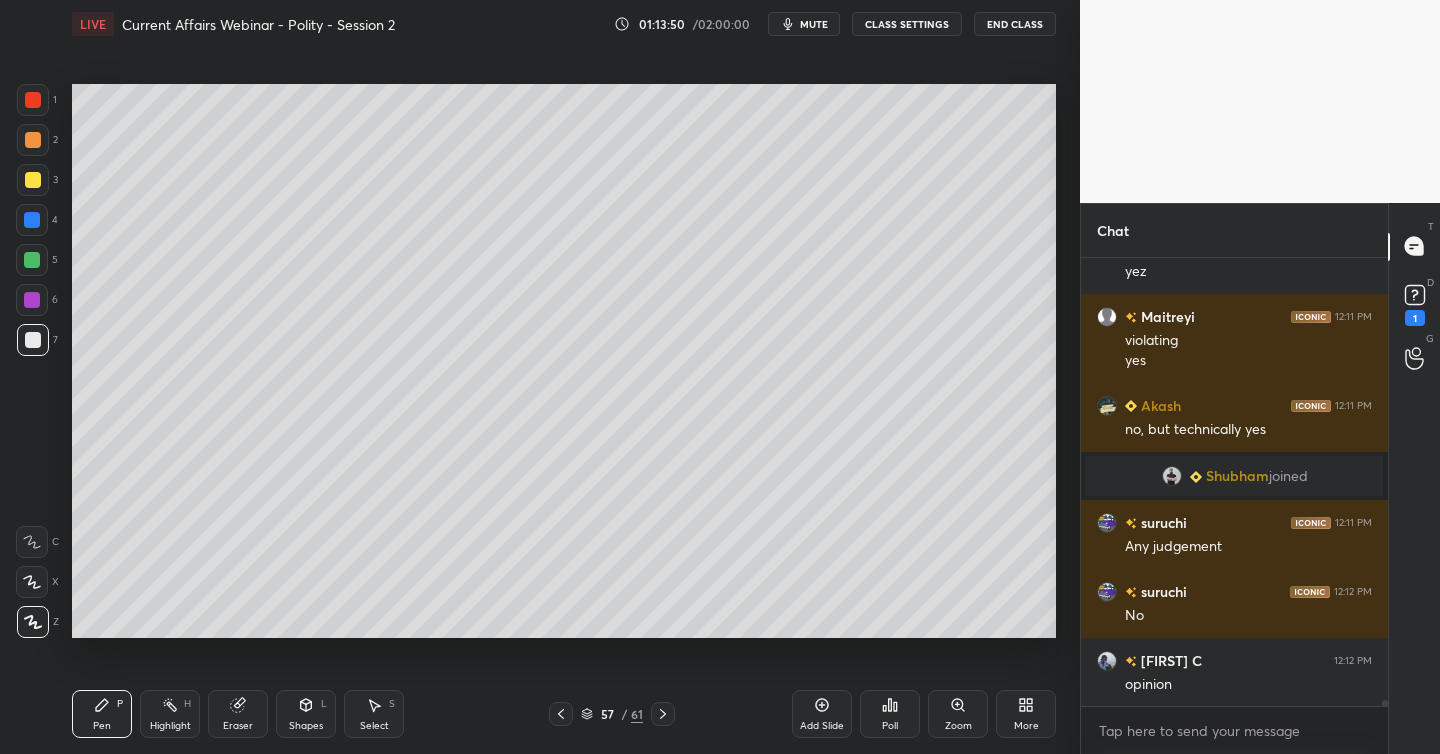 click at bounding box center [32, 300] 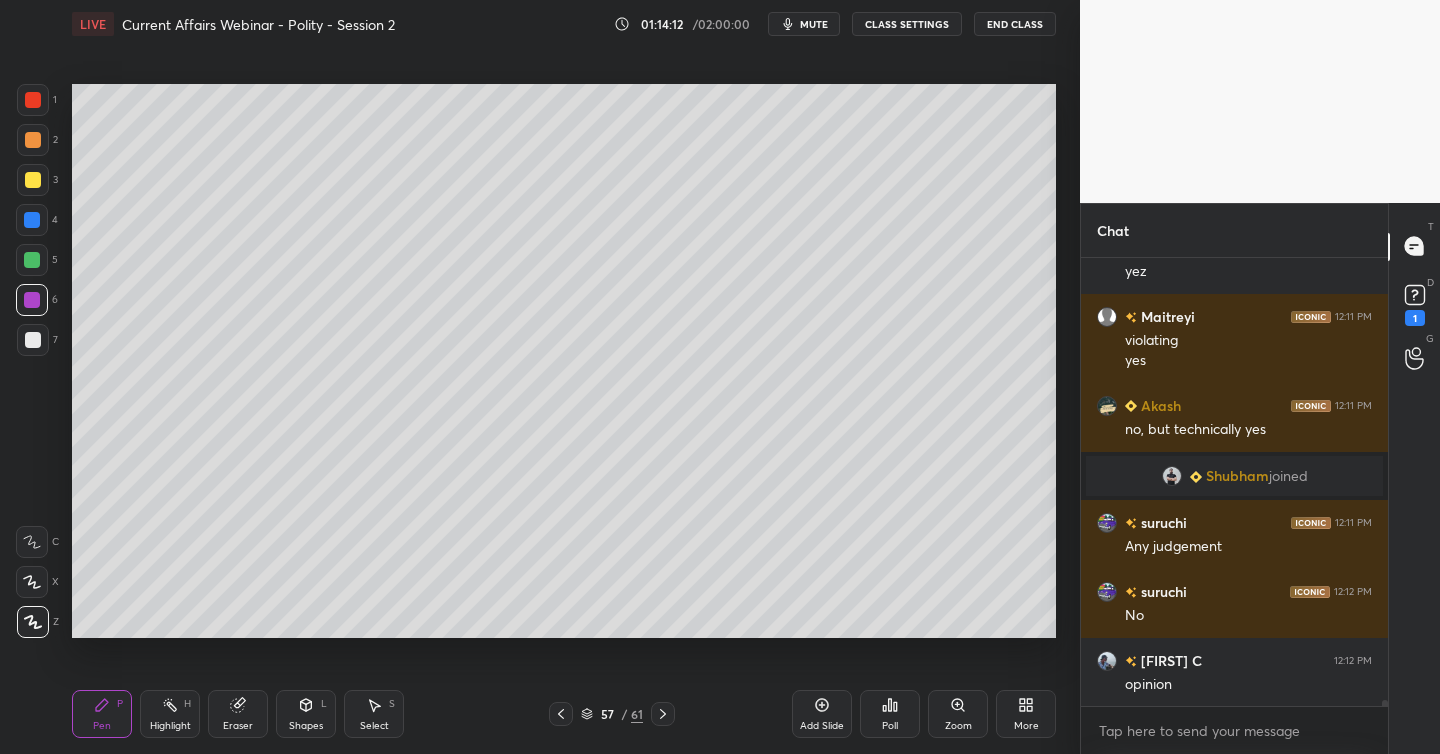 click on "Setting up your live class Poll for   secs No correct answer Start poll" at bounding box center [564, 361] 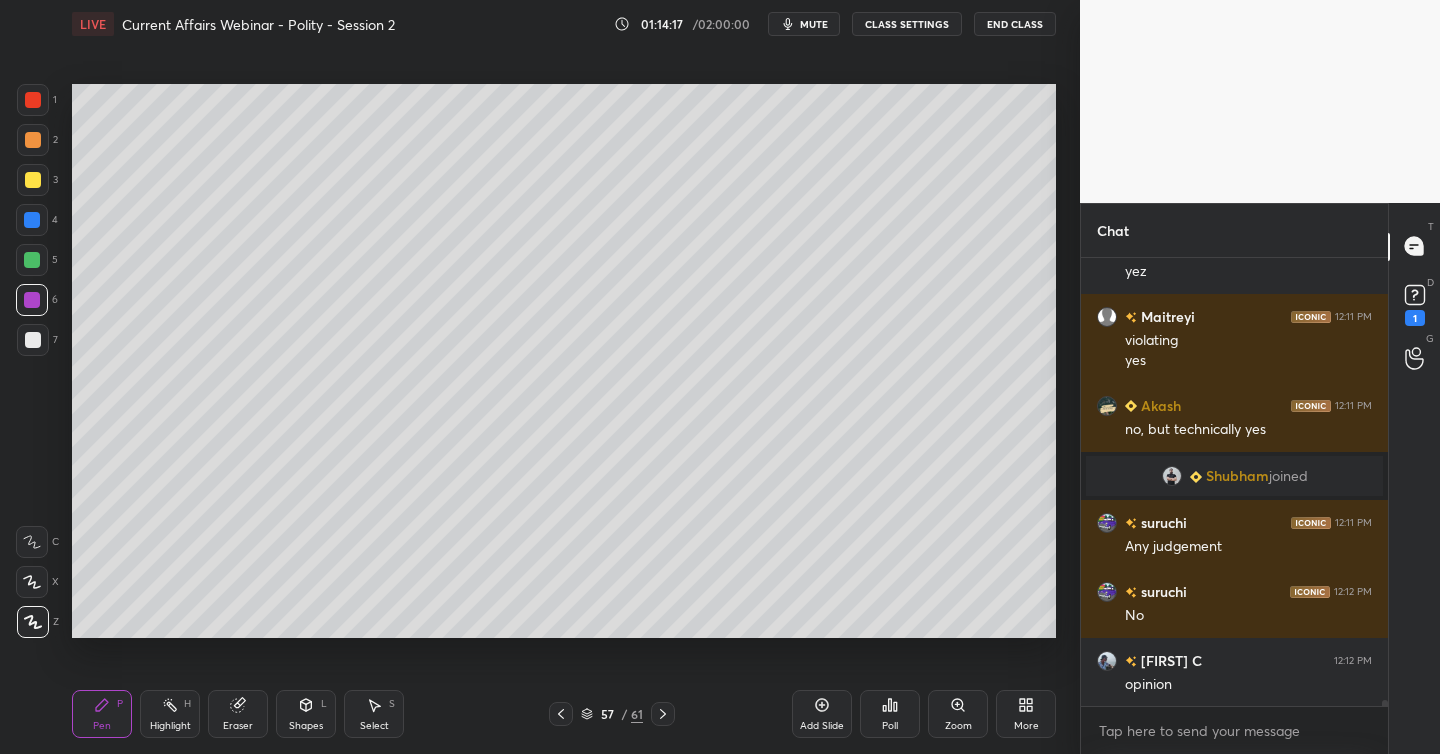 click on "Setting up your live class Poll for   secs No correct answer Start poll" at bounding box center (564, 361) 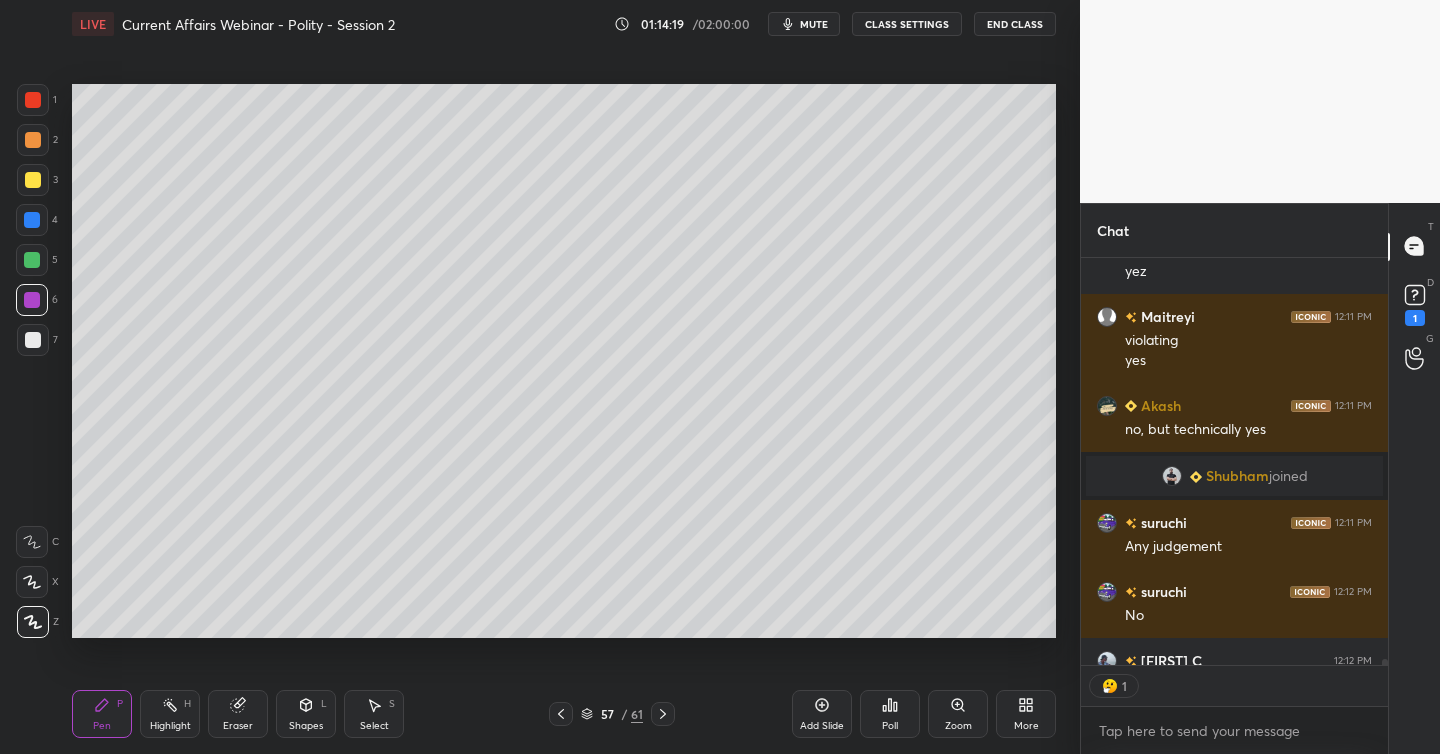 scroll, scrollTop: 401, scrollLeft: 301, axis: both 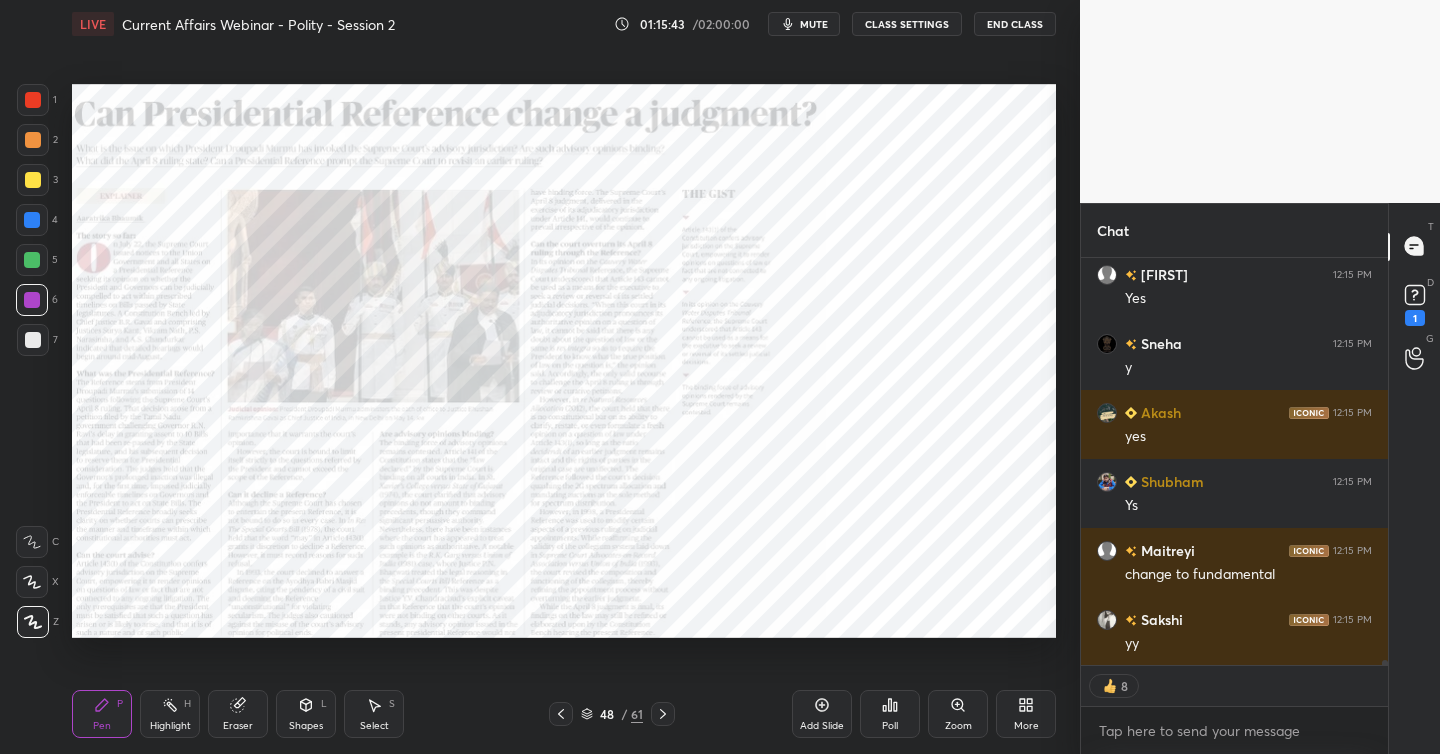 click on "Setting up your live class Poll for   secs No correct answer Start poll" at bounding box center (564, 361) 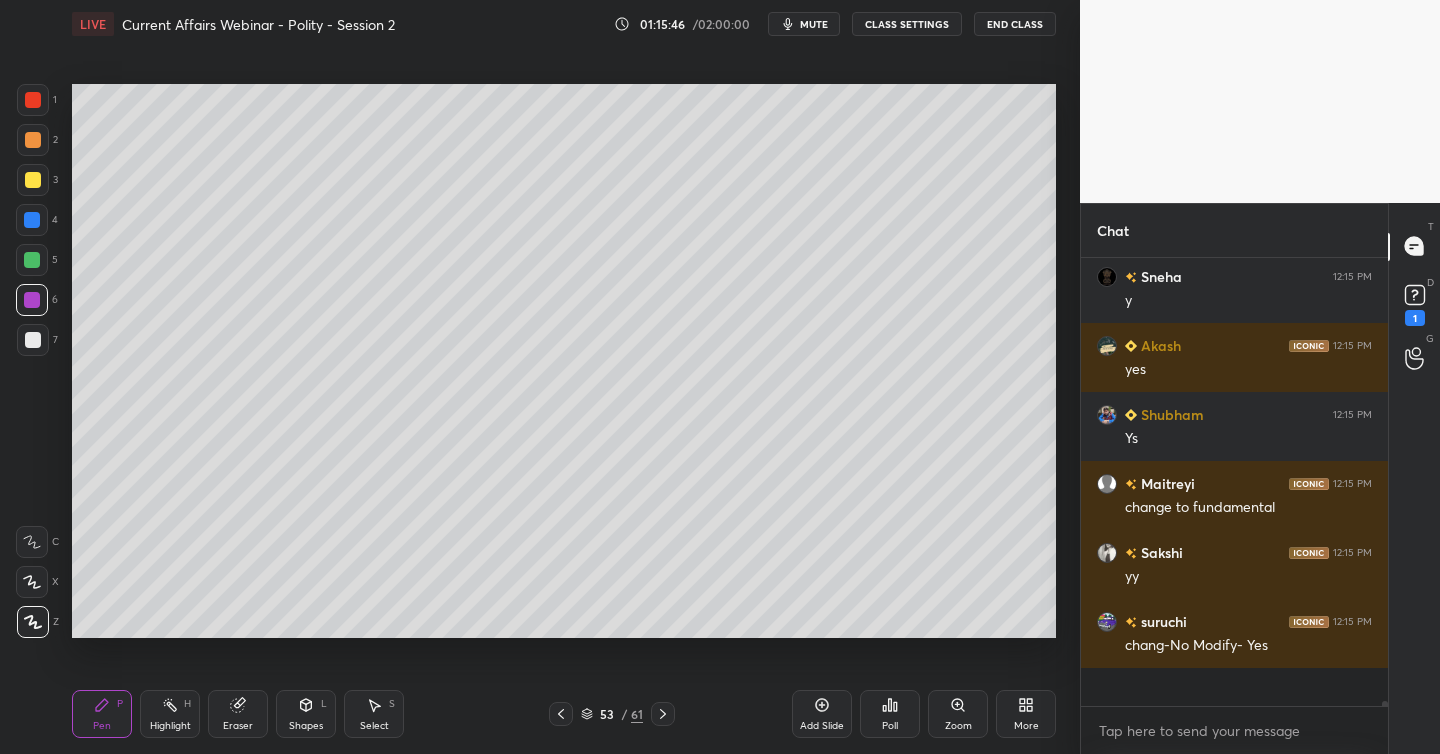 scroll, scrollTop: 7, scrollLeft: 7, axis: both 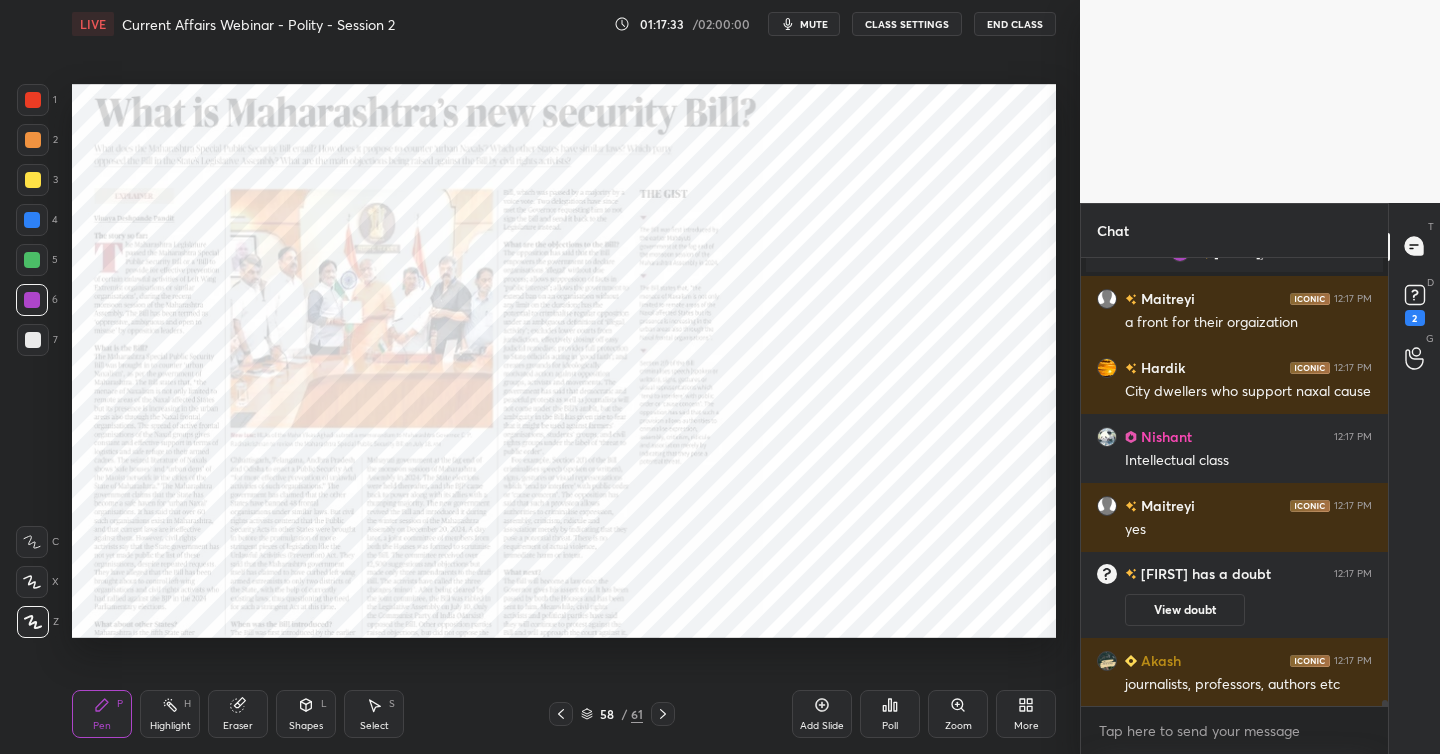 click on "Setting up your live class Poll for   secs No correct answer Start poll" at bounding box center [564, 361] 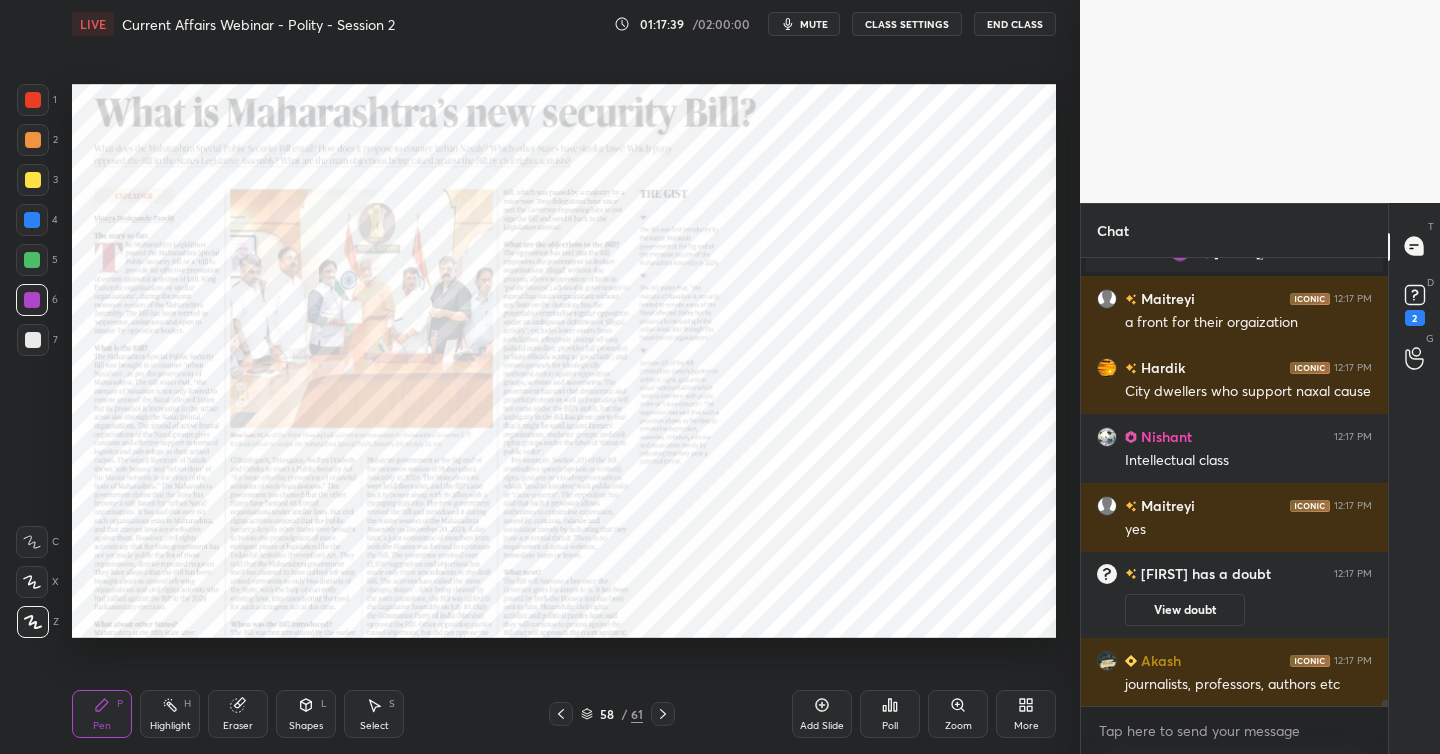 scroll, scrollTop: 33416, scrollLeft: 0, axis: vertical 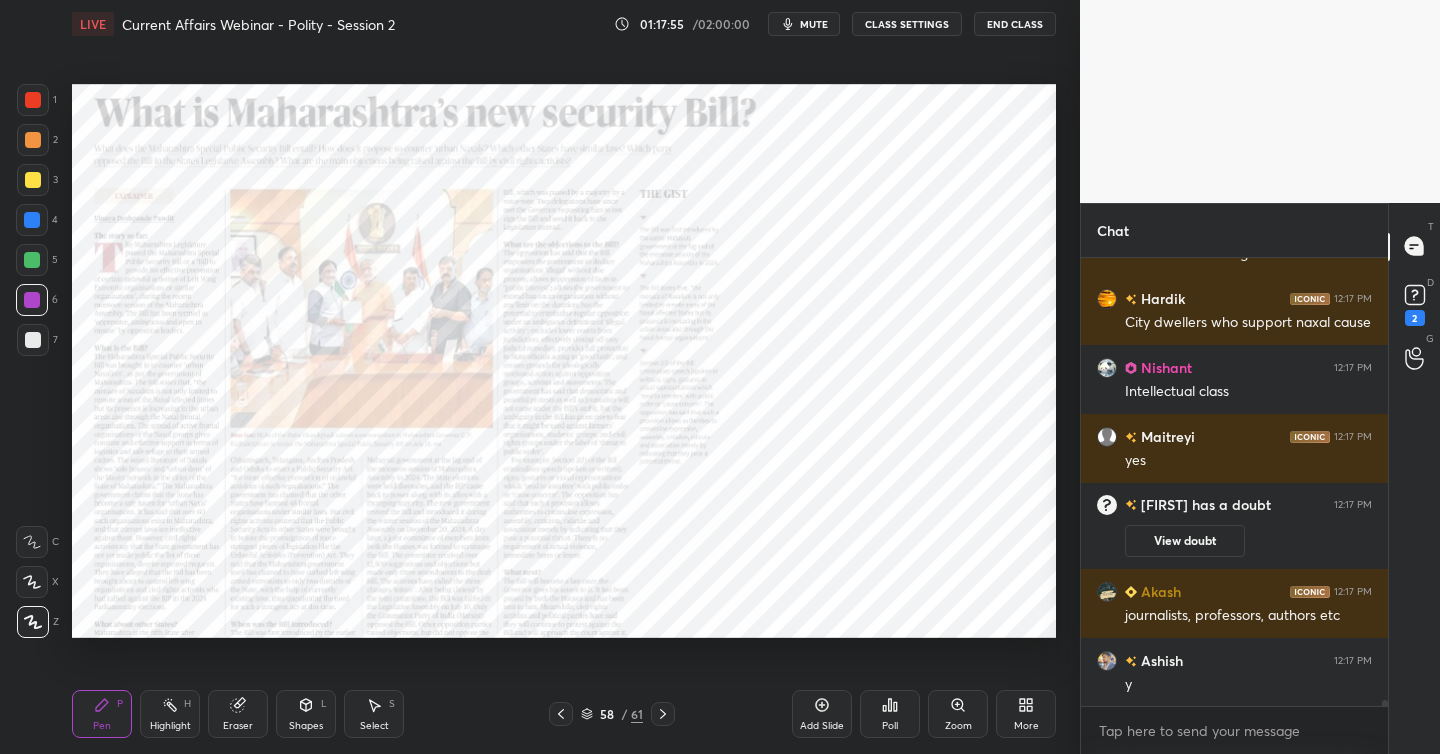drag, startPoint x: 817, startPoint y: 698, endPoint x: 785, endPoint y: 670, distance: 42.520584 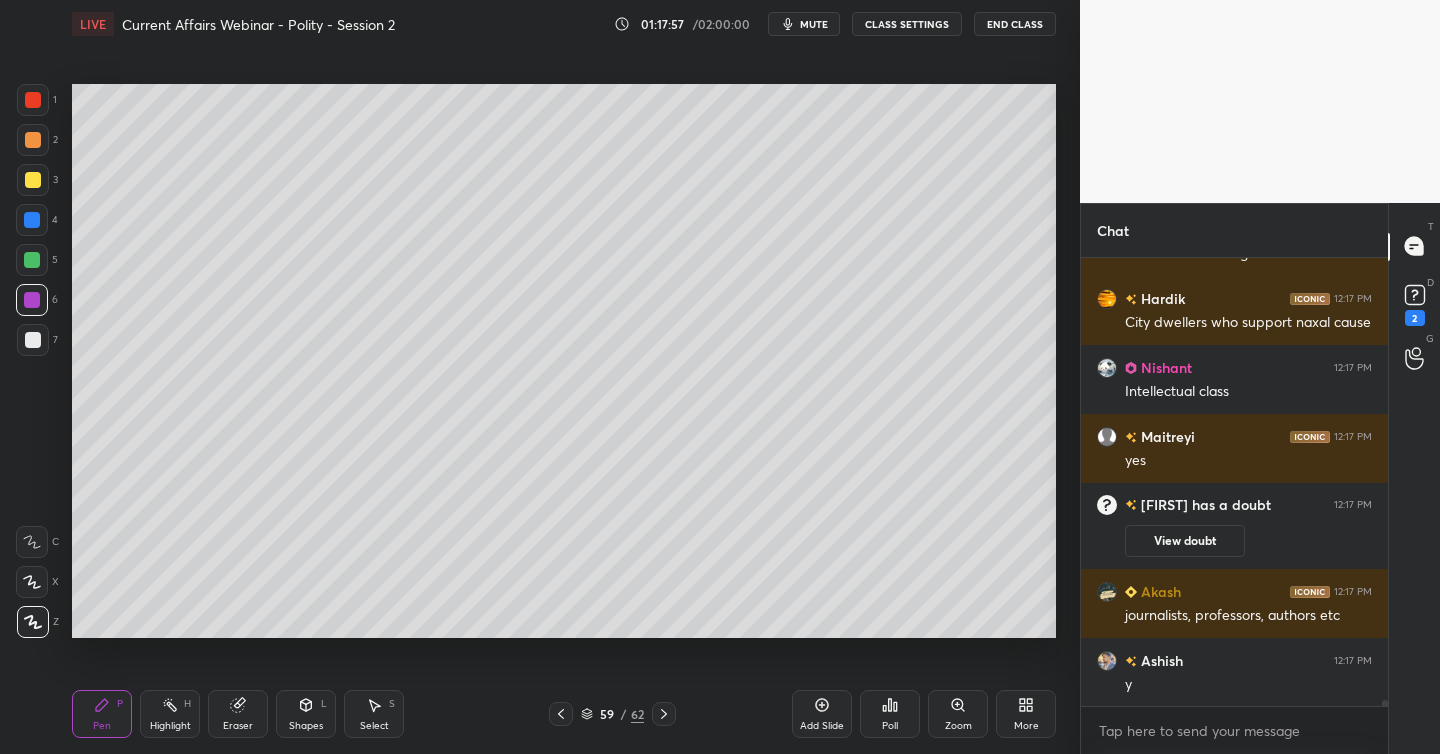 click at bounding box center [33, 180] 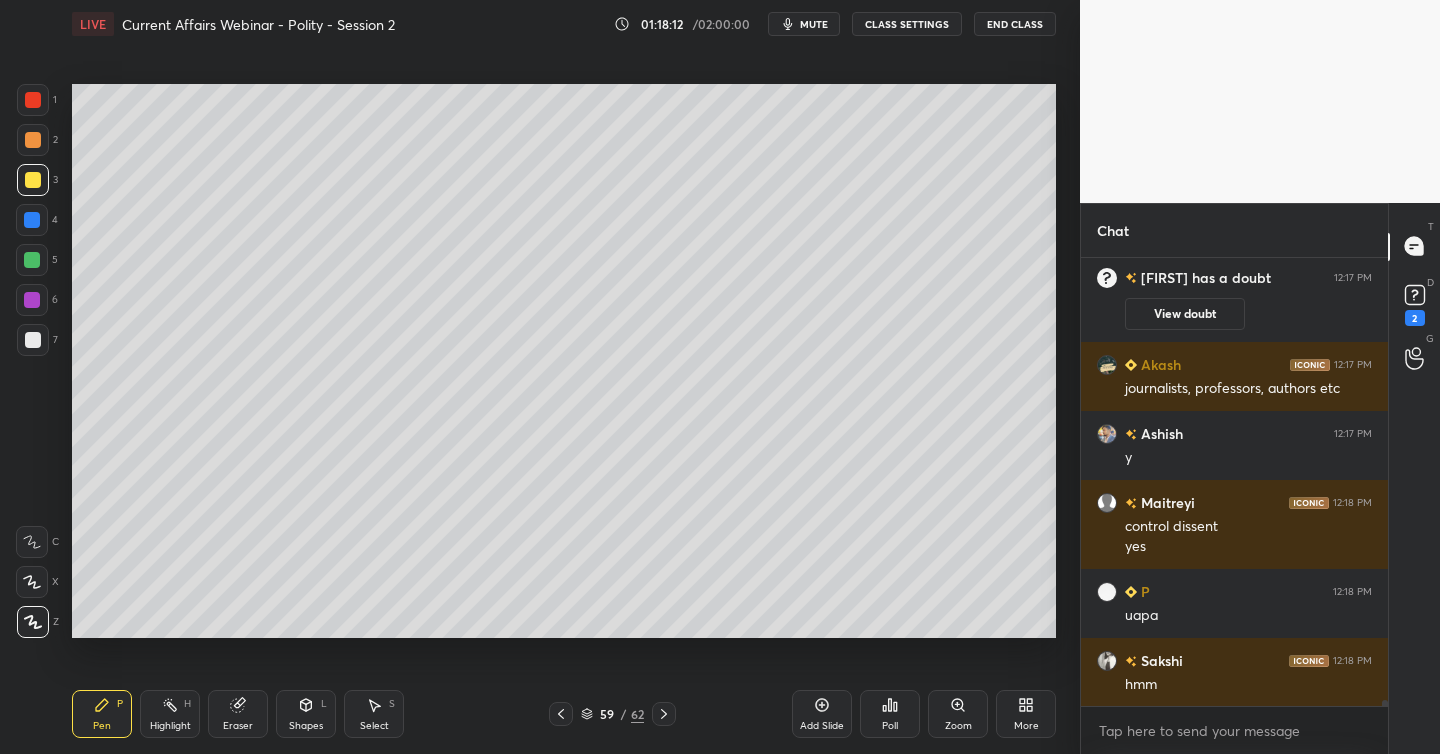 scroll, scrollTop: 33712, scrollLeft: 0, axis: vertical 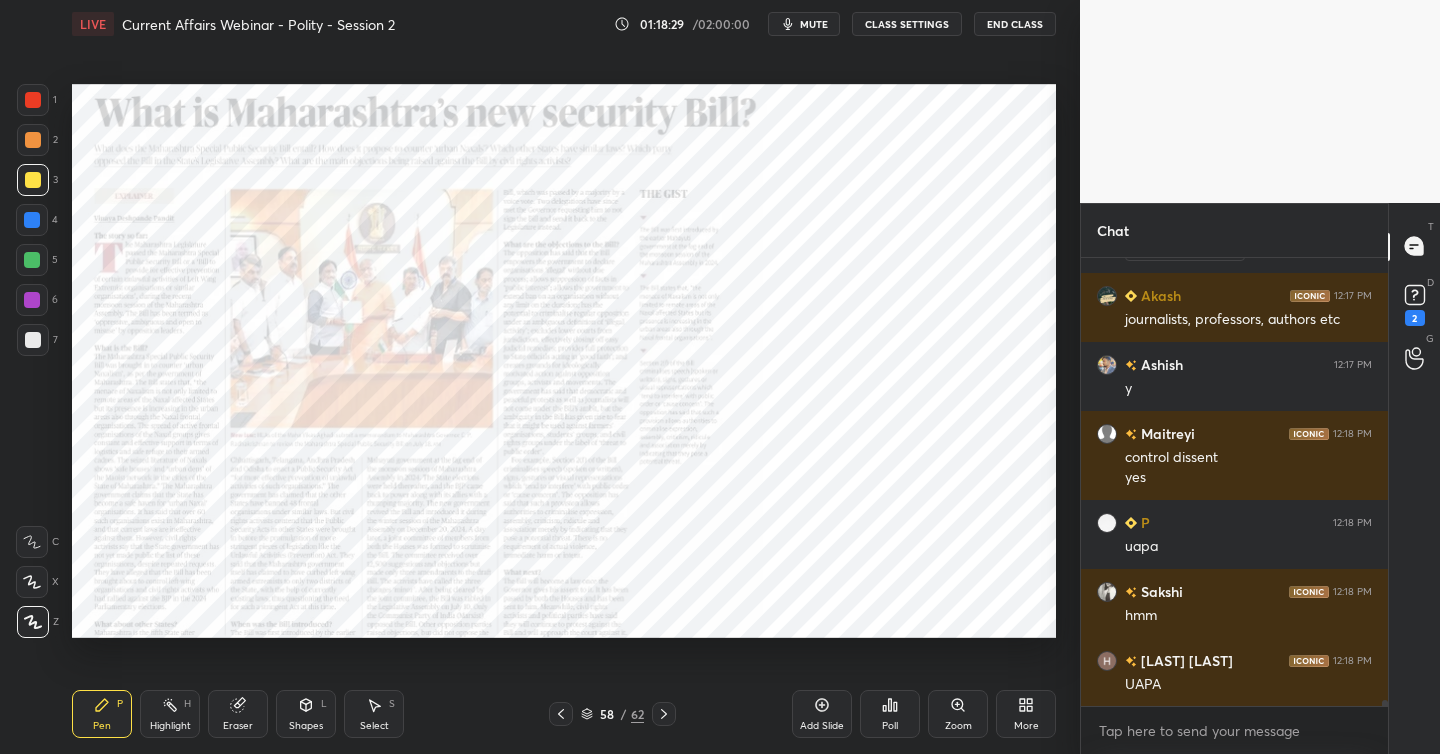 click at bounding box center (32, 220) 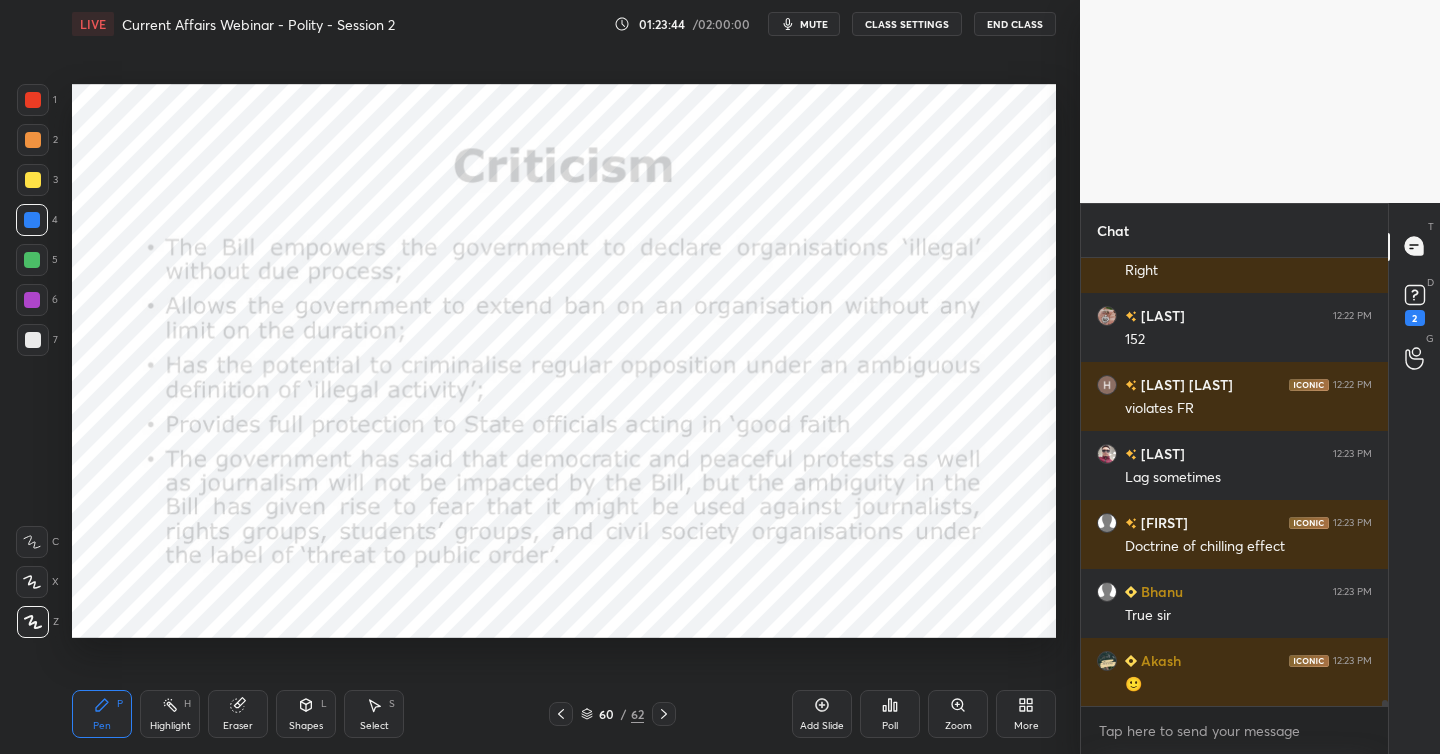scroll, scrollTop: 34747, scrollLeft: 0, axis: vertical 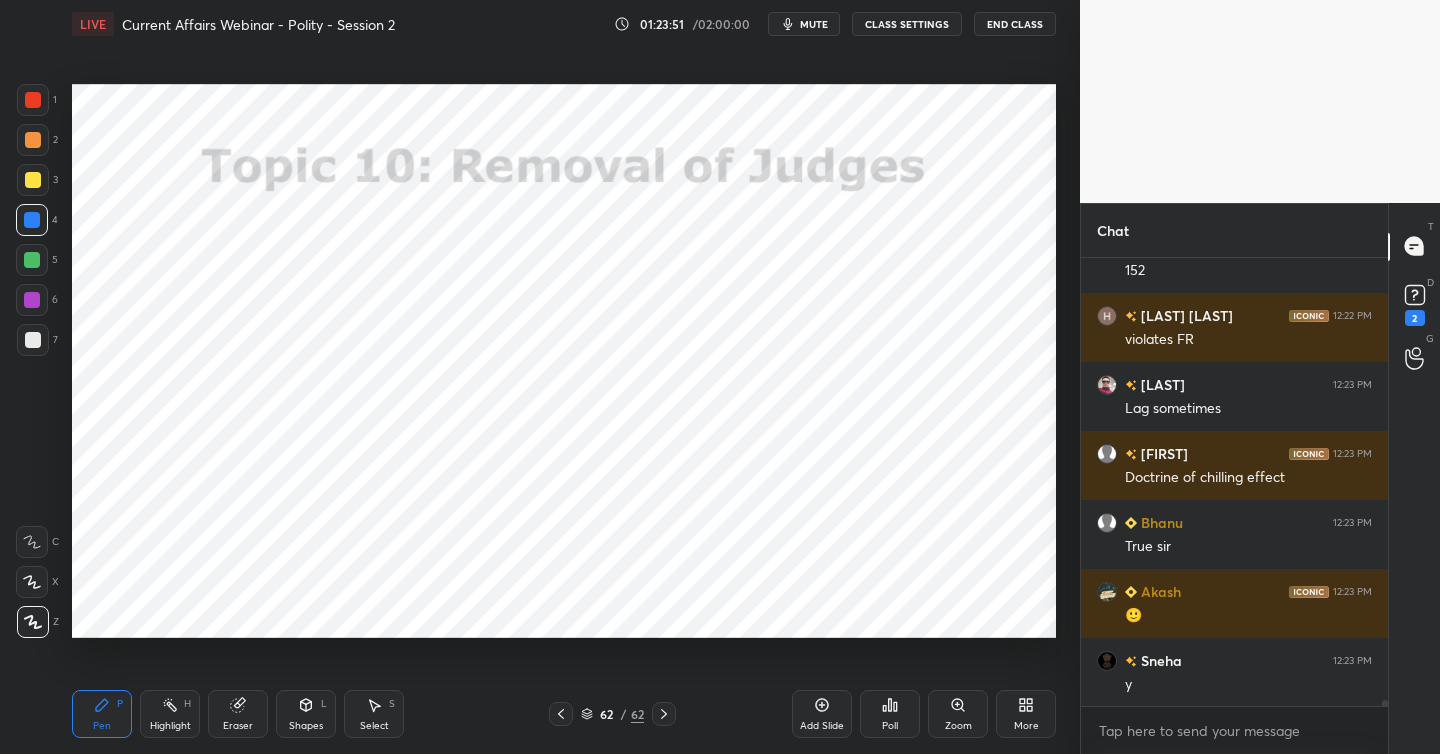 click at bounding box center [33, 100] 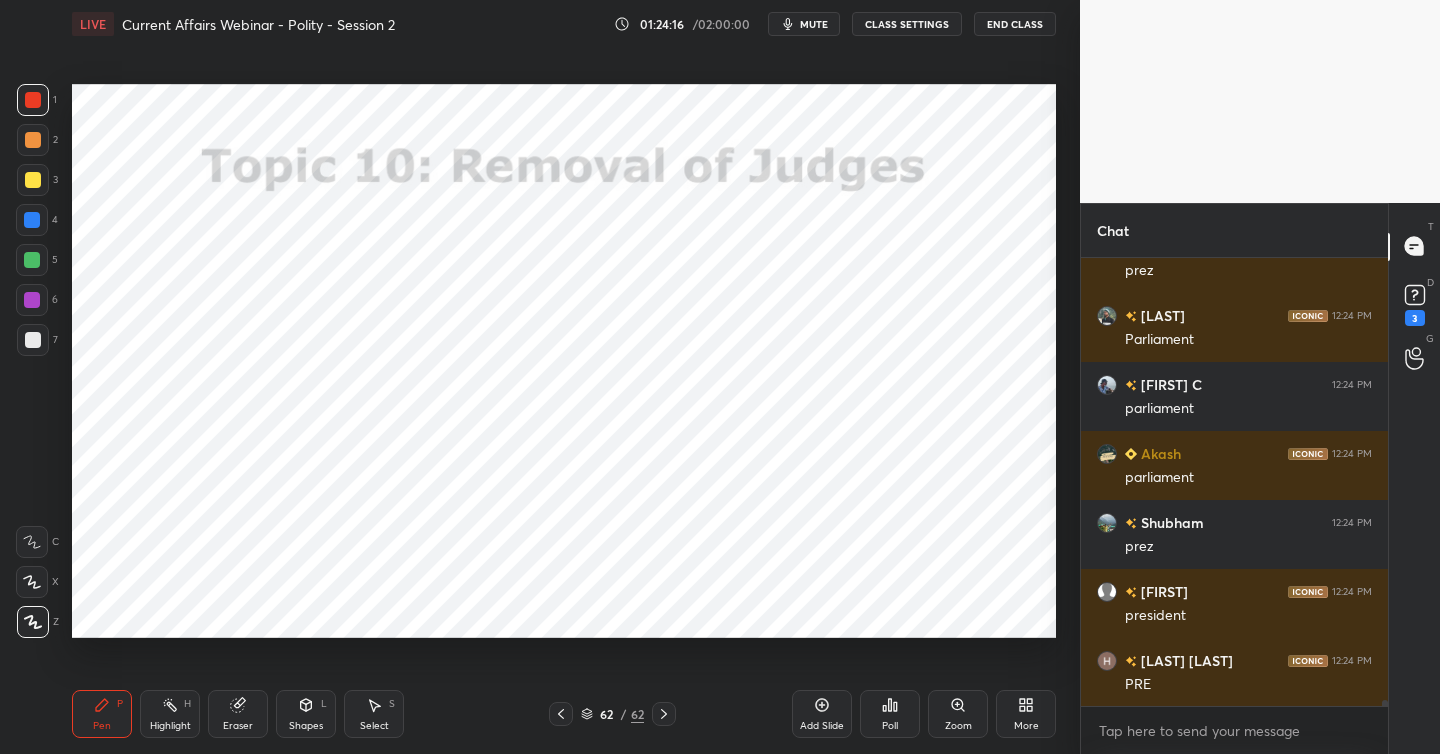 scroll, scrollTop: 35446, scrollLeft: 0, axis: vertical 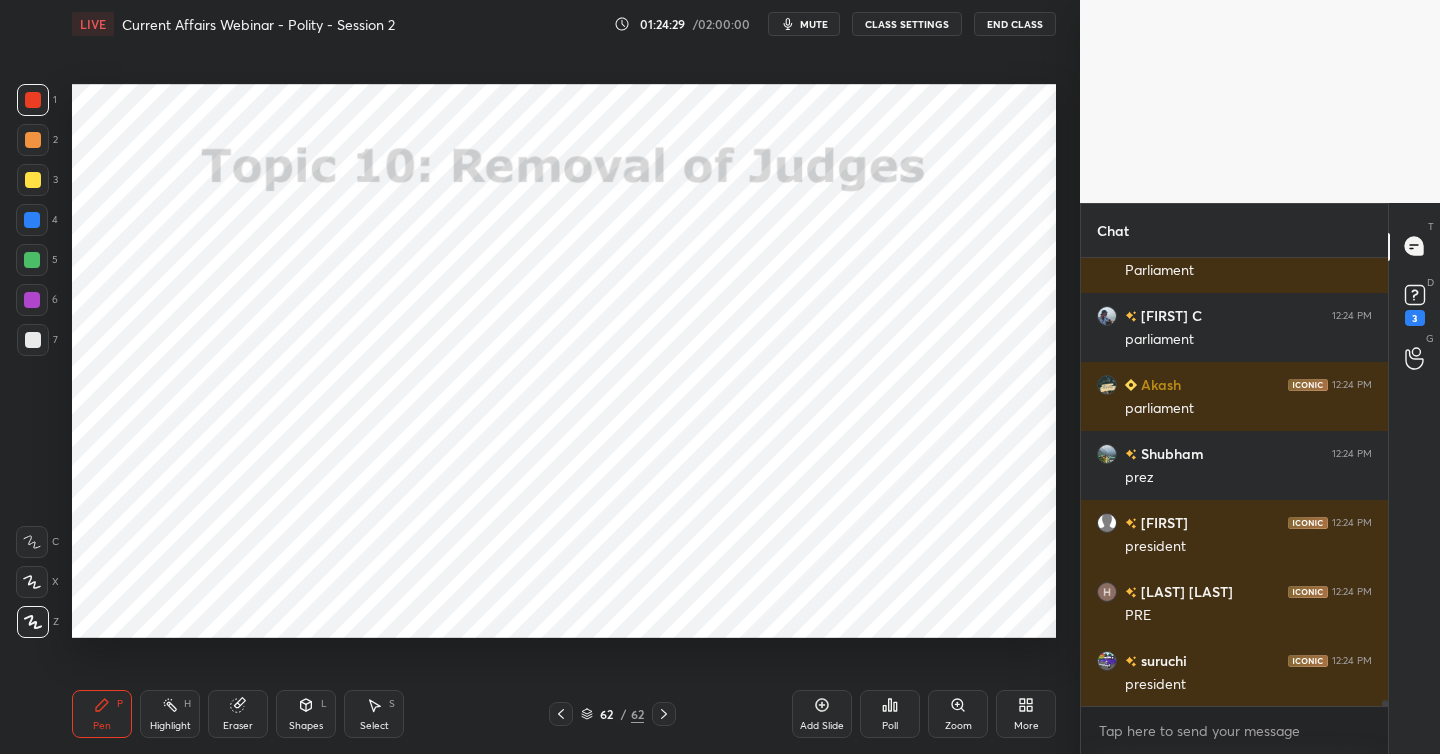 click at bounding box center (32, 220) 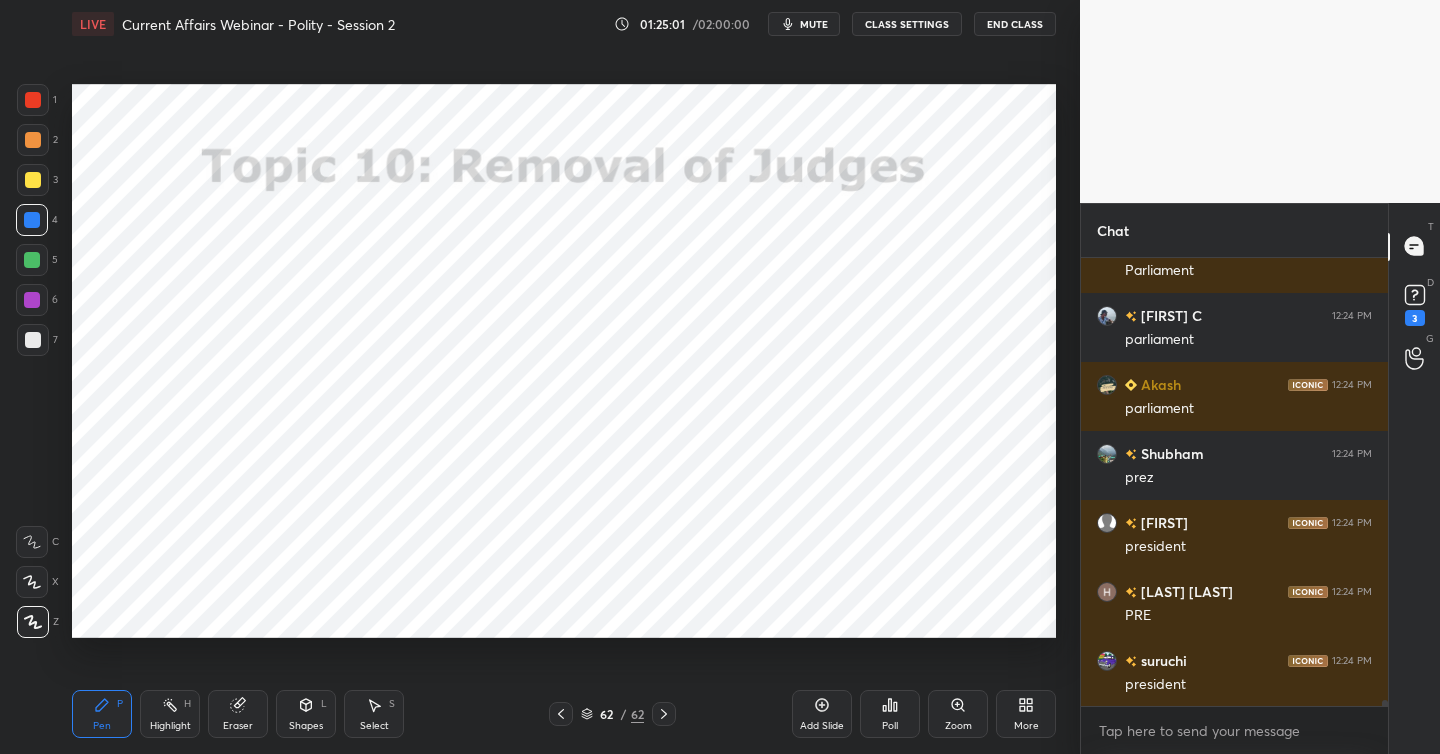 drag, startPoint x: 823, startPoint y: 706, endPoint x: 816, endPoint y: 695, distance: 13.038404 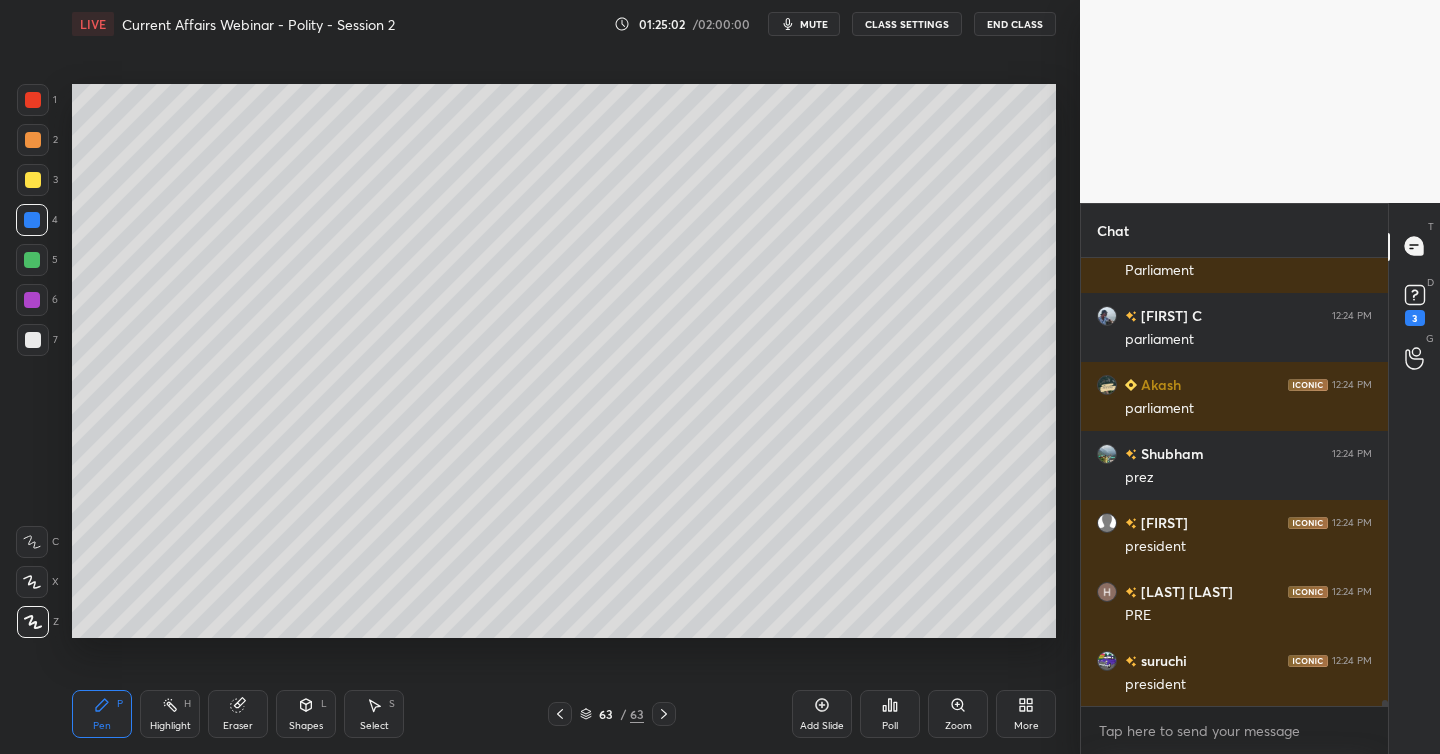 click at bounding box center [33, 340] 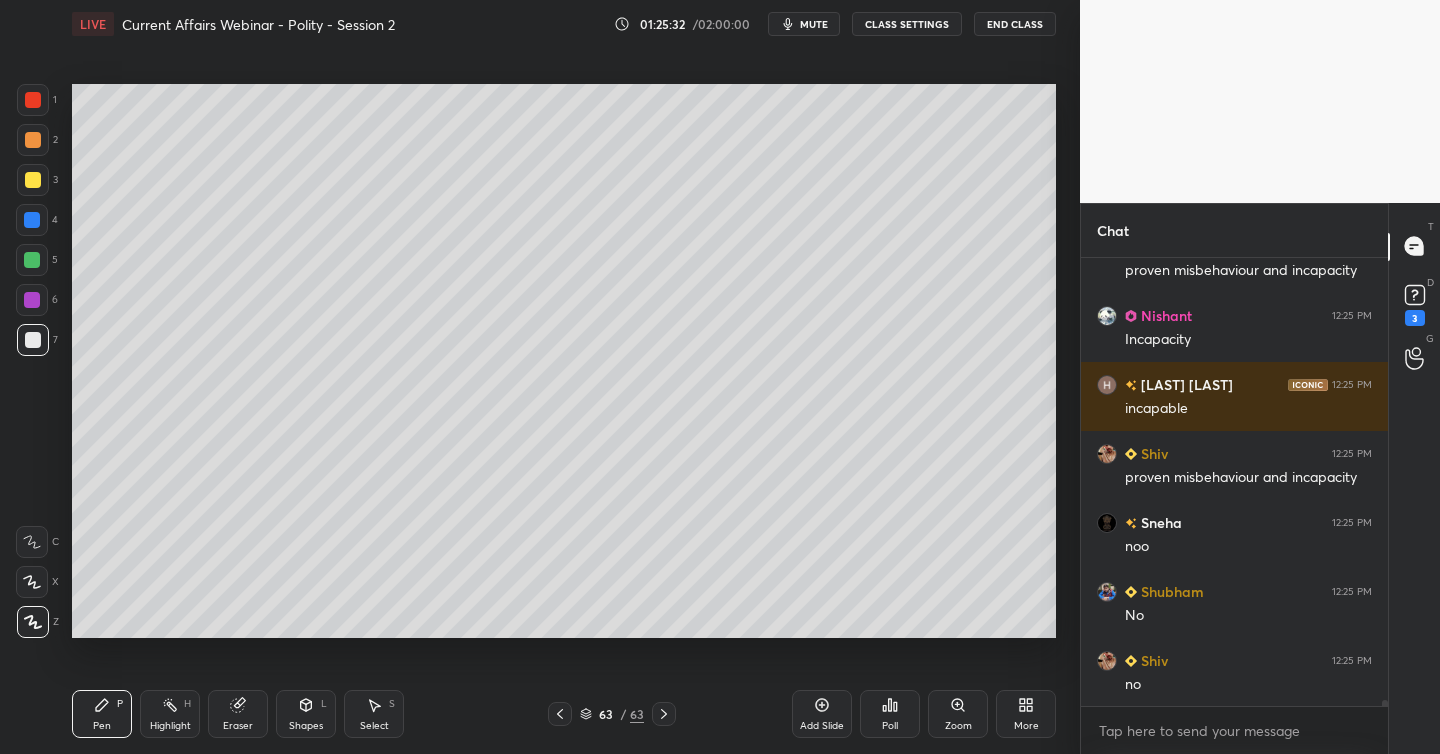 scroll, scrollTop: 35960, scrollLeft: 0, axis: vertical 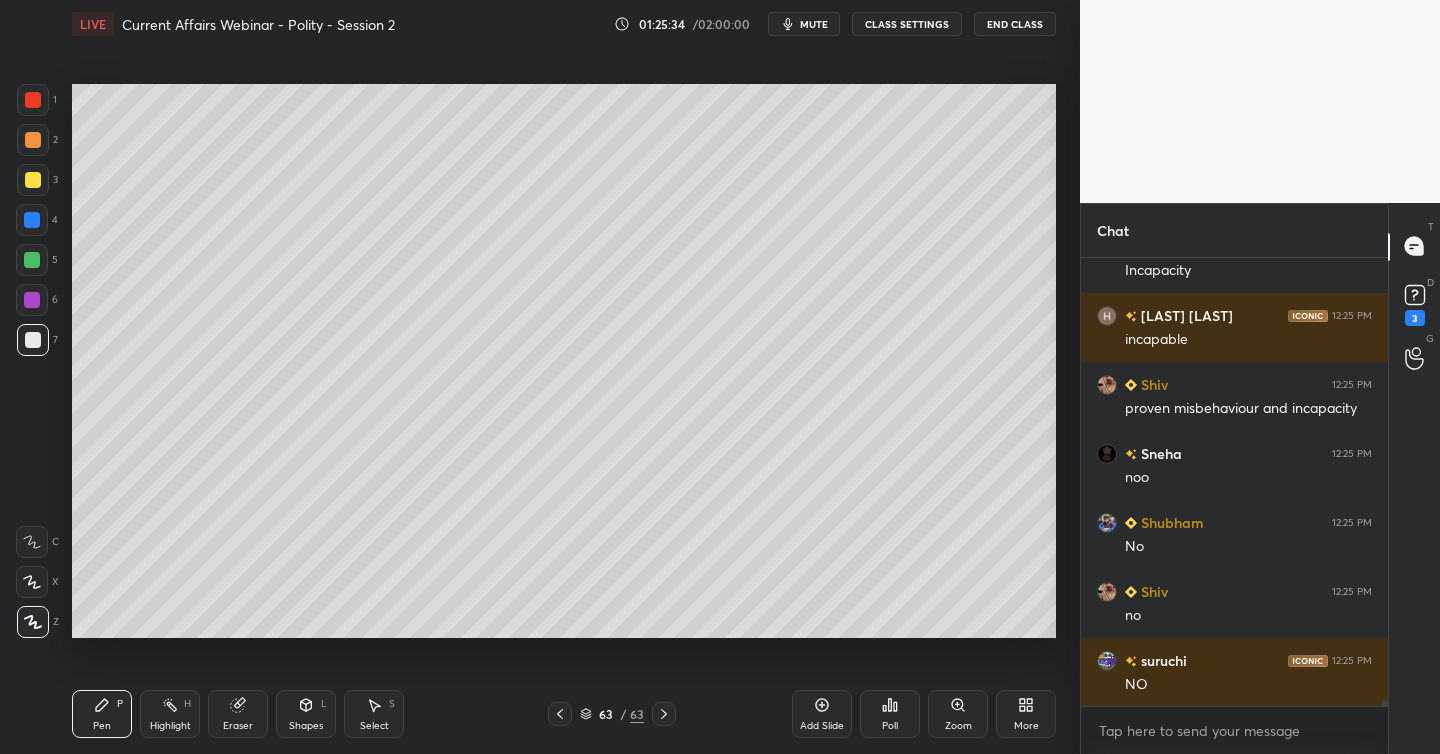 drag, startPoint x: 818, startPoint y: 703, endPoint x: 793, endPoint y: 671, distance: 40.60788 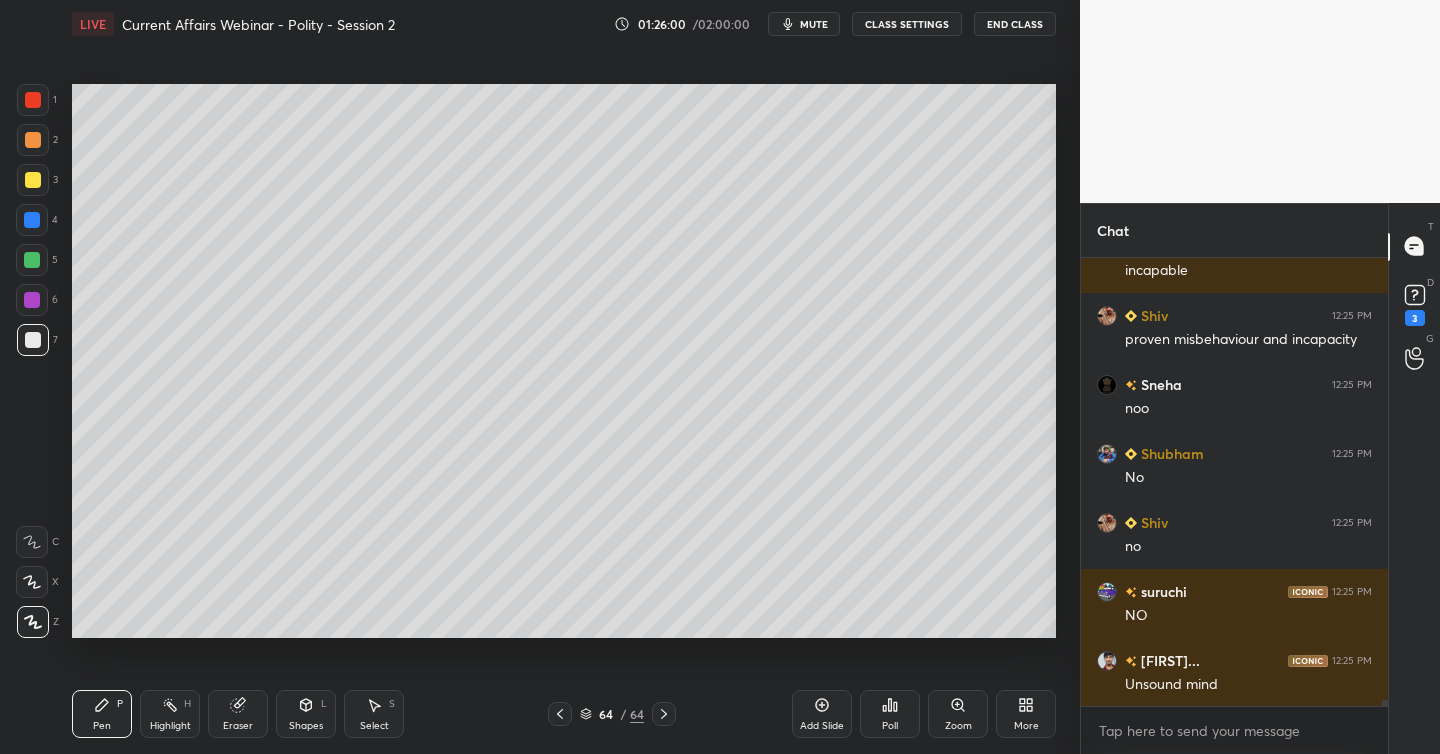 scroll, scrollTop: 36098, scrollLeft: 0, axis: vertical 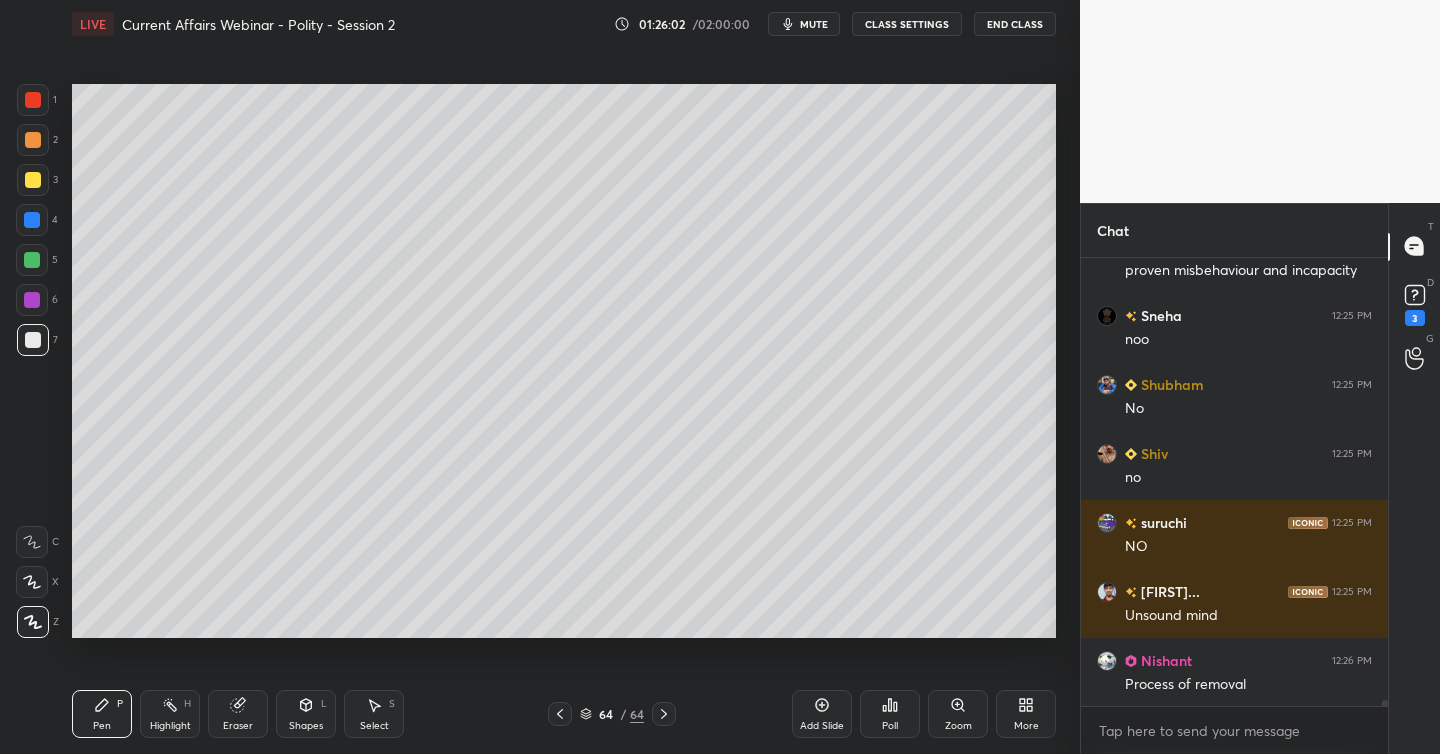click at bounding box center [32, 260] 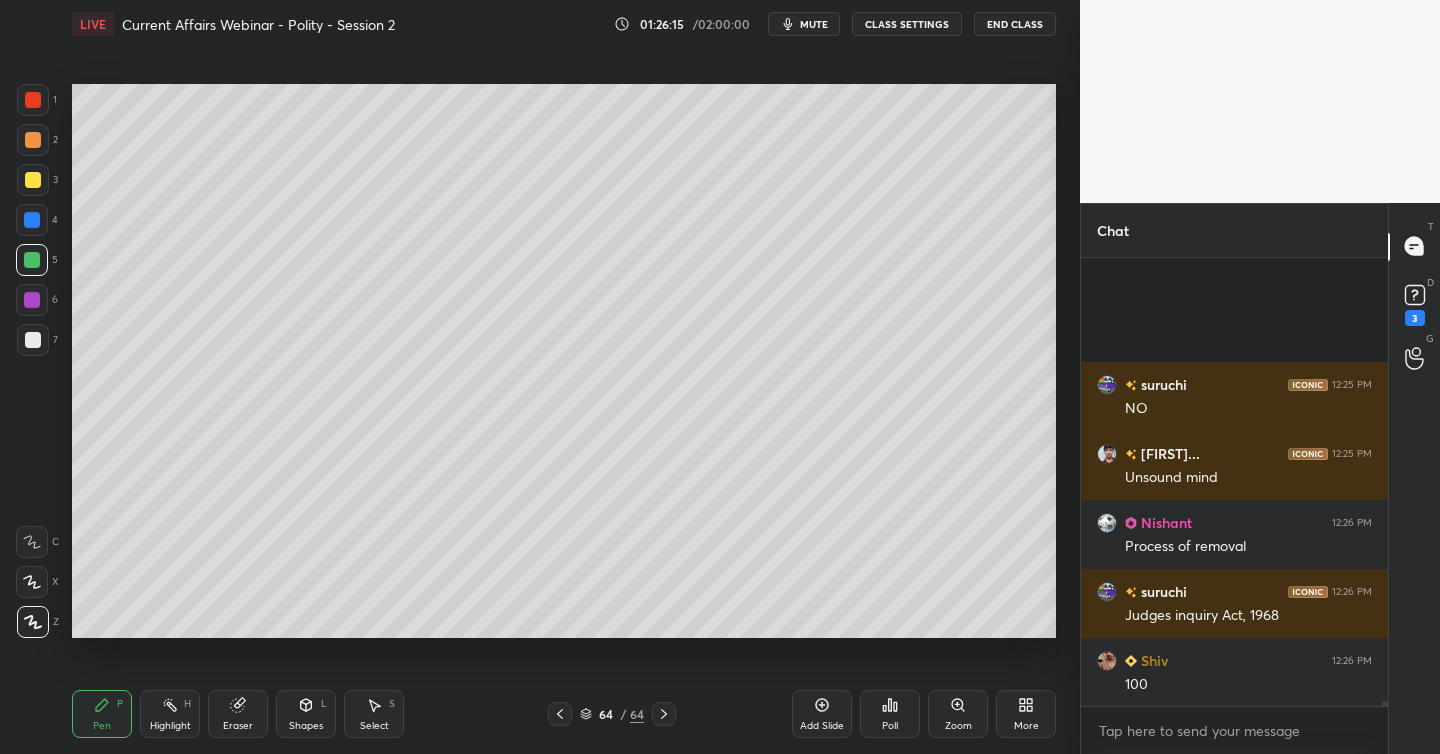 scroll, scrollTop: 36443, scrollLeft: 0, axis: vertical 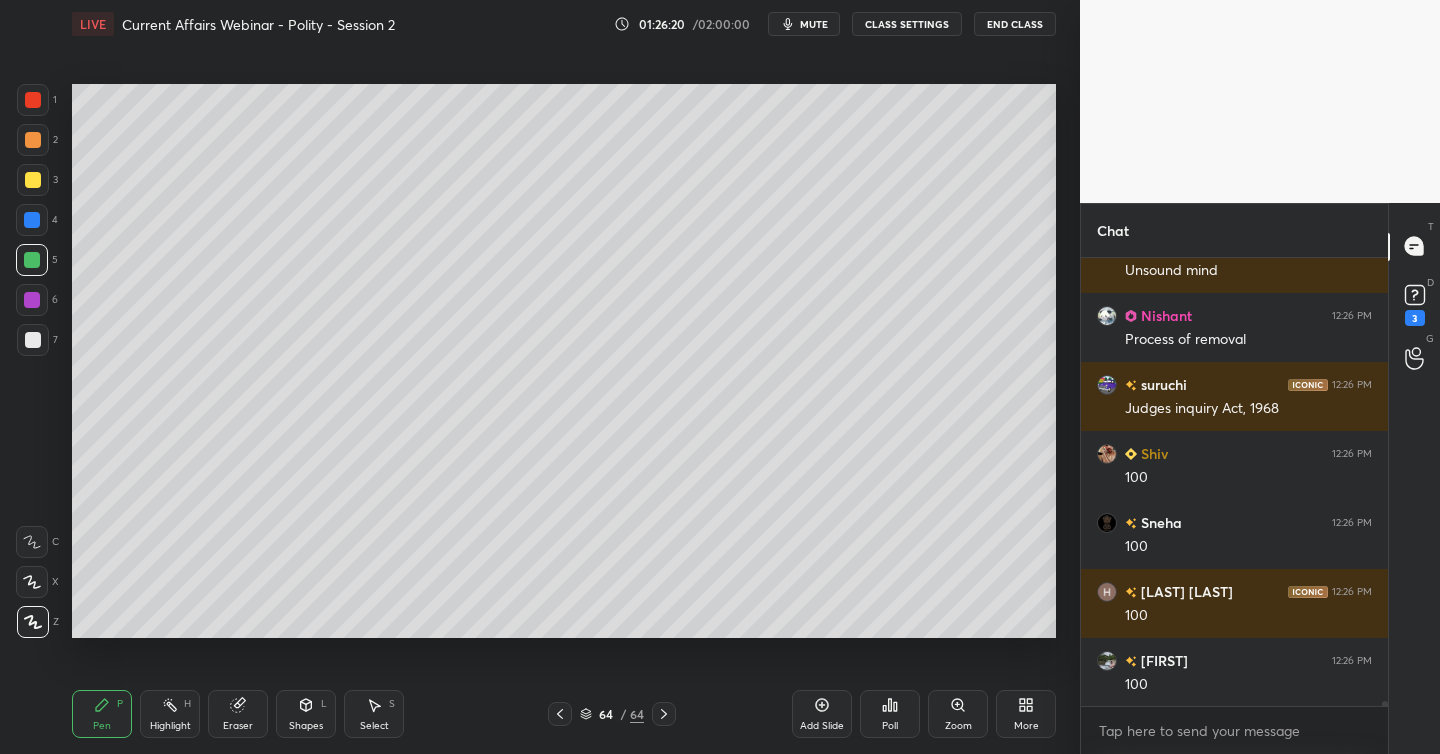 click at bounding box center (32, 300) 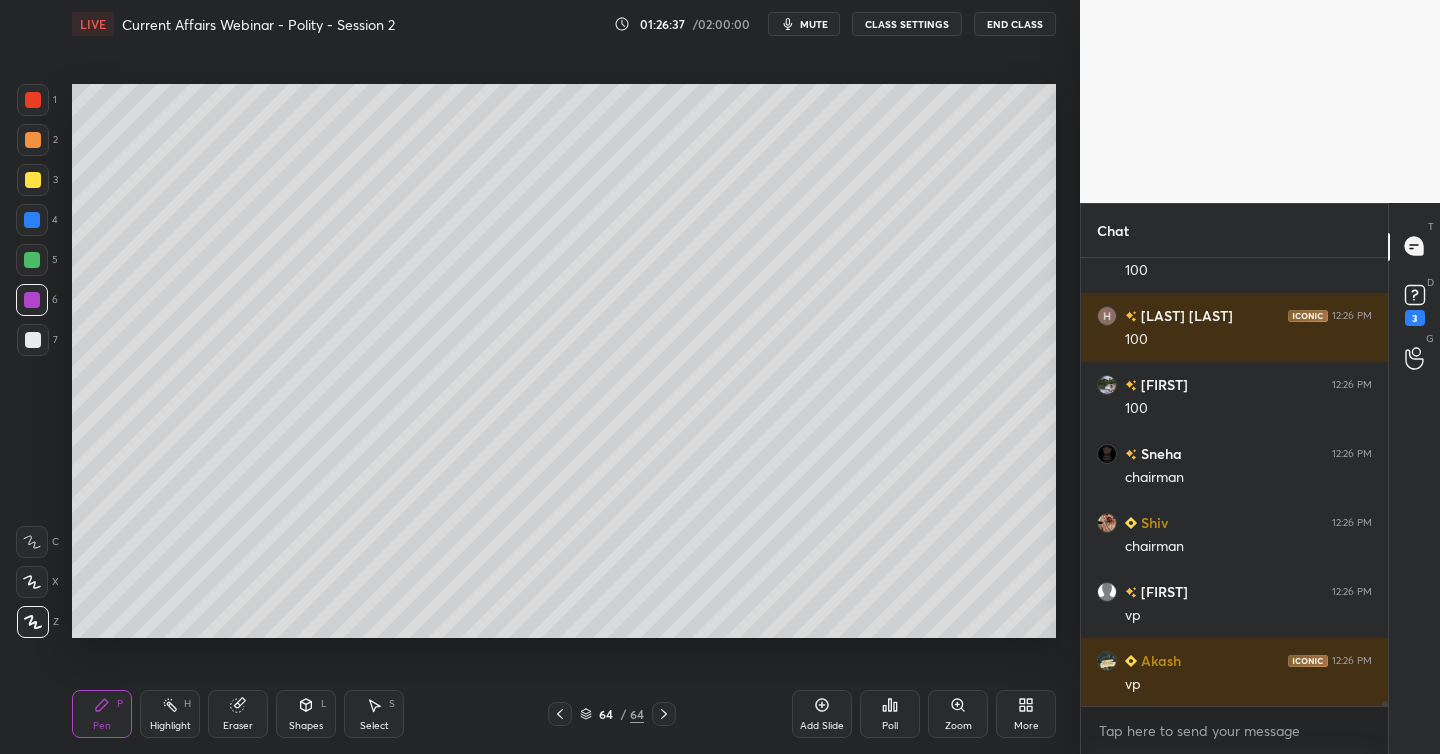 scroll, scrollTop: 36767, scrollLeft: 0, axis: vertical 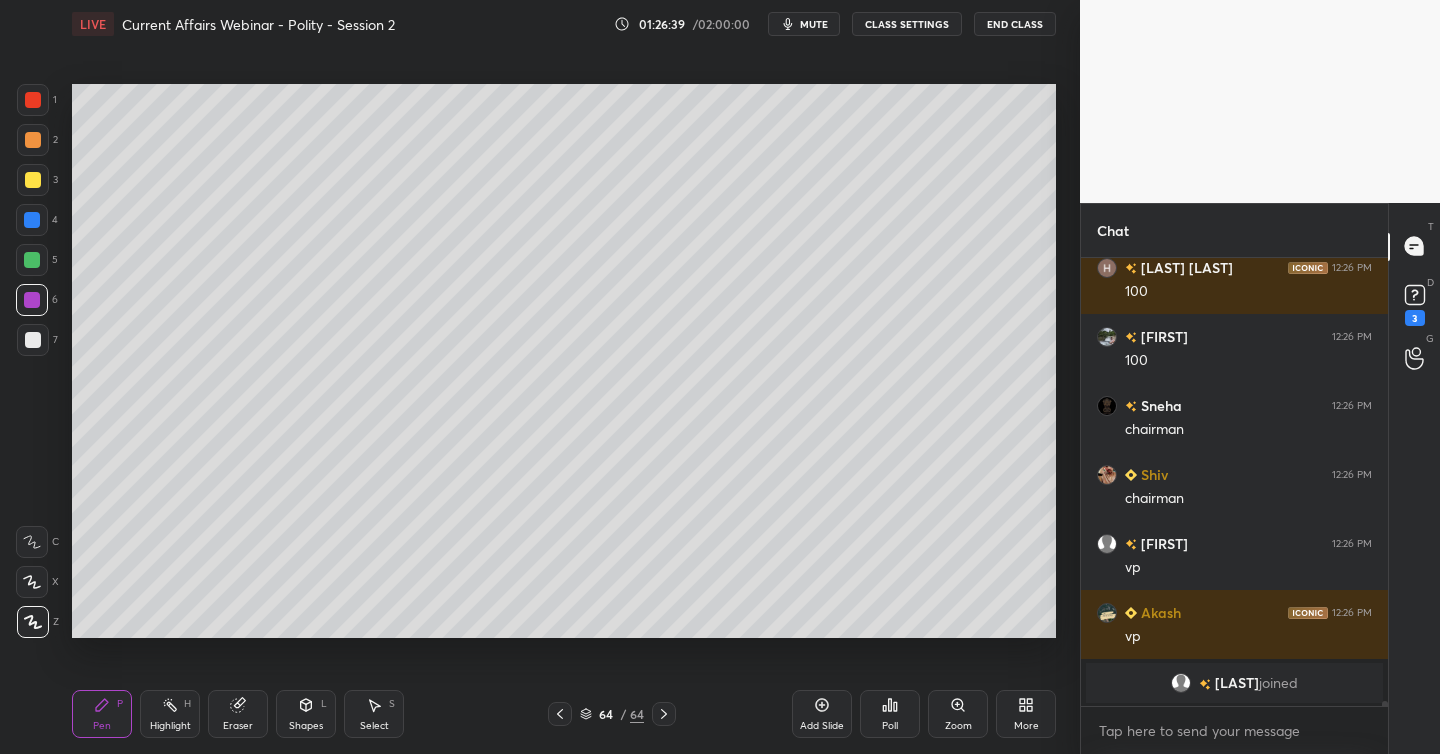click at bounding box center [33, 180] 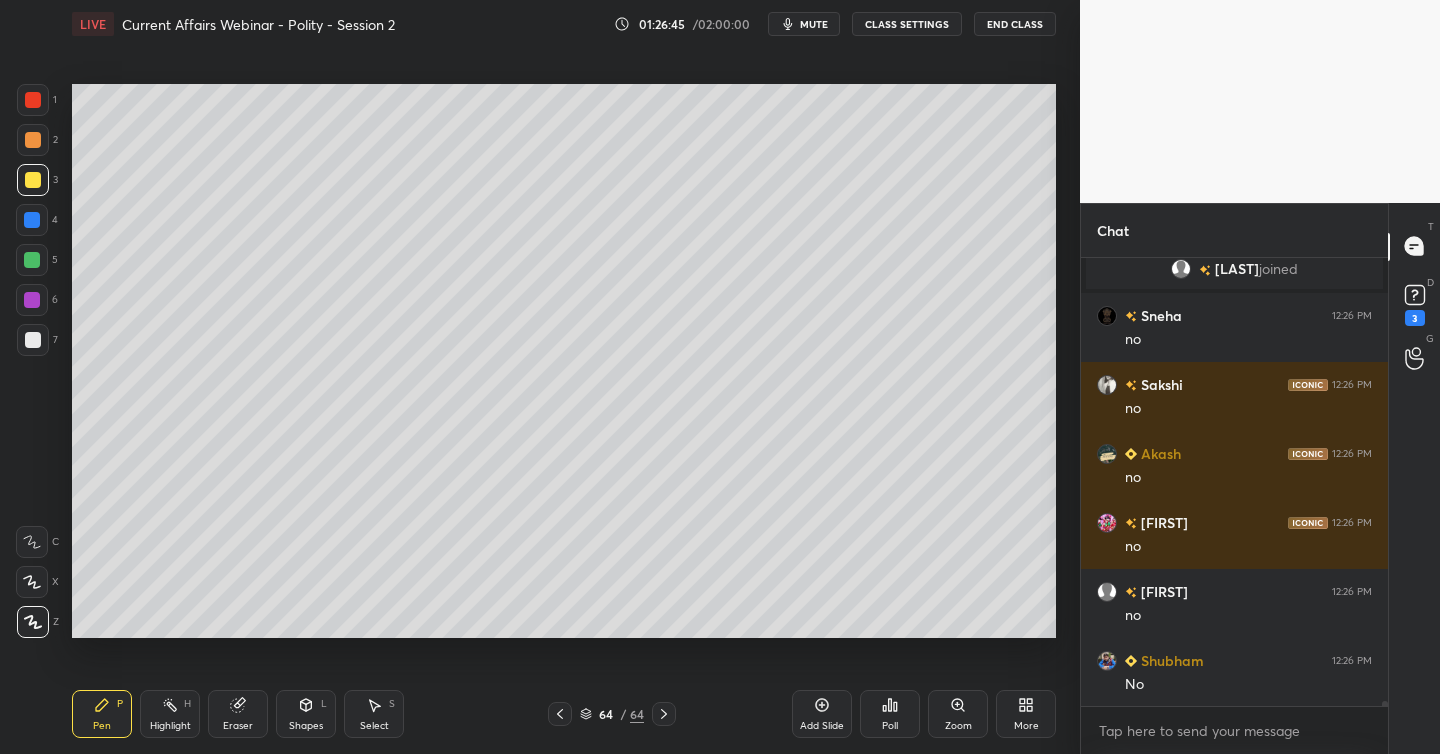 scroll, scrollTop: 36874, scrollLeft: 0, axis: vertical 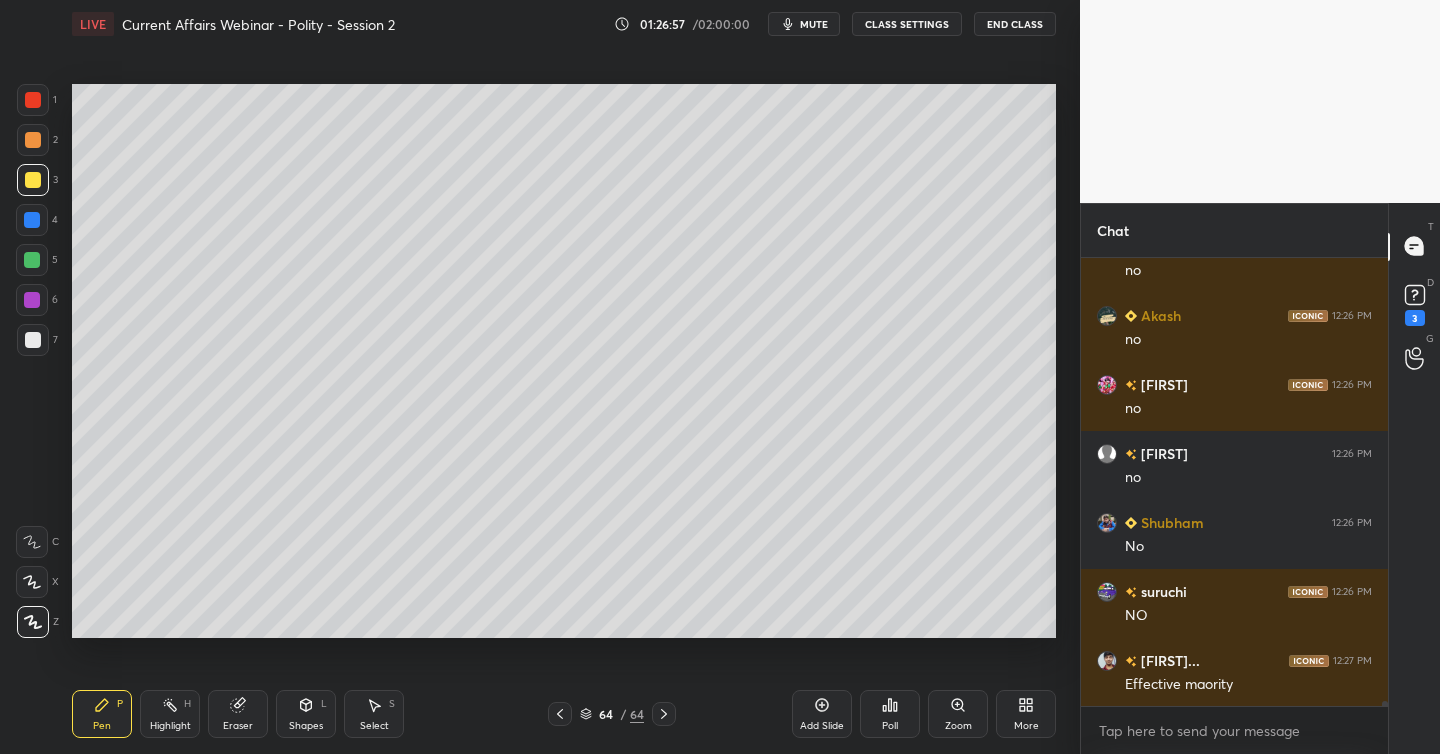 click on "Add Slide" at bounding box center (822, 714) 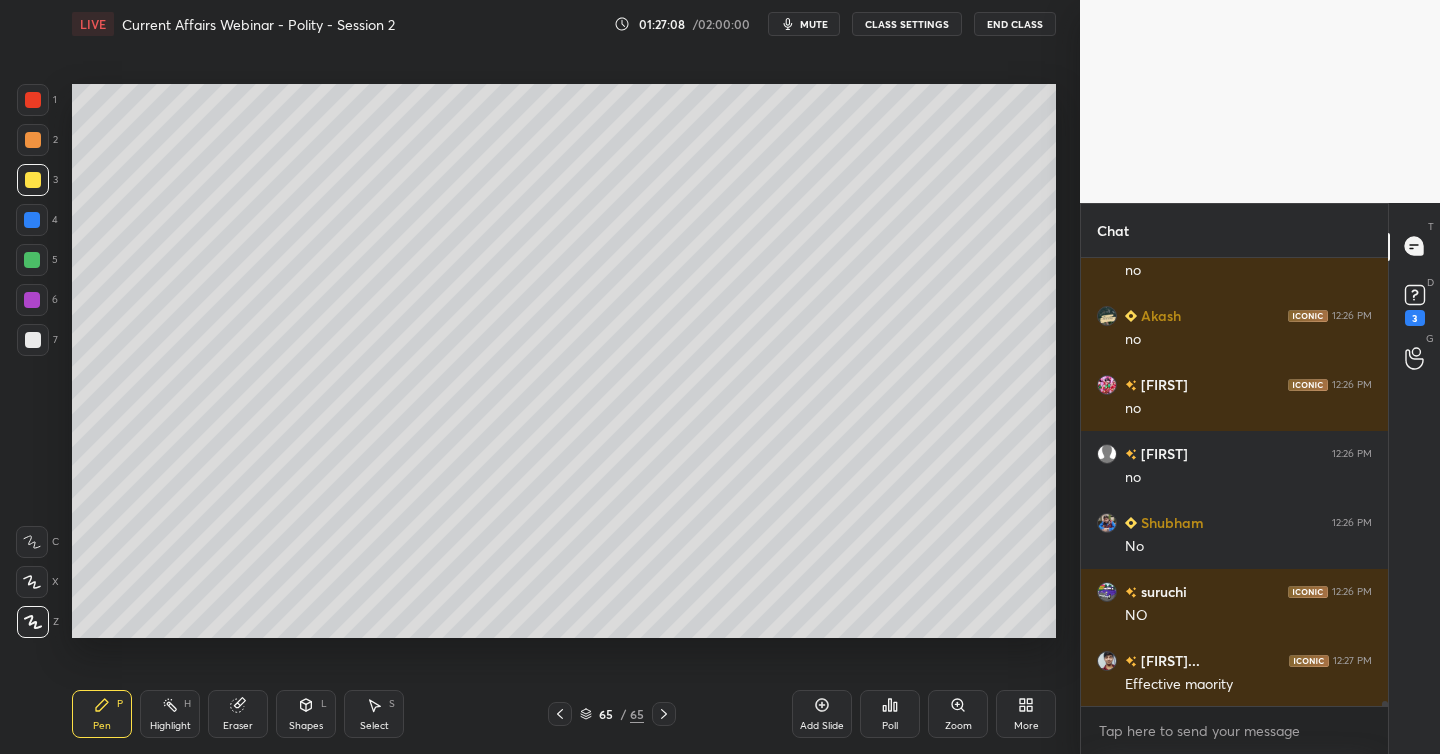 click at bounding box center (32, 220) 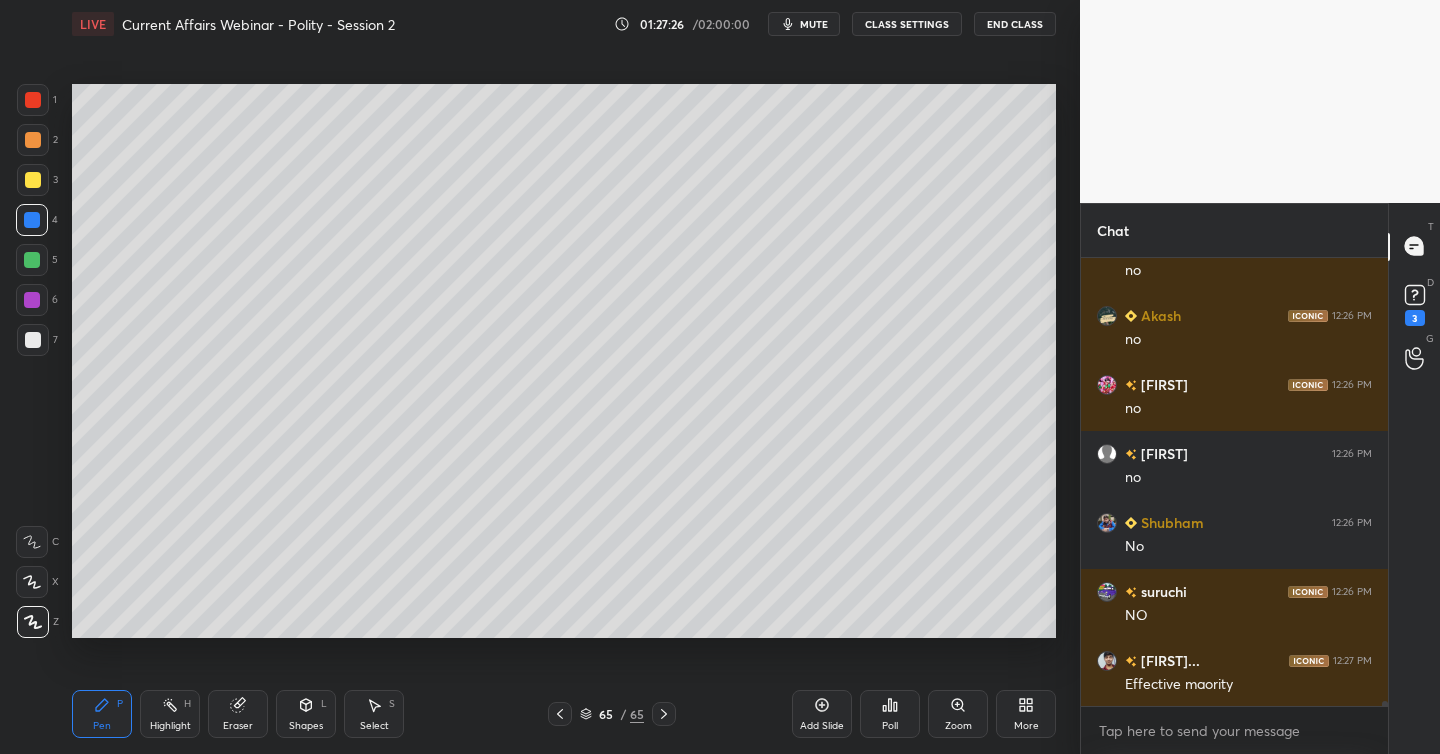 scroll, scrollTop: 37012, scrollLeft: 0, axis: vertical 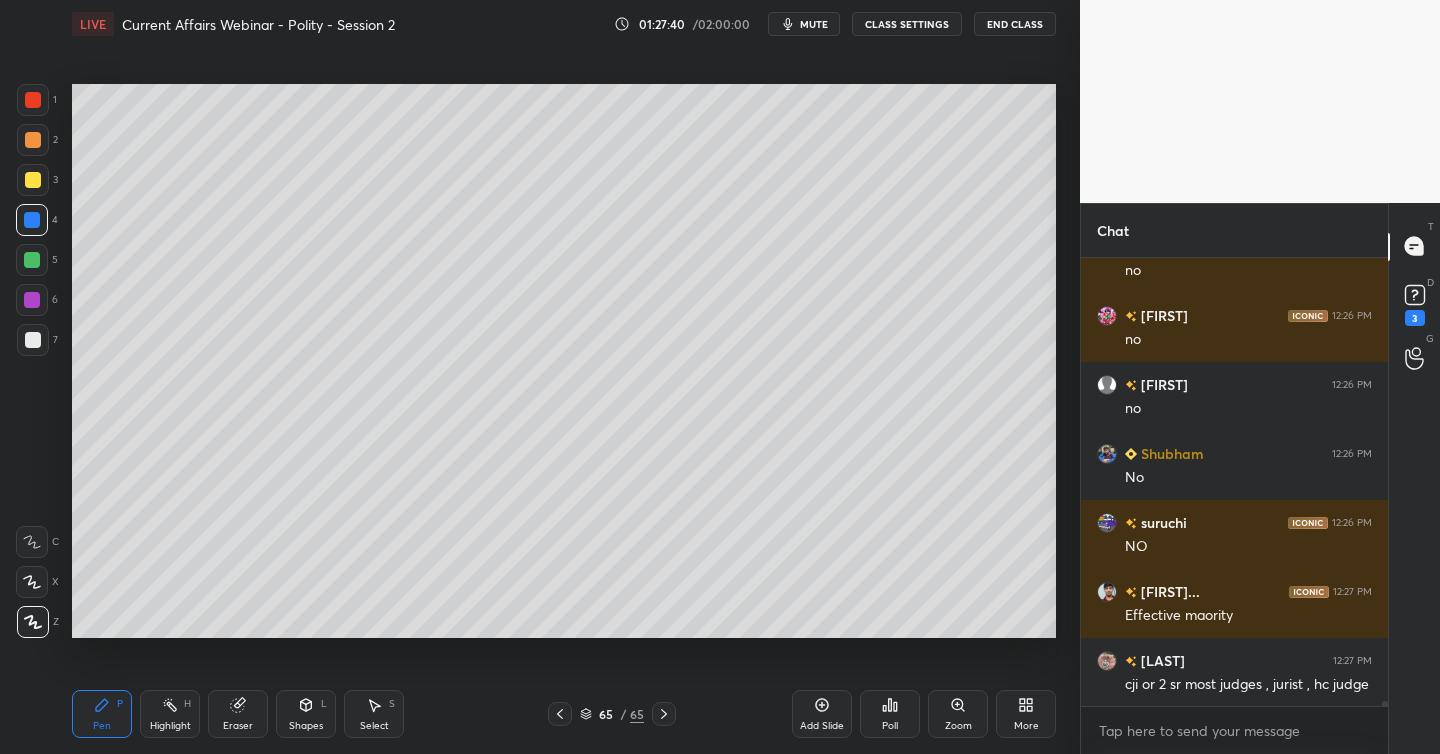 drag, startPoint x: 38, startPoint y: 288, endPoint x: 57, endPoint y: 291, distance: 19.235384 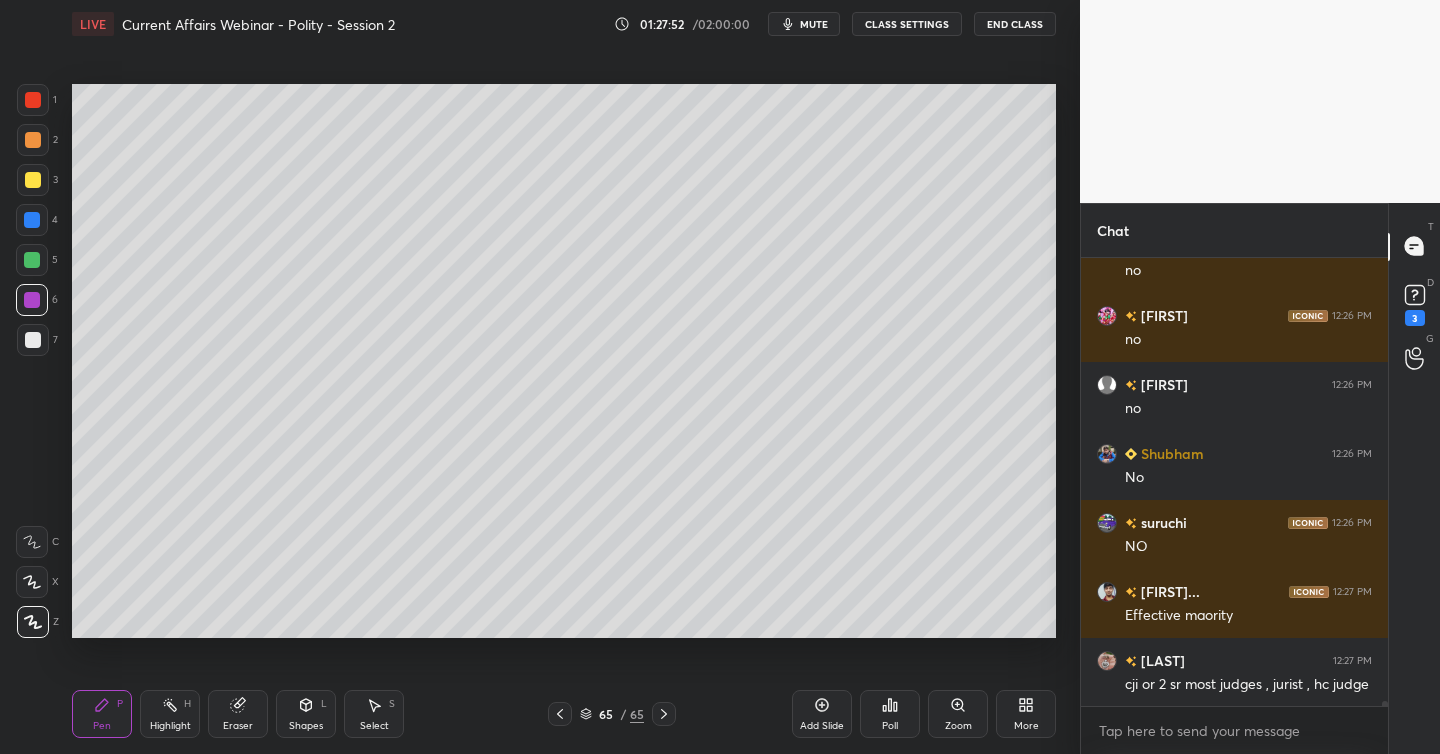 drag, startPoint x: 29, startPoint y: 344, endPoint x: 42, endPoint y: 363, distance: 23.021729 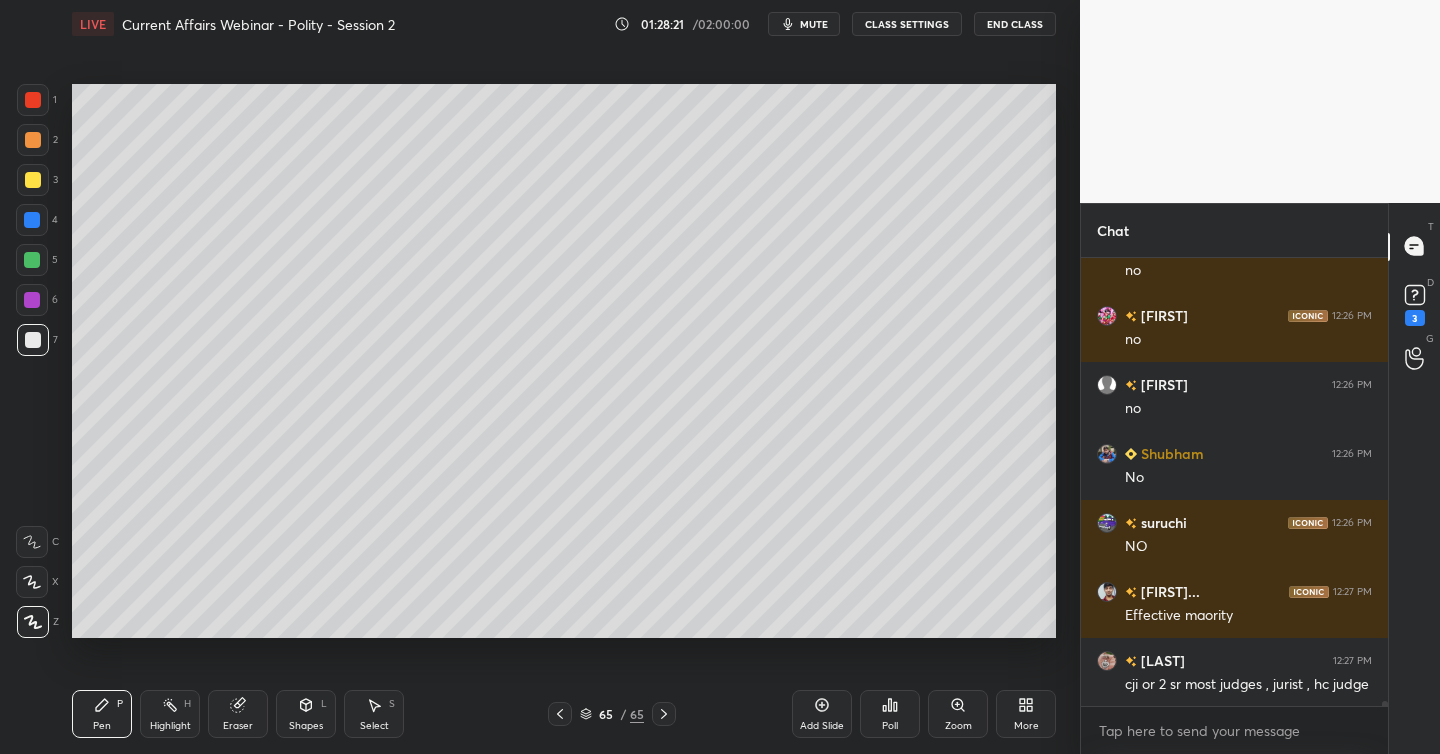 scroll, scrollTop: 37099, scrollLeft: 0, axis: vertical 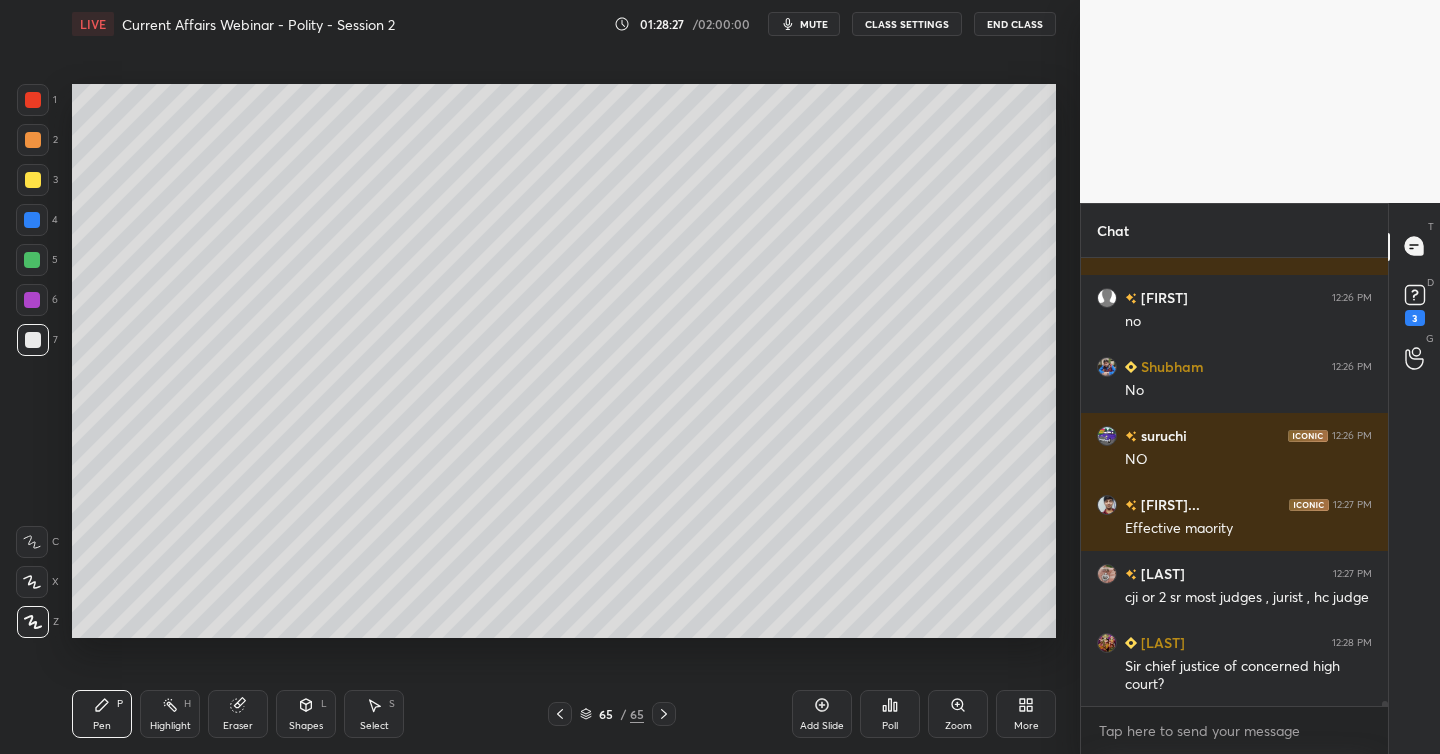 click on "Add Slide" at bounding box center [822, 714] 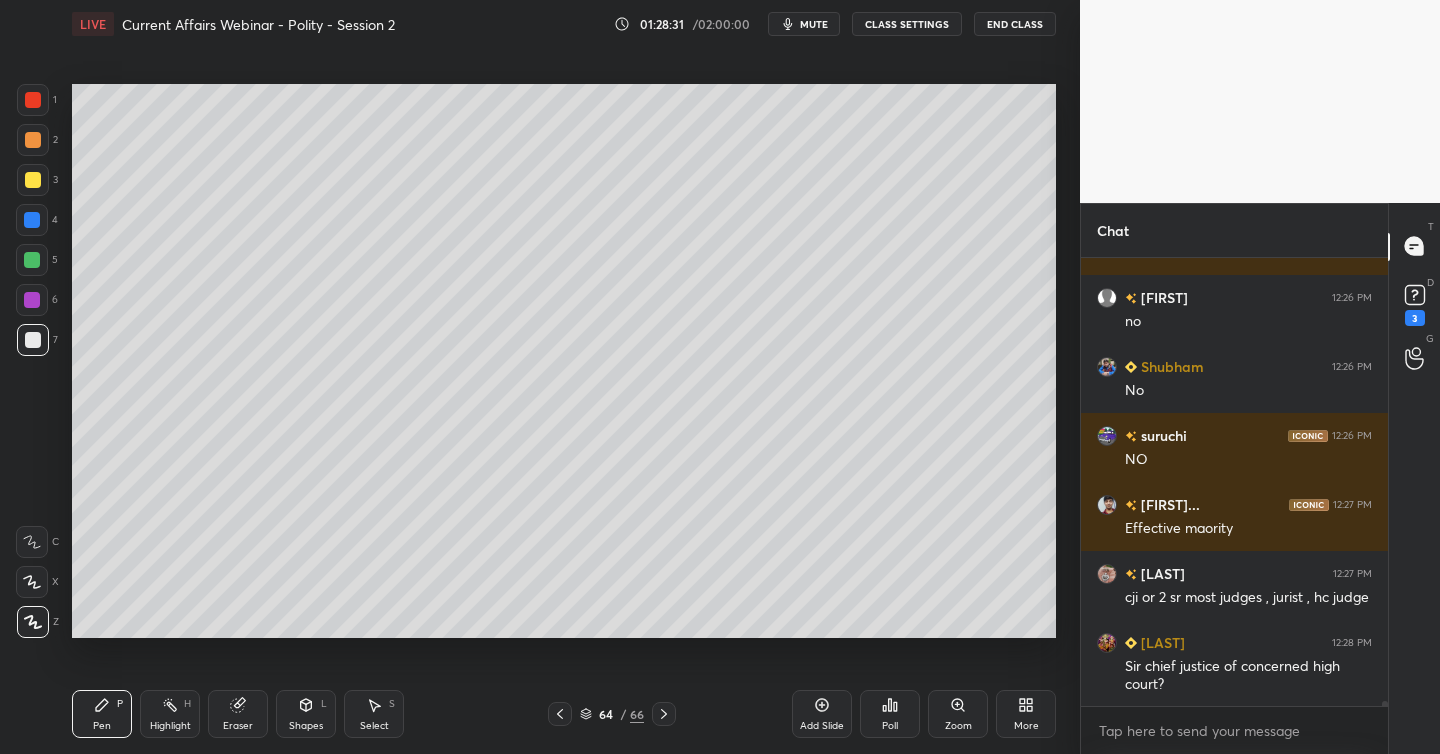 click at bounding box center (32, 260) 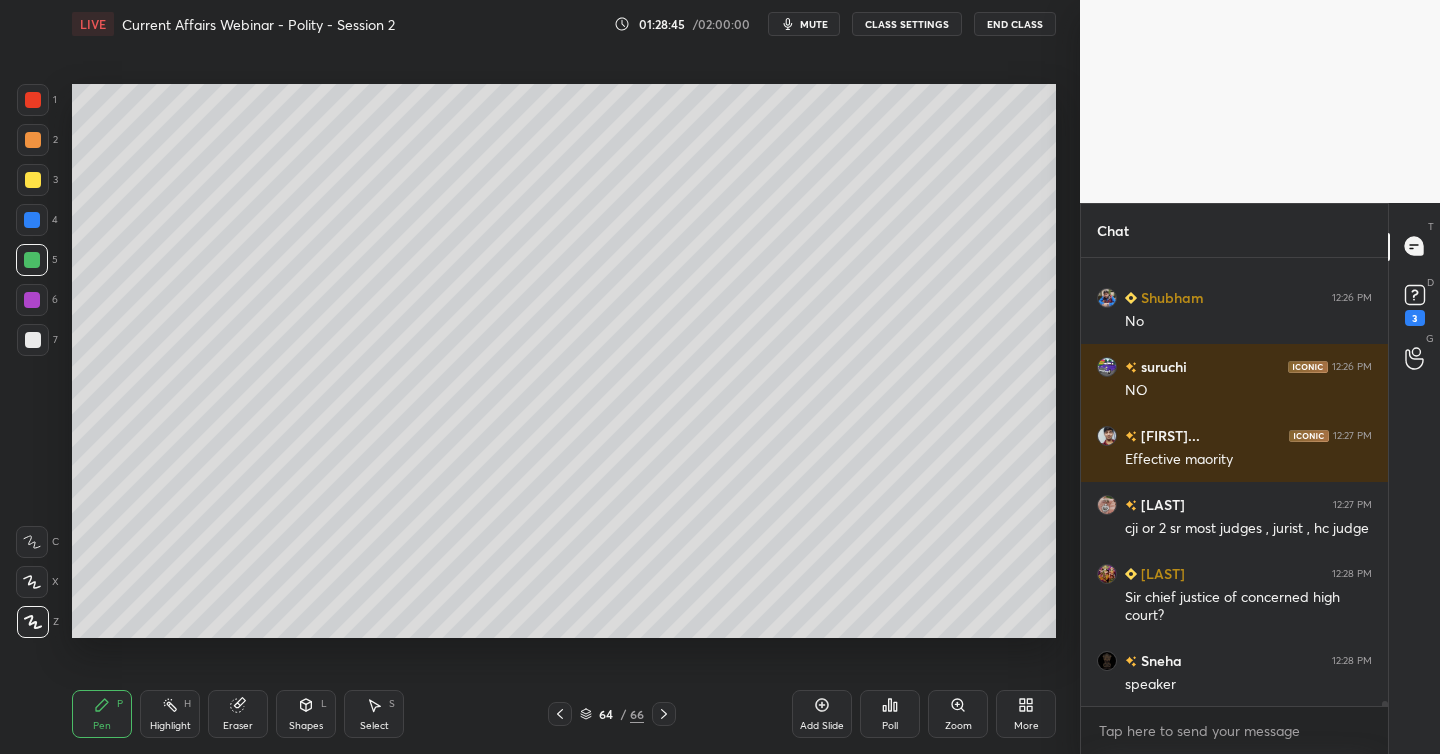 scroll, scrollTop: 37237, scrollLeft: 0, axis: vertical 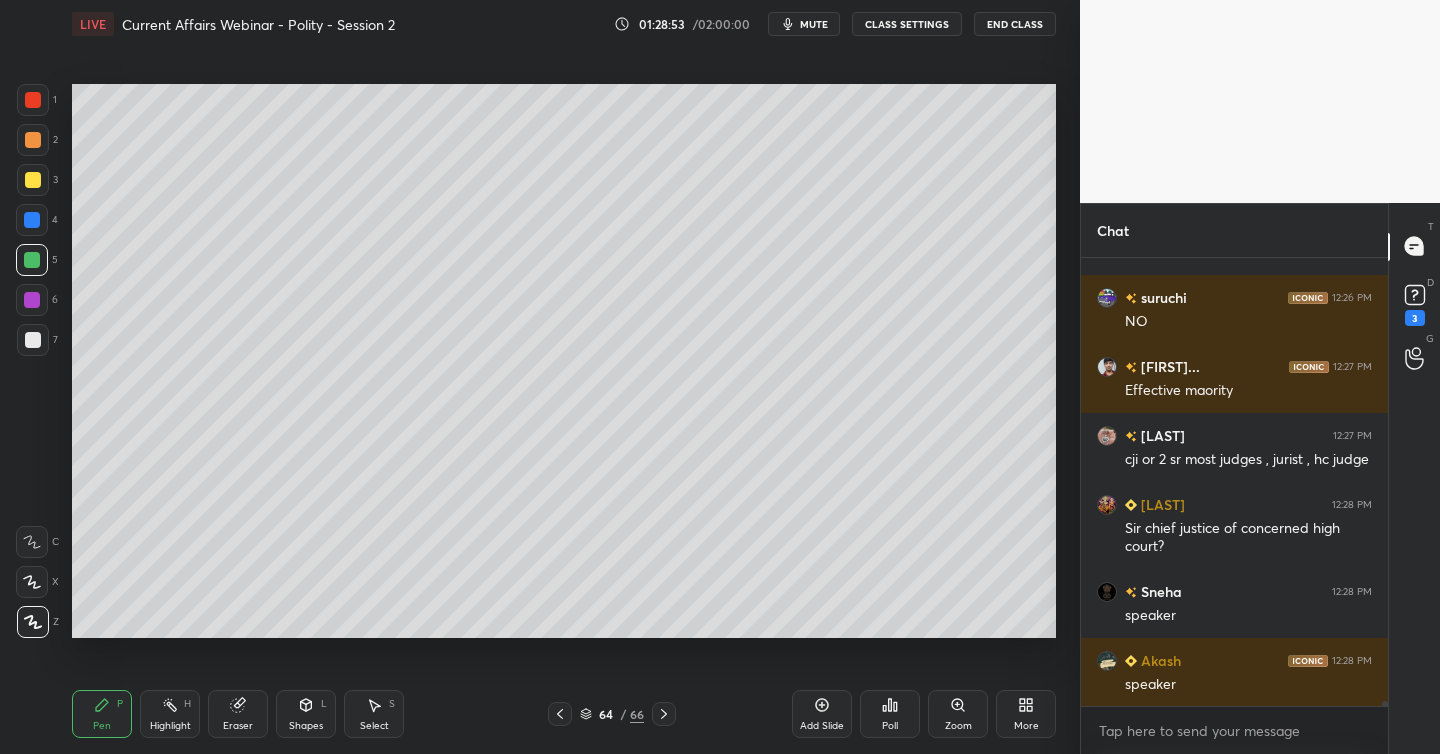 click 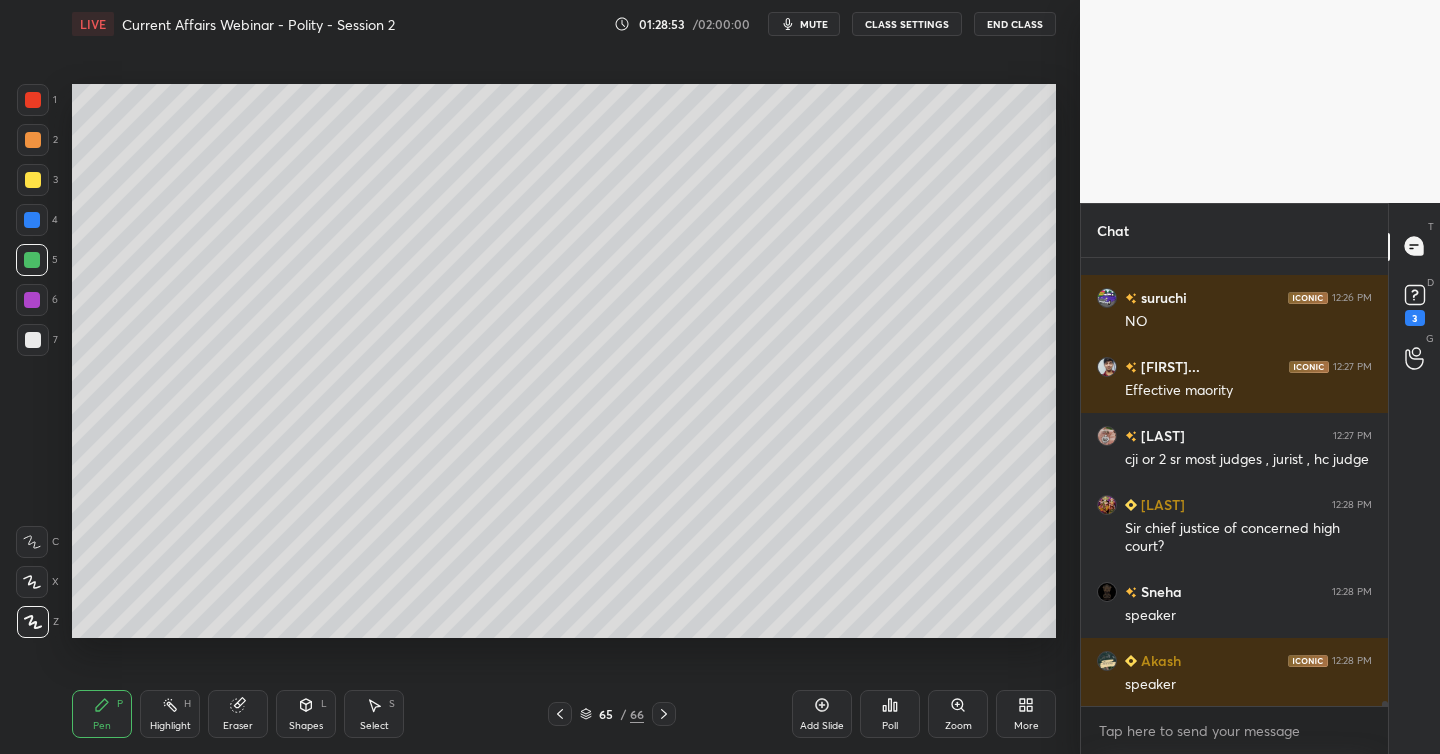 click 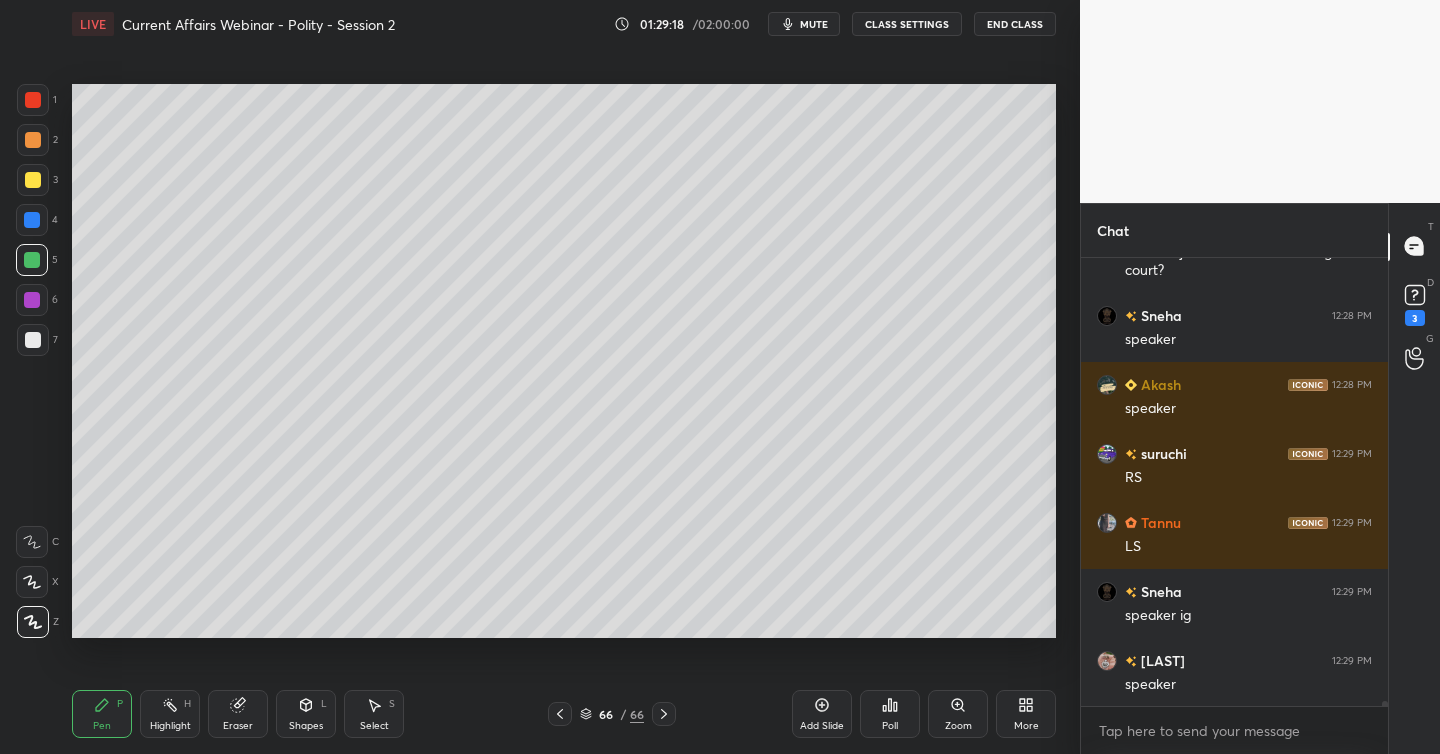 scroll, scrollTop: 37582, scrollLeft: 0, axis: vertical 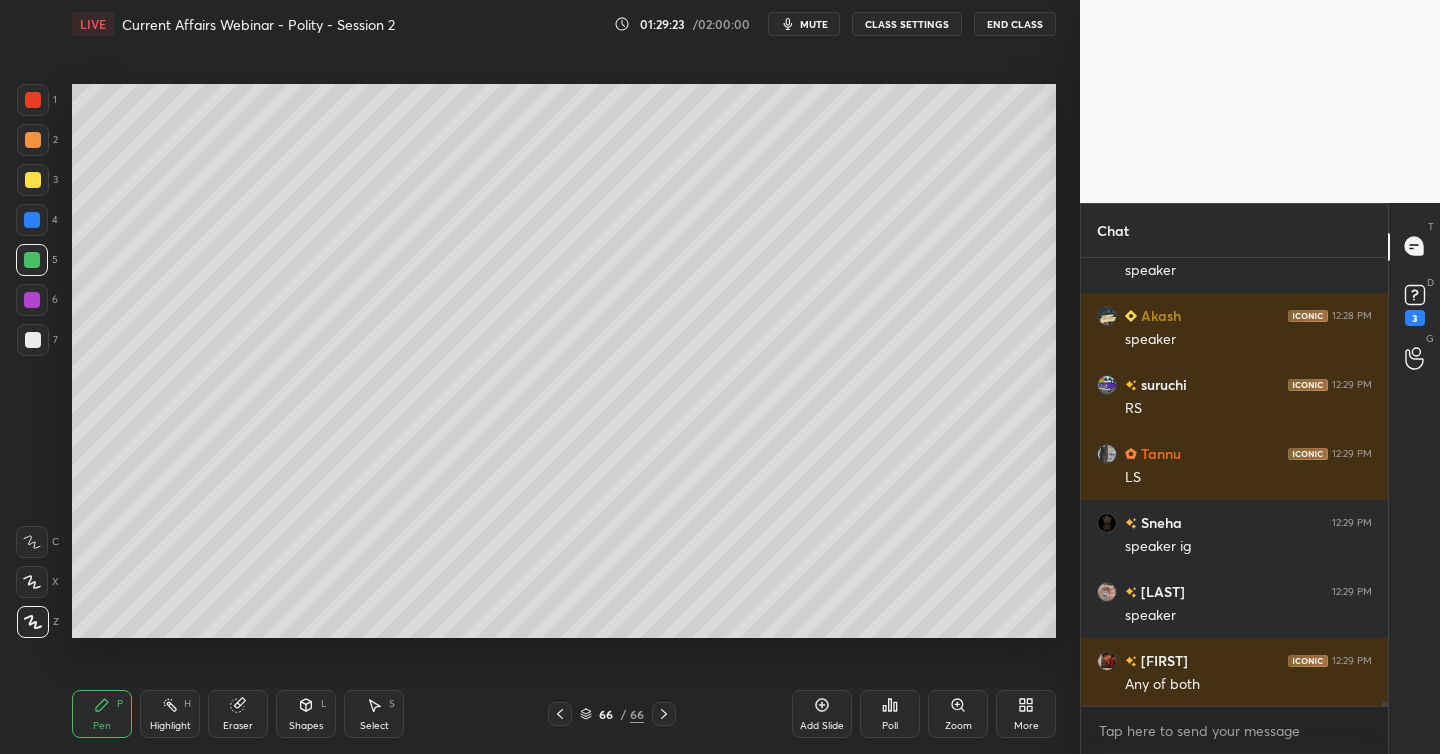 click at bounding box center [33, 340] 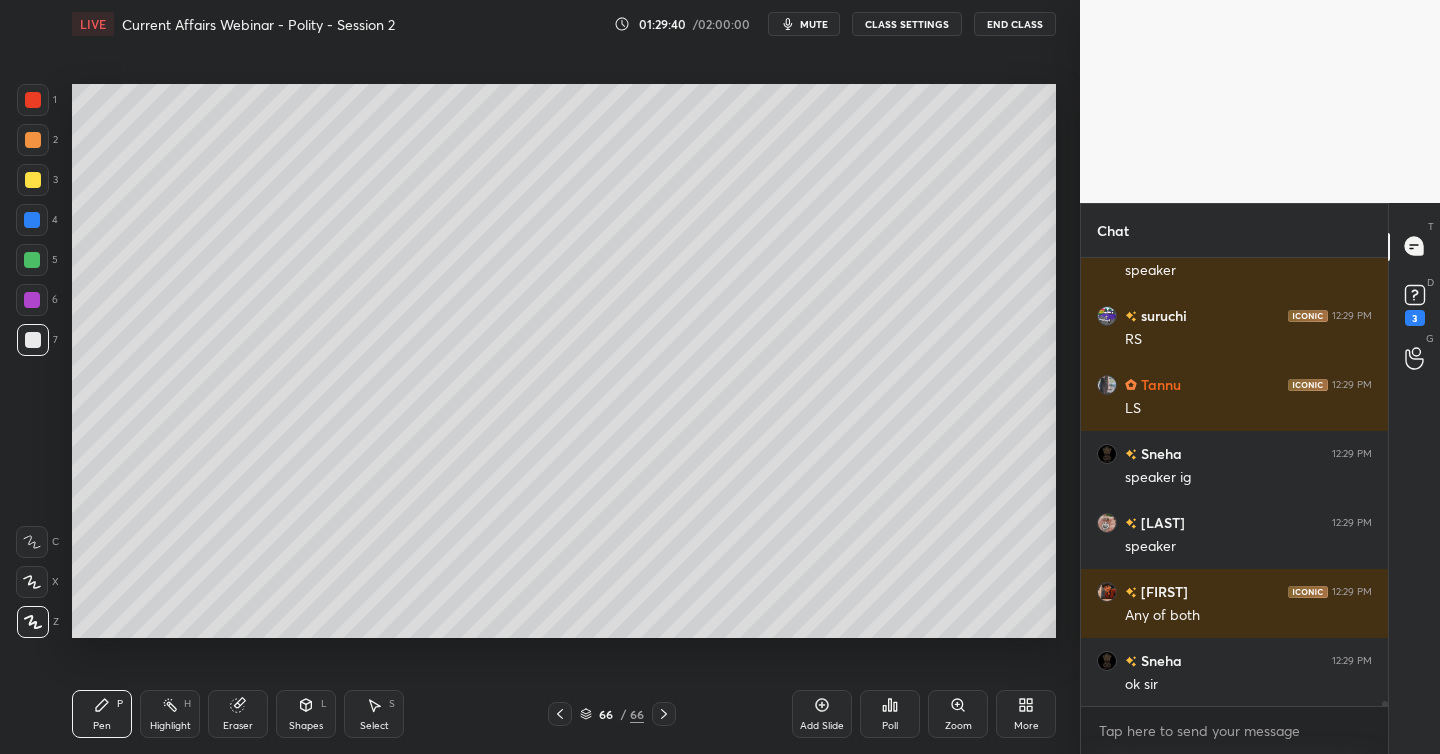 scroll, scrollTop: 37720, scrollLeft: 0, axis: vertical 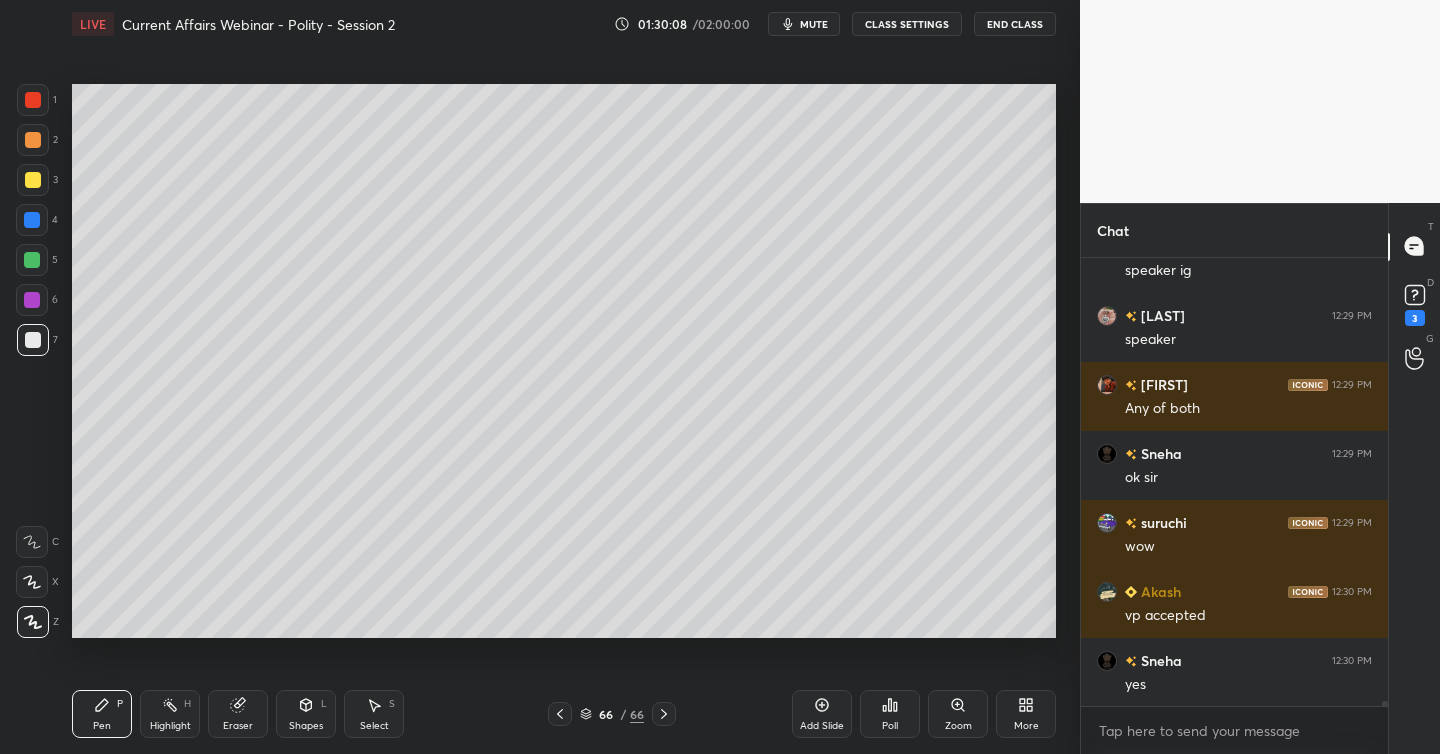 drag, startPoint x: 826, startPoint y: 709, endPoint x: 815, endPoint y: 697, distance: 16.27882 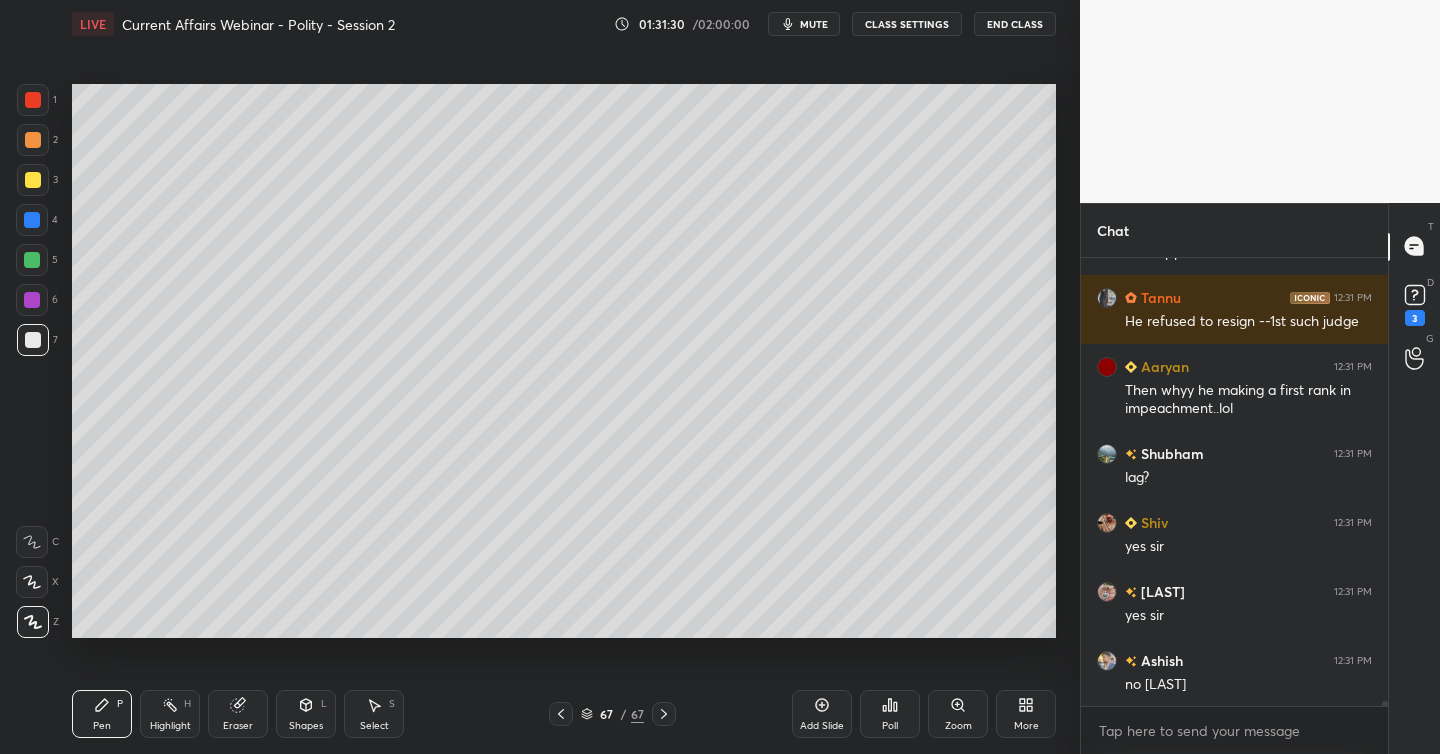 scroll, scrollTop: 38604, scrollLeft: 0, axis: vertical 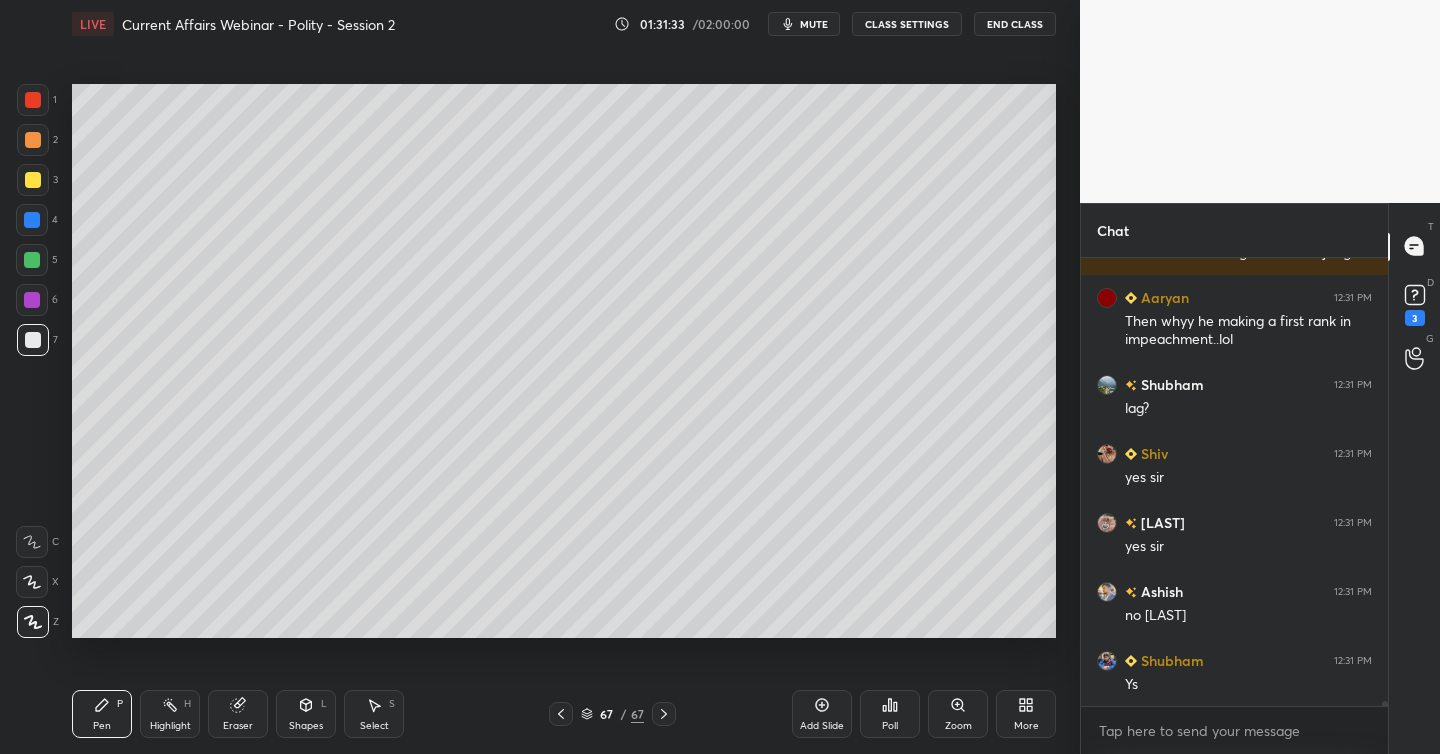 click 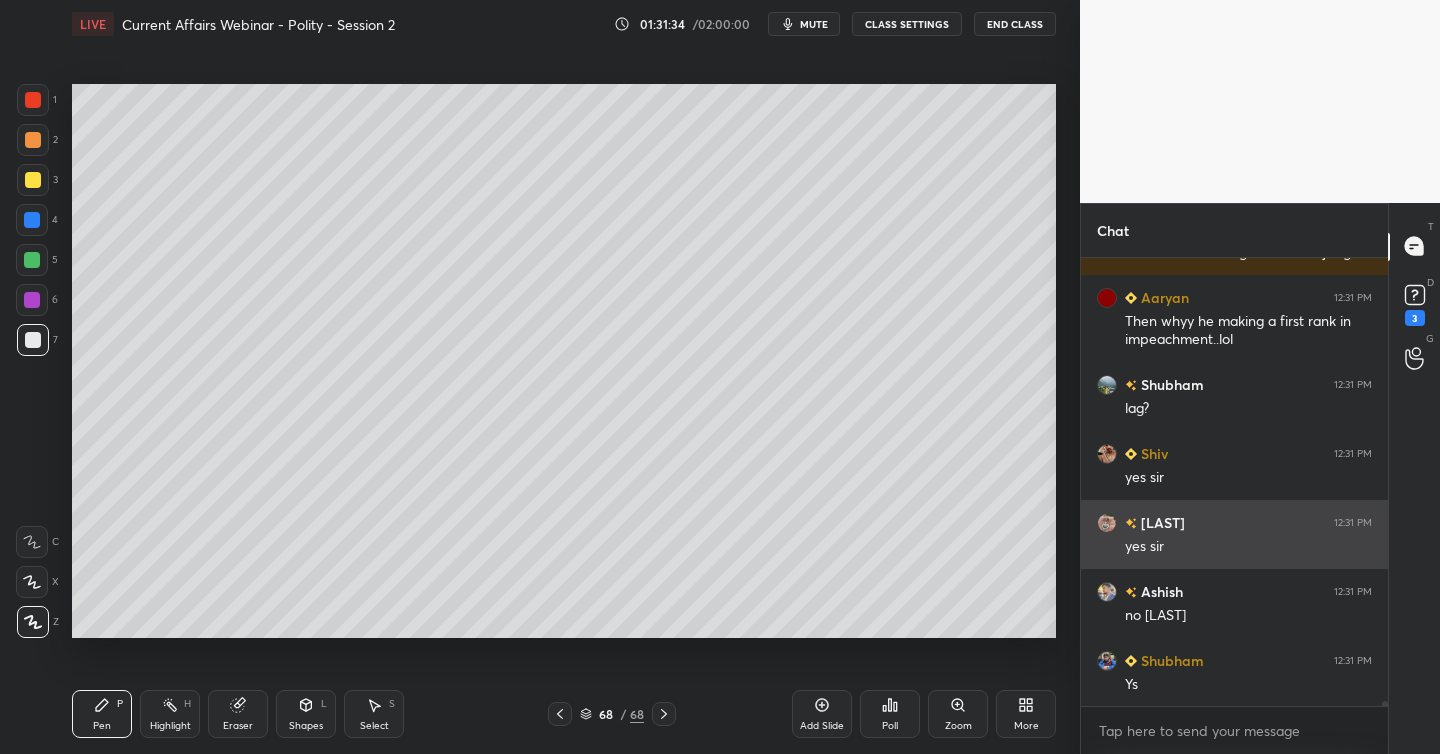 scroll, scrollTop: 38673, scrollLeft: 0, axis: vertical 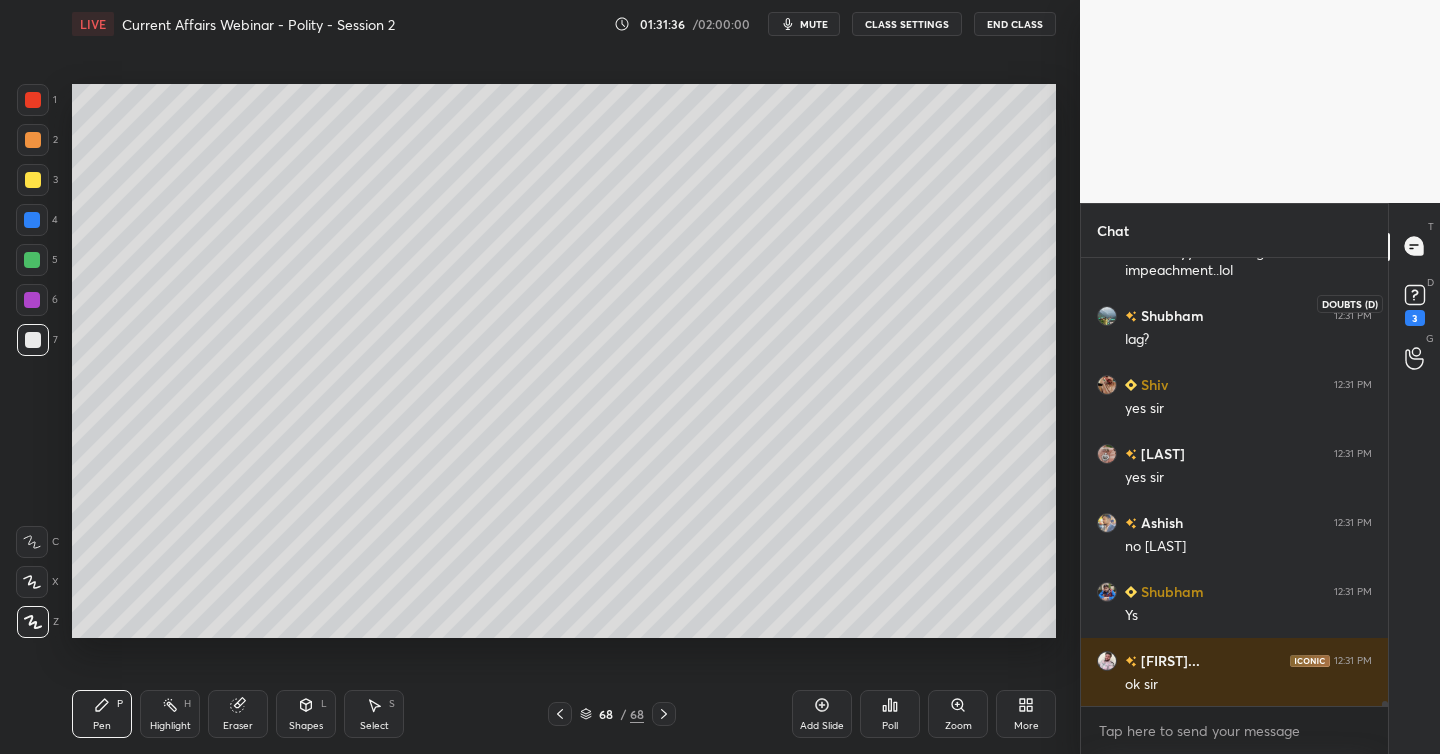 click 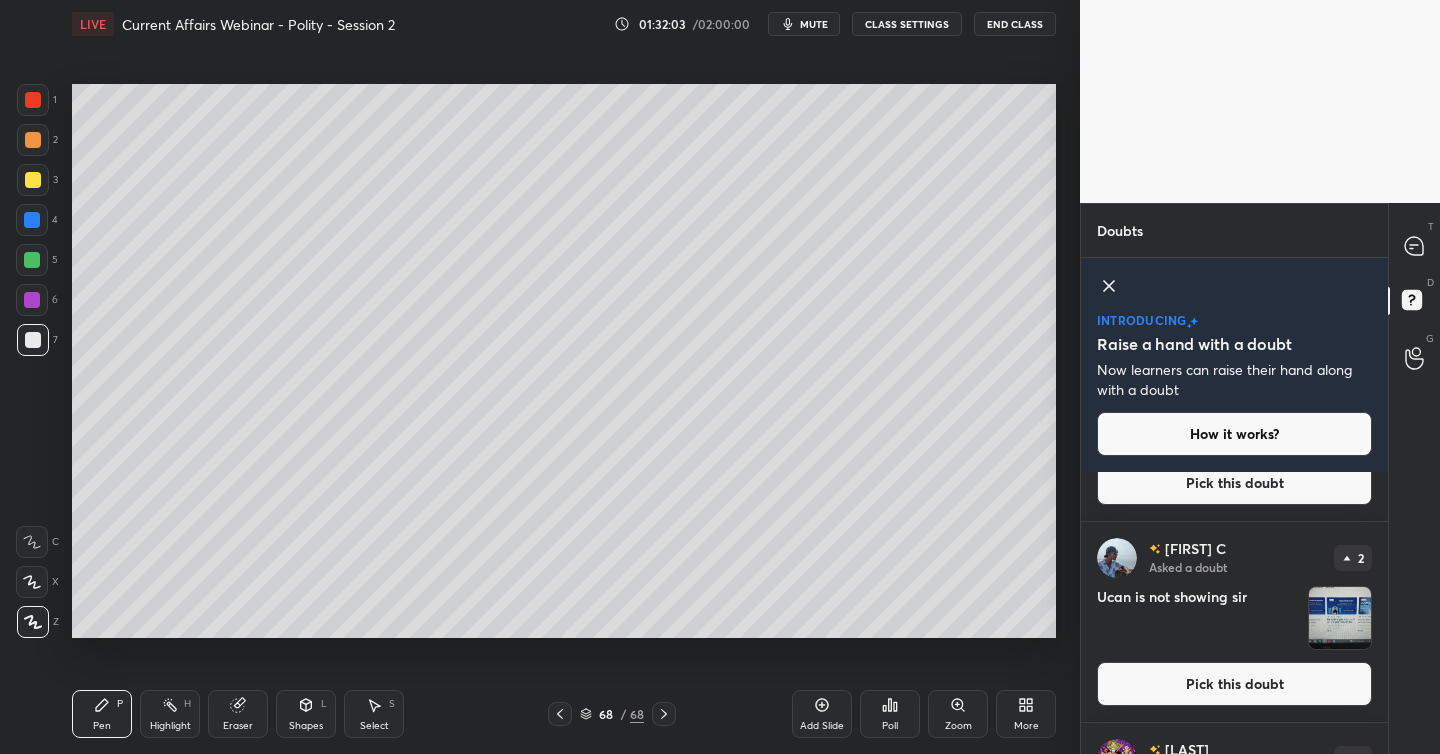 scroll, scrollTop: 1772, scrollLeft: 0, axis: vertical 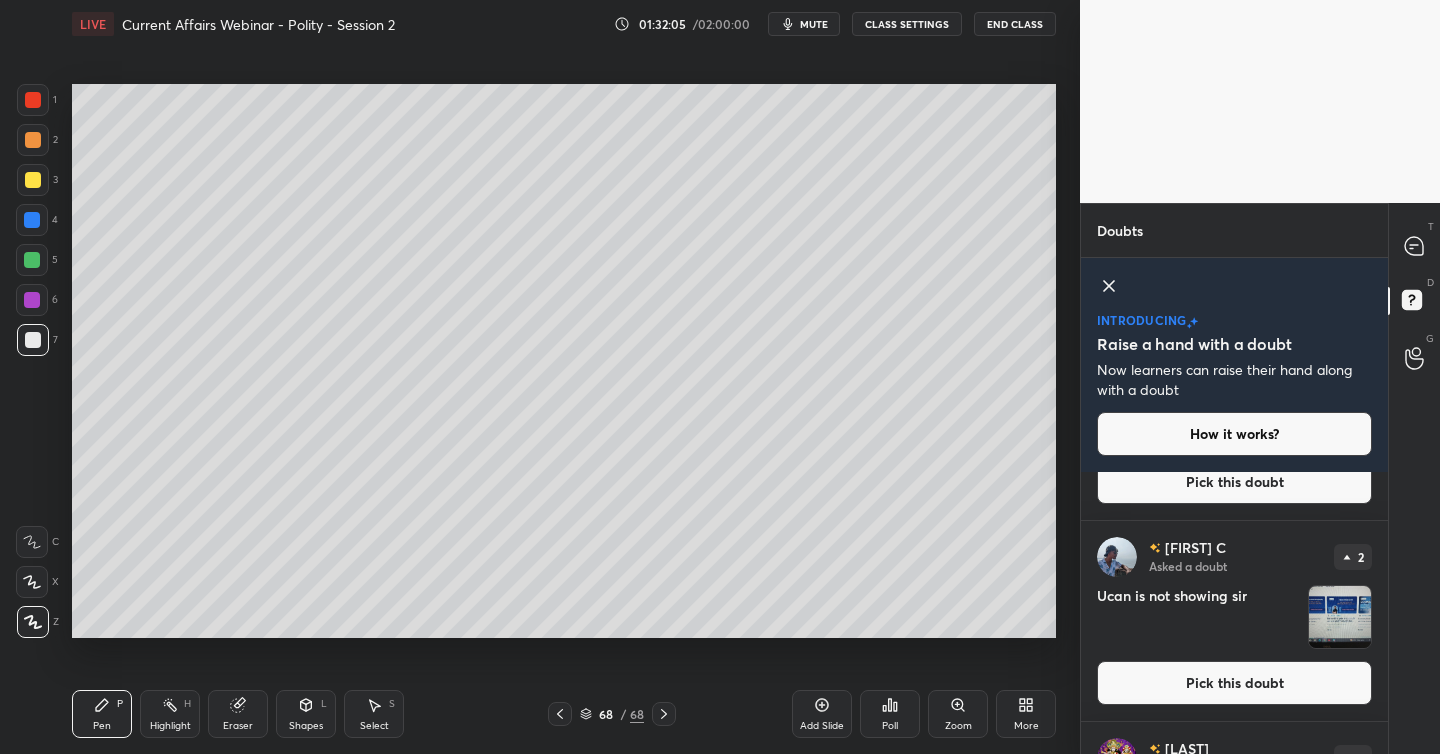 click at bounding box center (1340, 617) 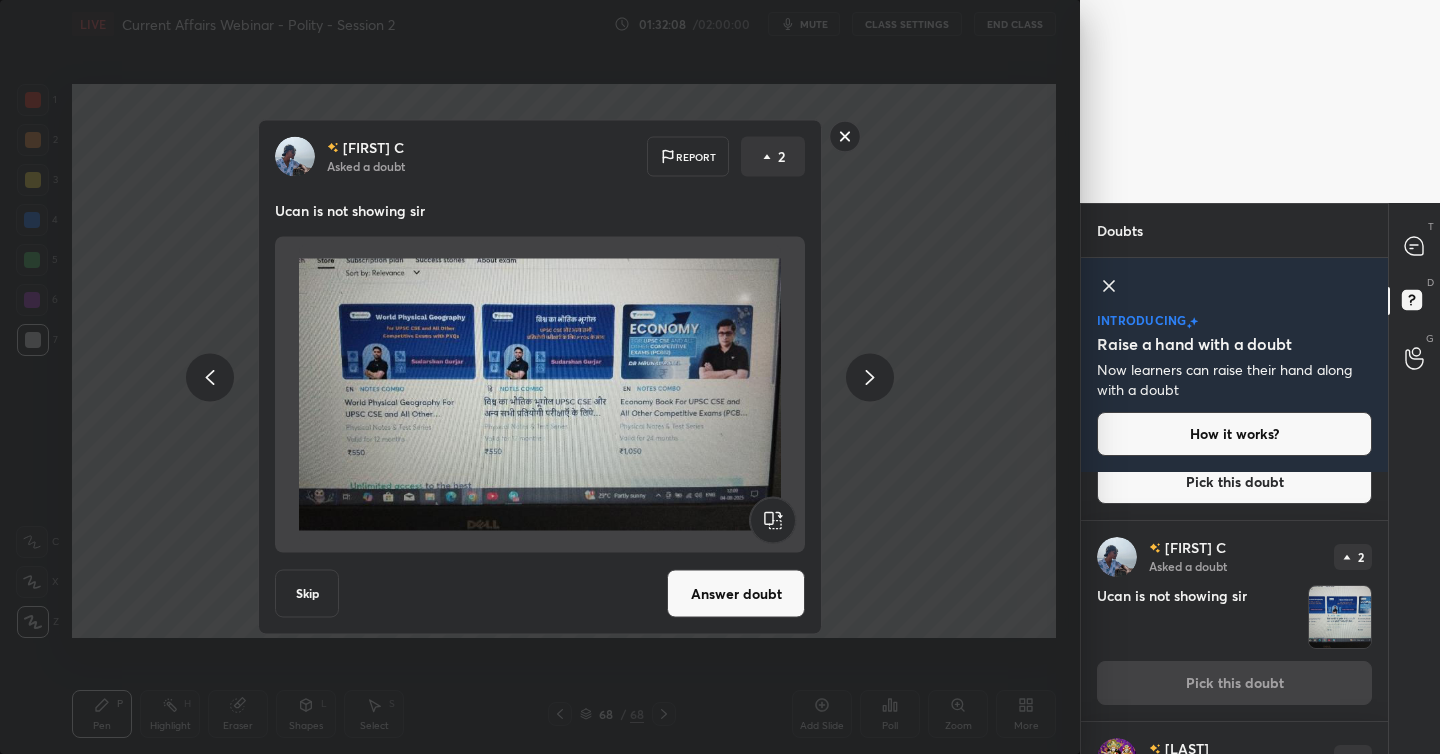 click 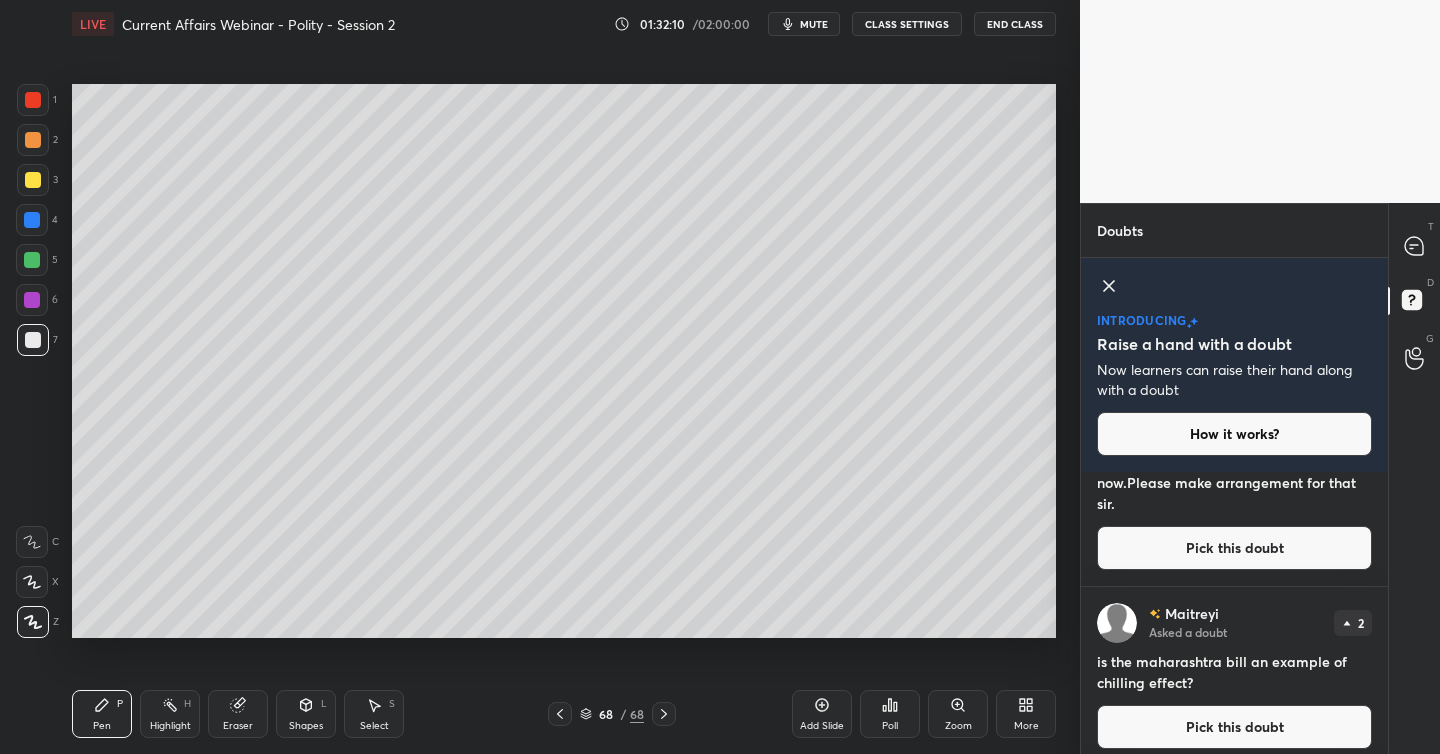 scroll, scrollTop: 1528, scrollLeft: 0, axis: vertical 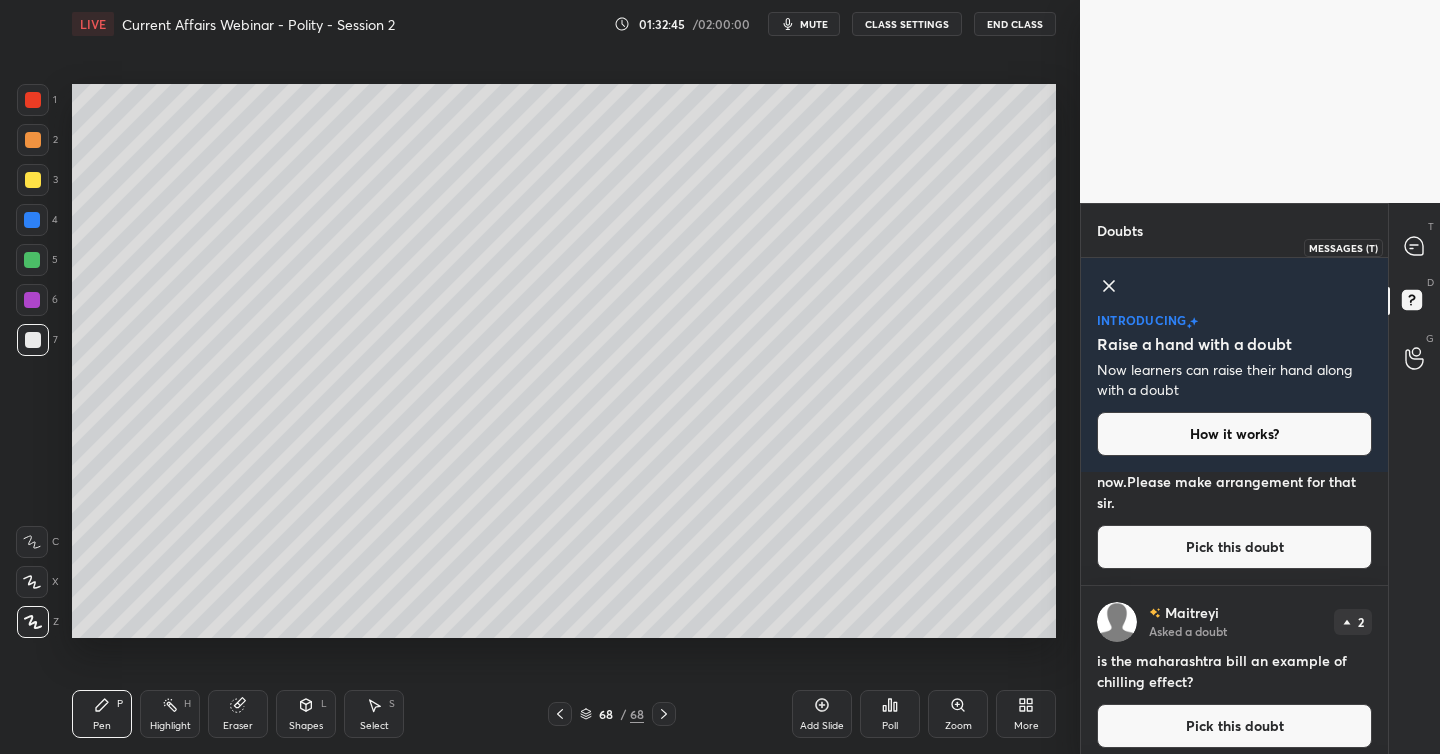 click at bounding box center [1415, 247] 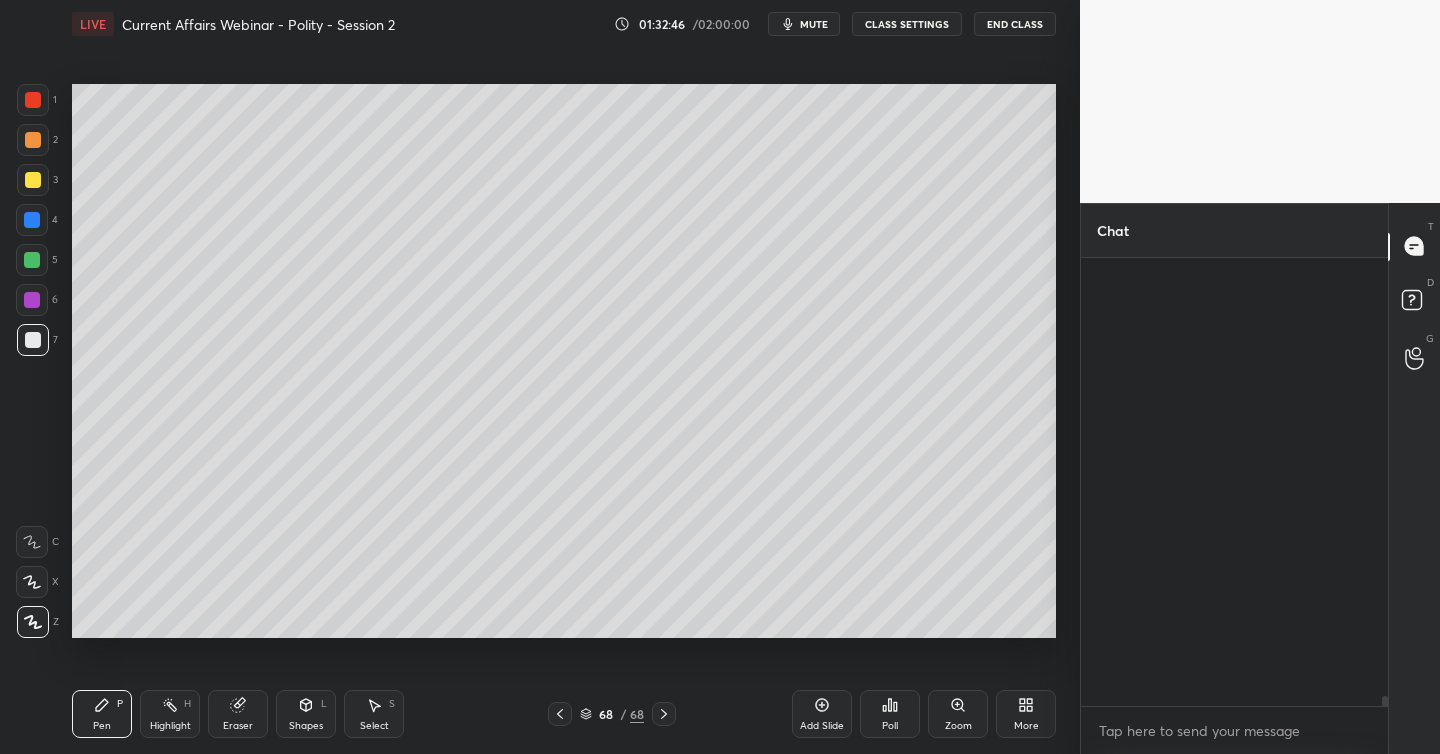 scroll, scrollTop: 40845, scrollLeft: 0, axis: vertical 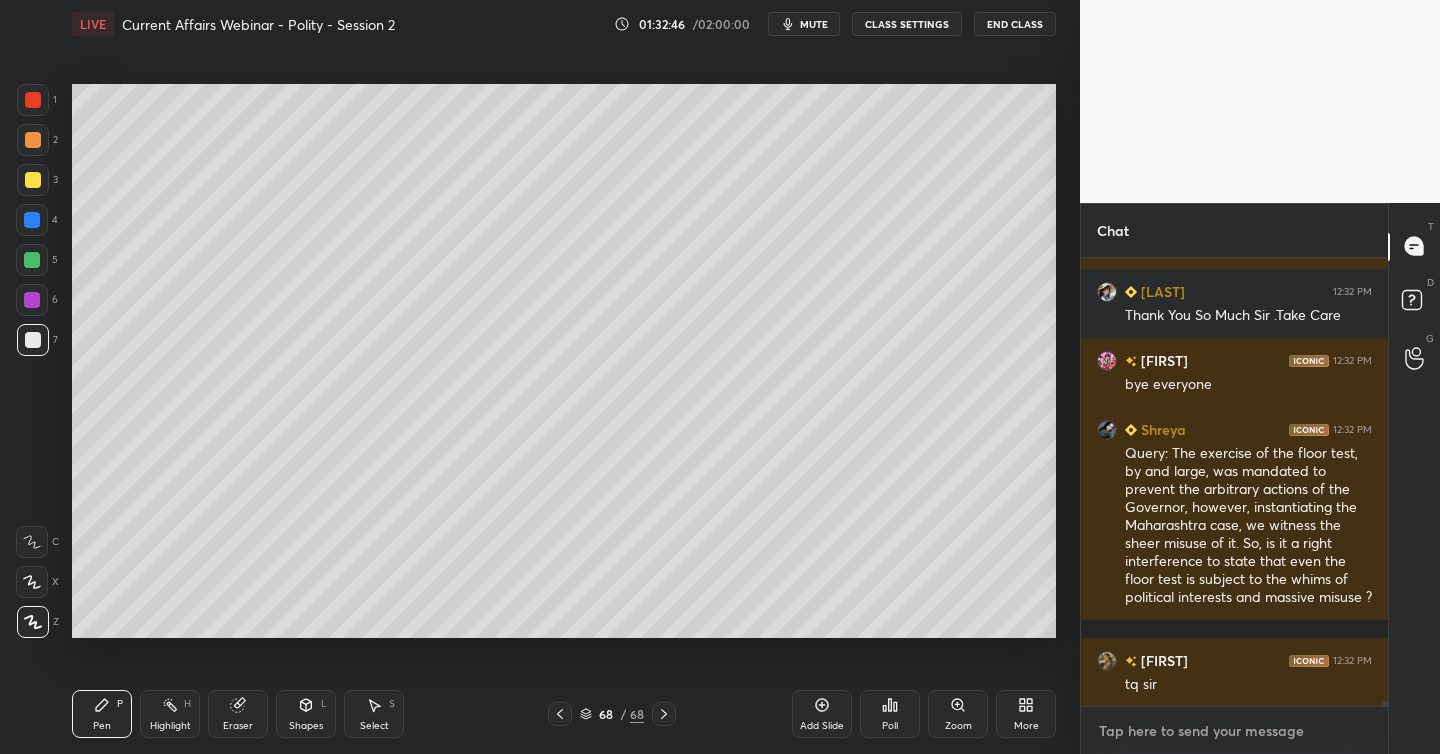 type on "x" 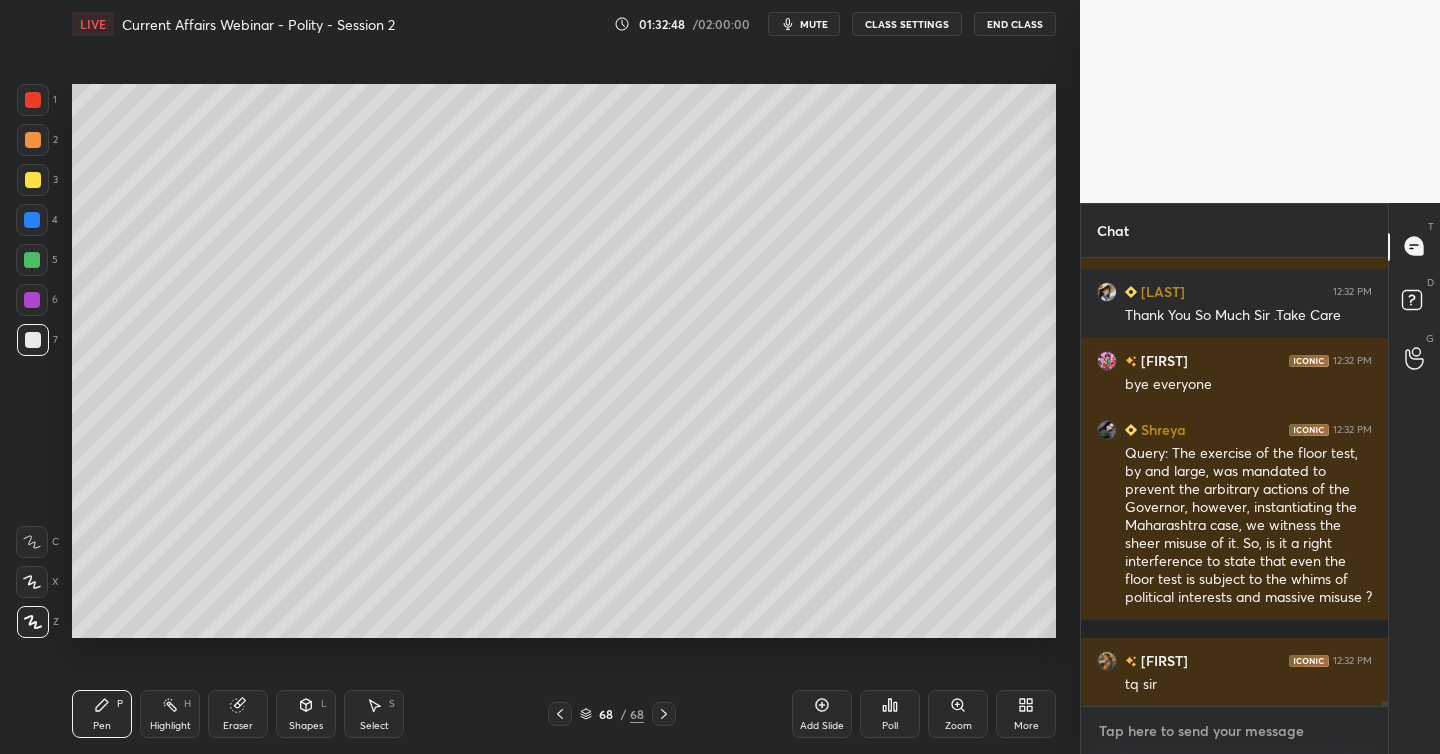 paste on "https://unacademy.com/batch/ucan-unacademys-current-affairs-navigator-for-the-civil-services-examination/HLDF9IV3" 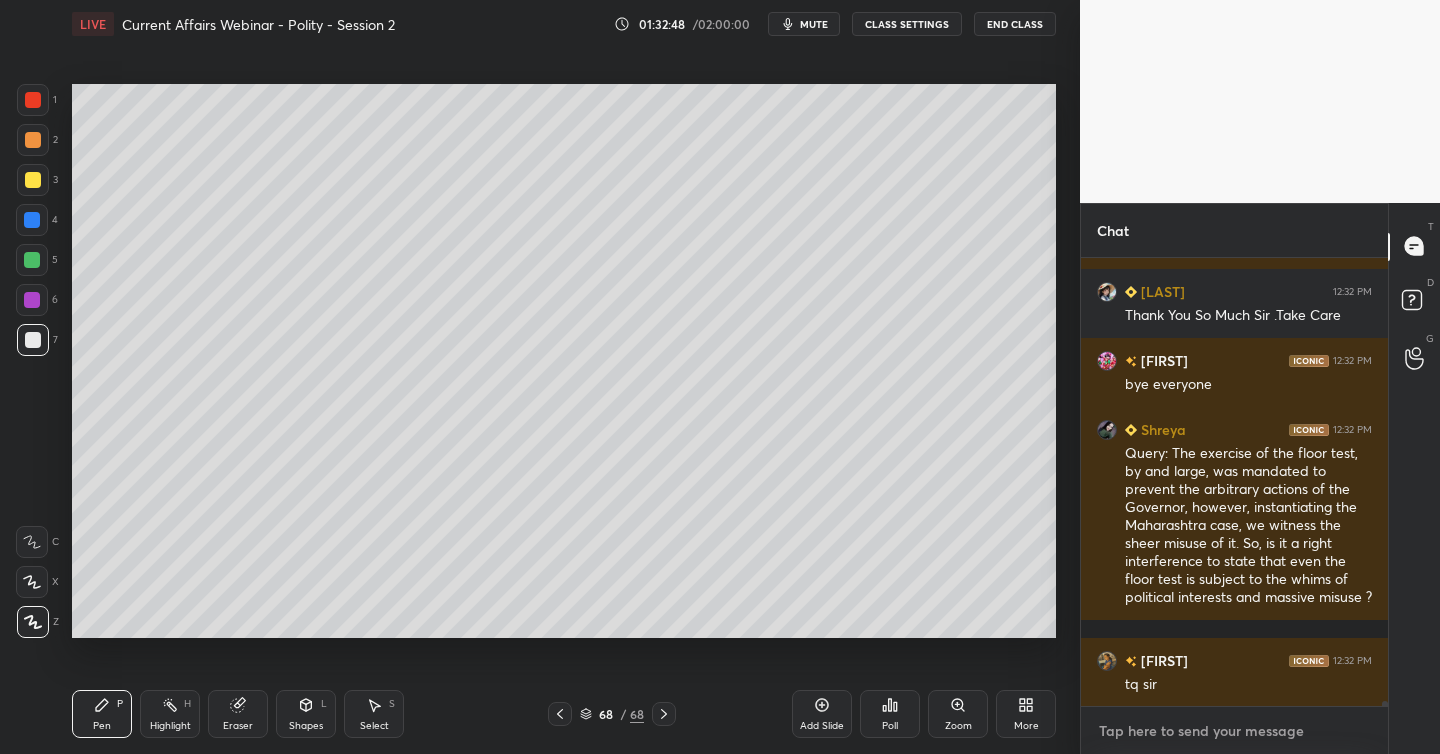 type on "https://unacademy.com/batch/ucan-unacademys-current-affairs-navigator-for-the-civil-services-examination/HLDF9IV3" 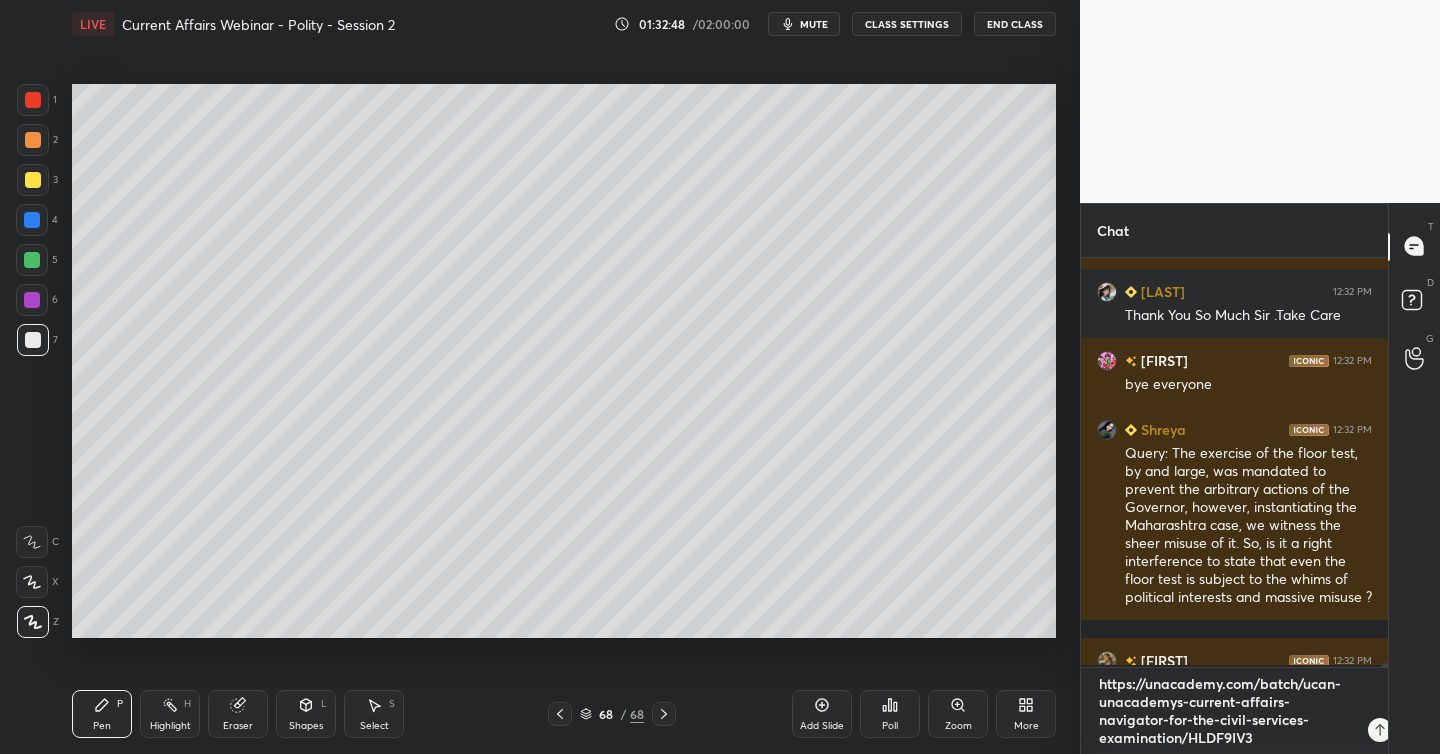 scroll, scrollTop: 0, scrollLeft: 0, axis: both 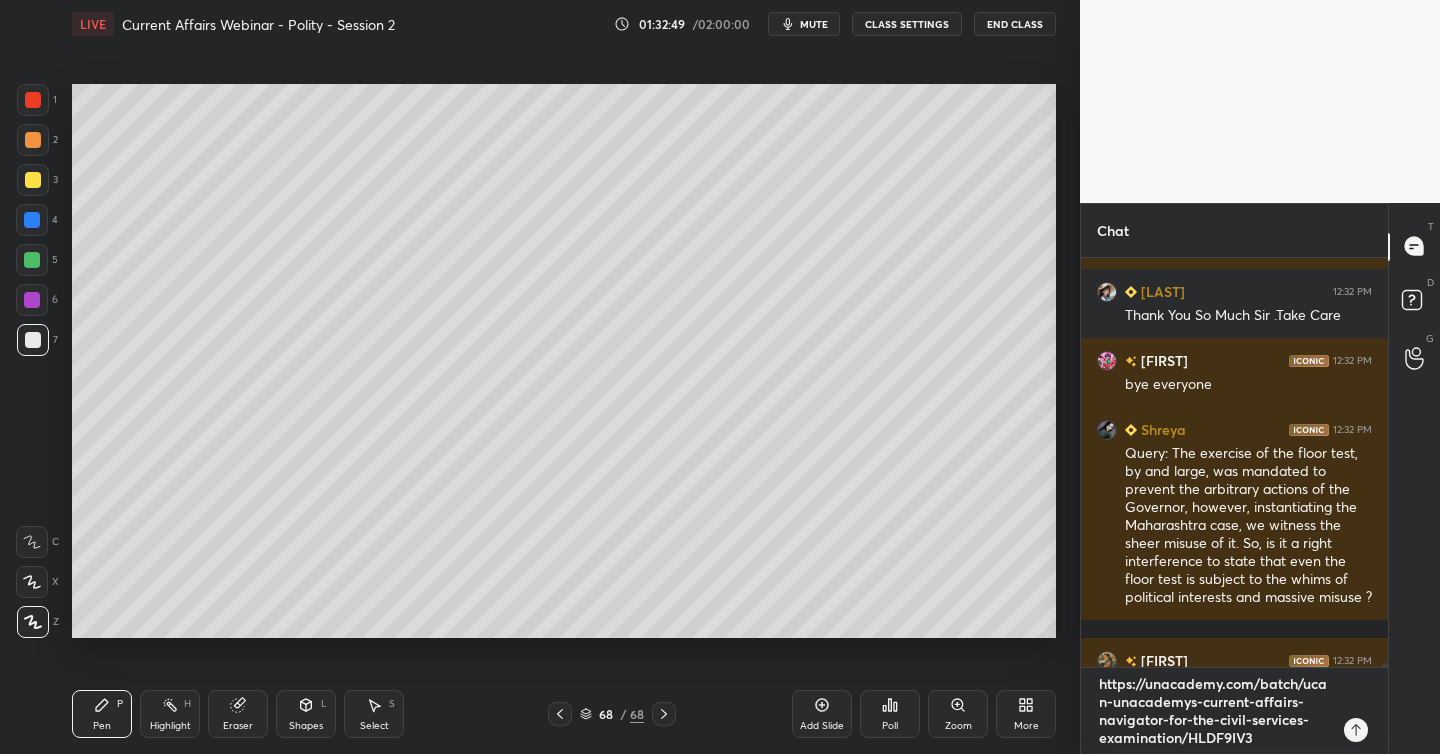type 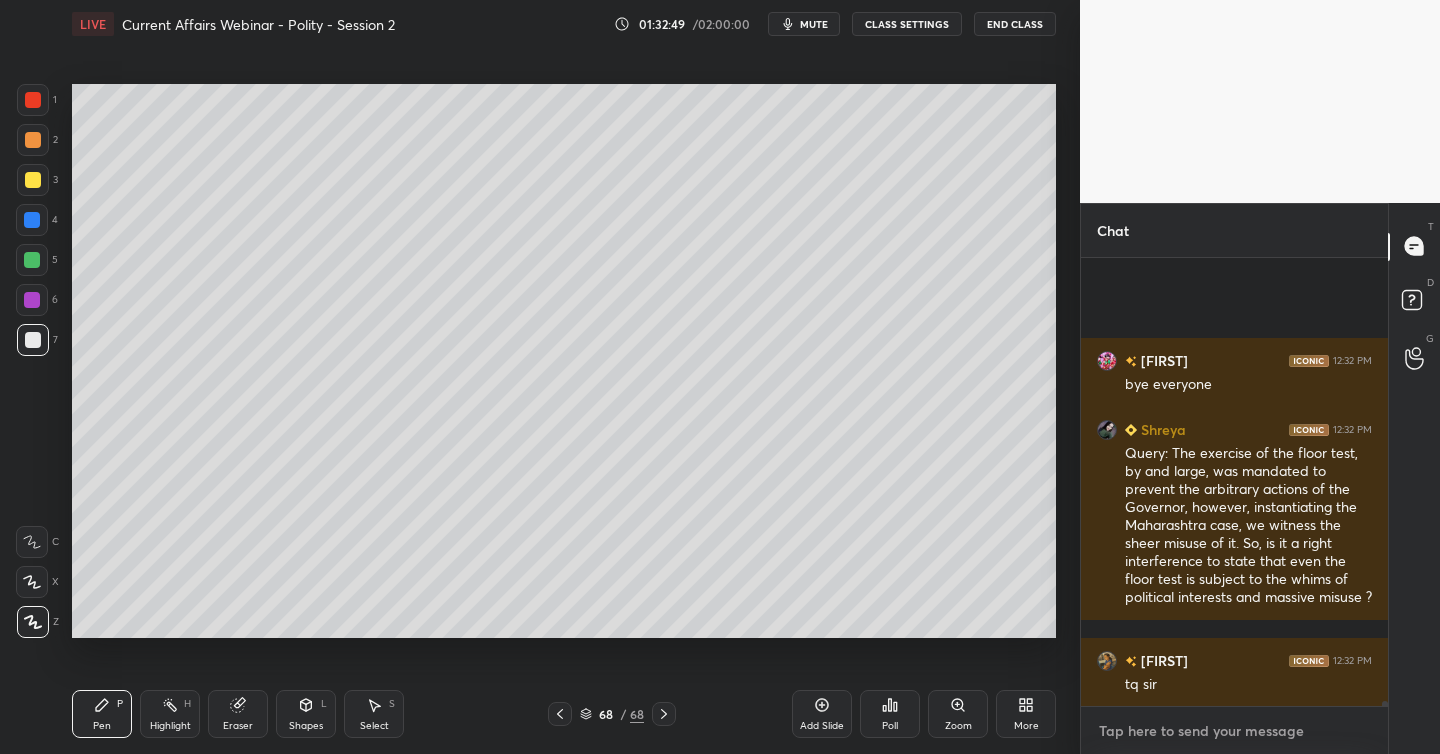 scroll, scrollTop: 7, scrollLeft: 7, axis: both 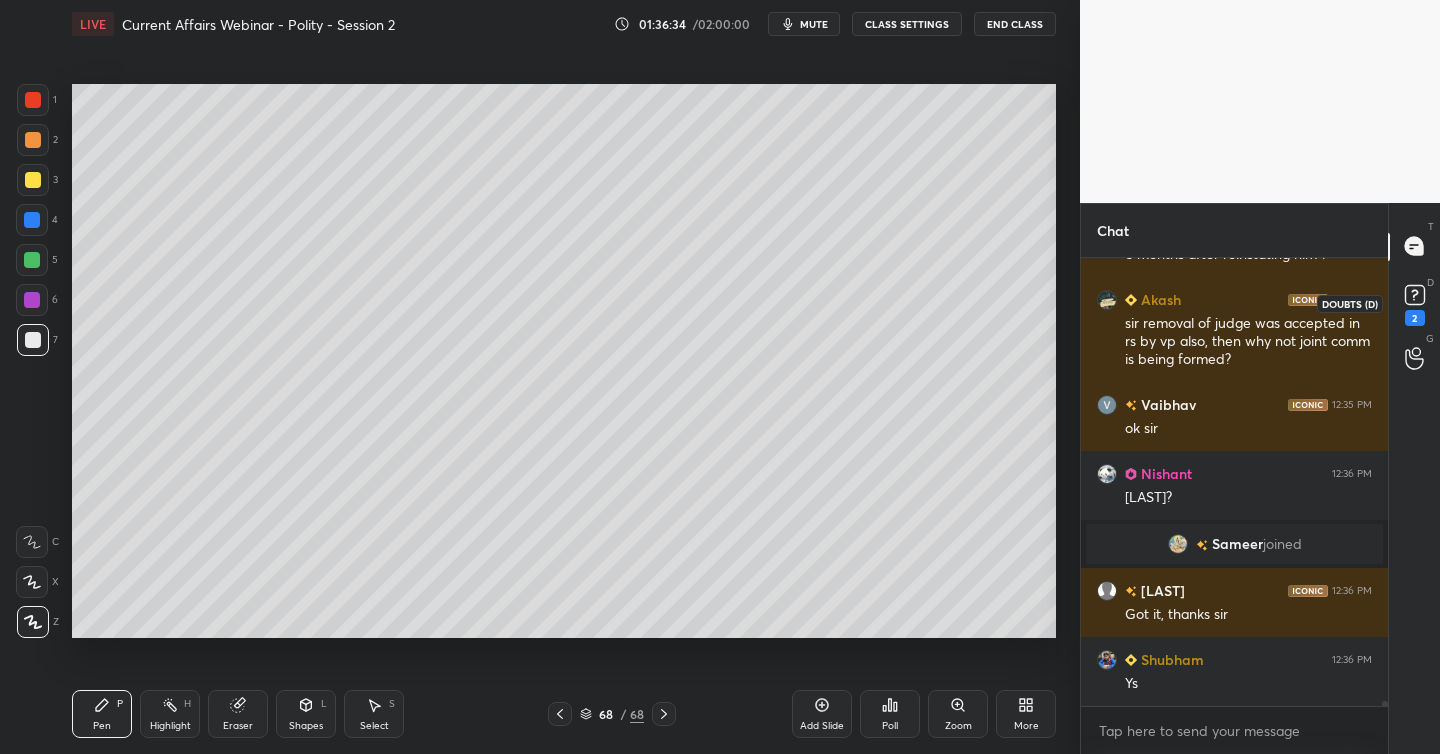 click 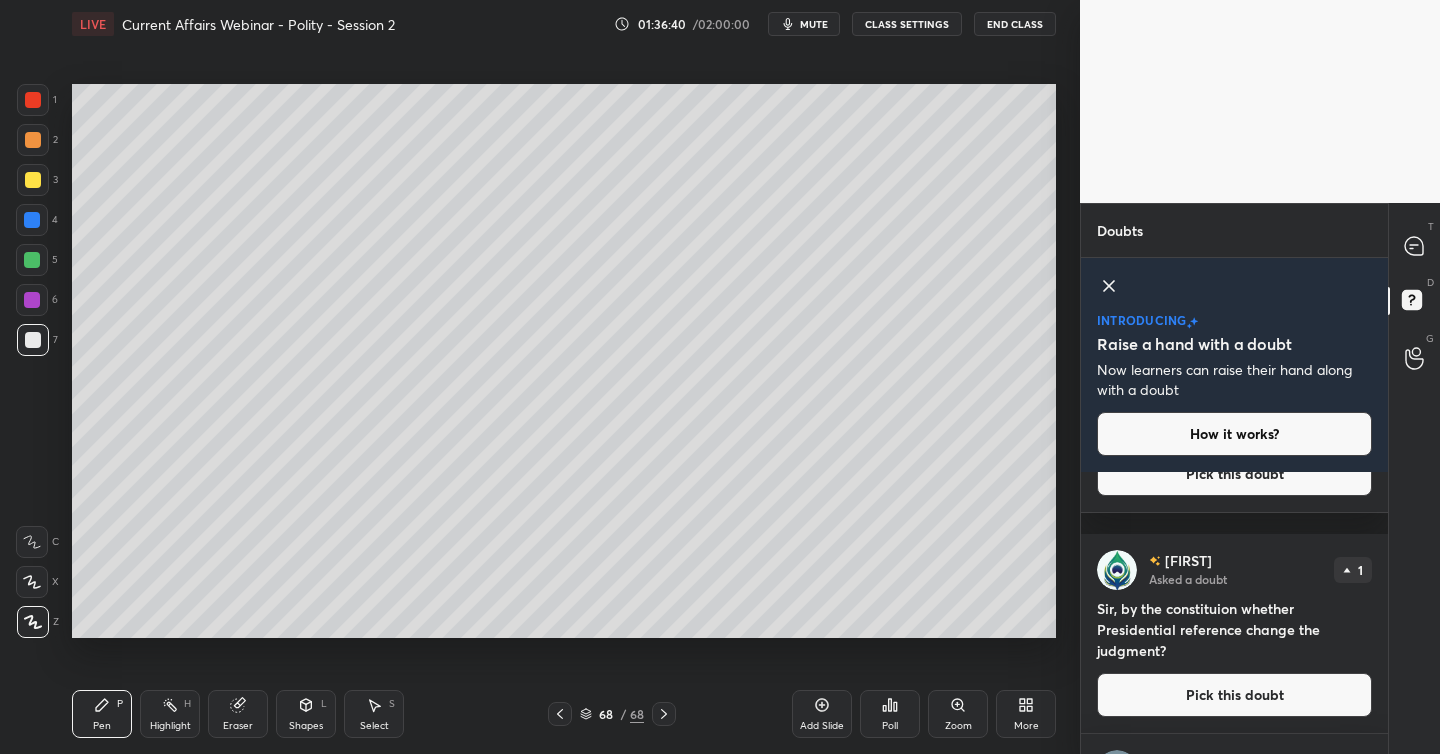 scroll, scrollTop: 2543, scrollLeft: 0, axis: vertical 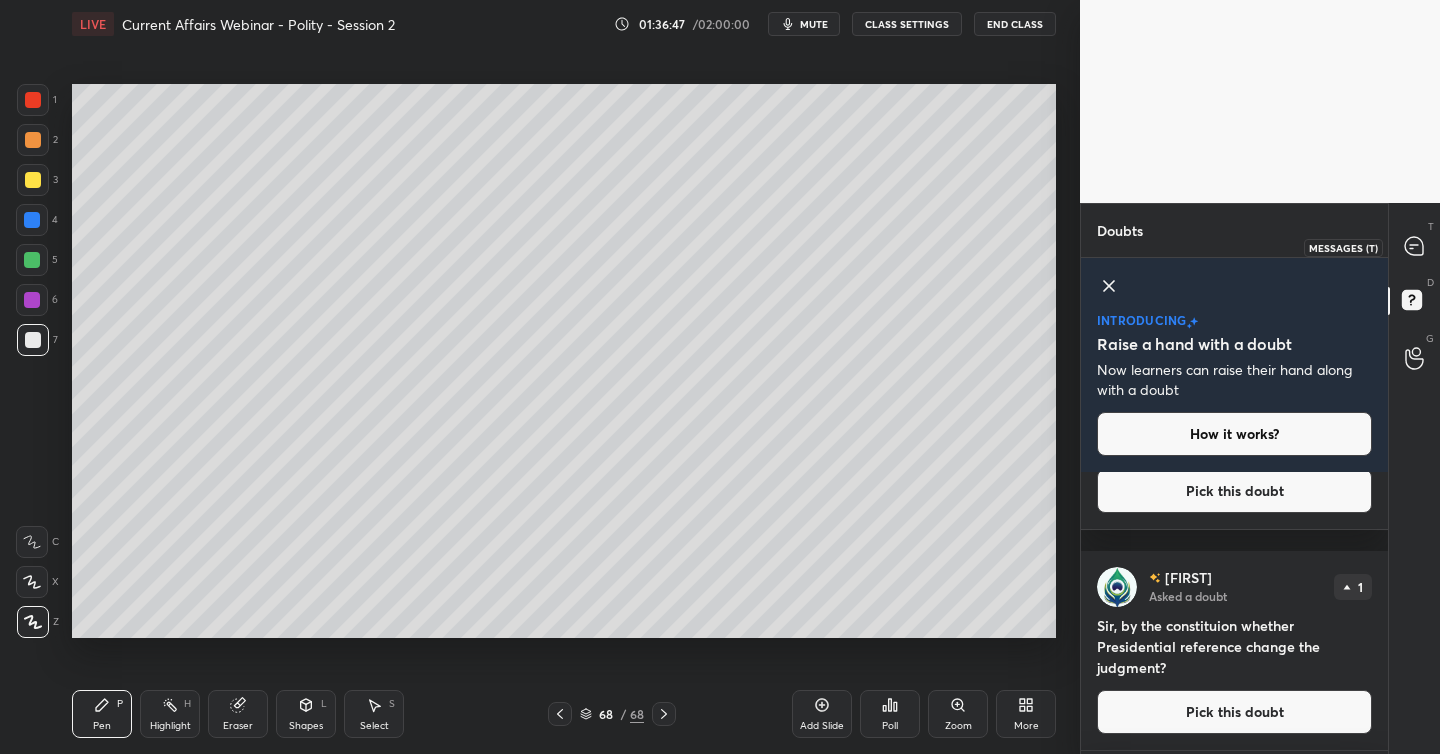 click 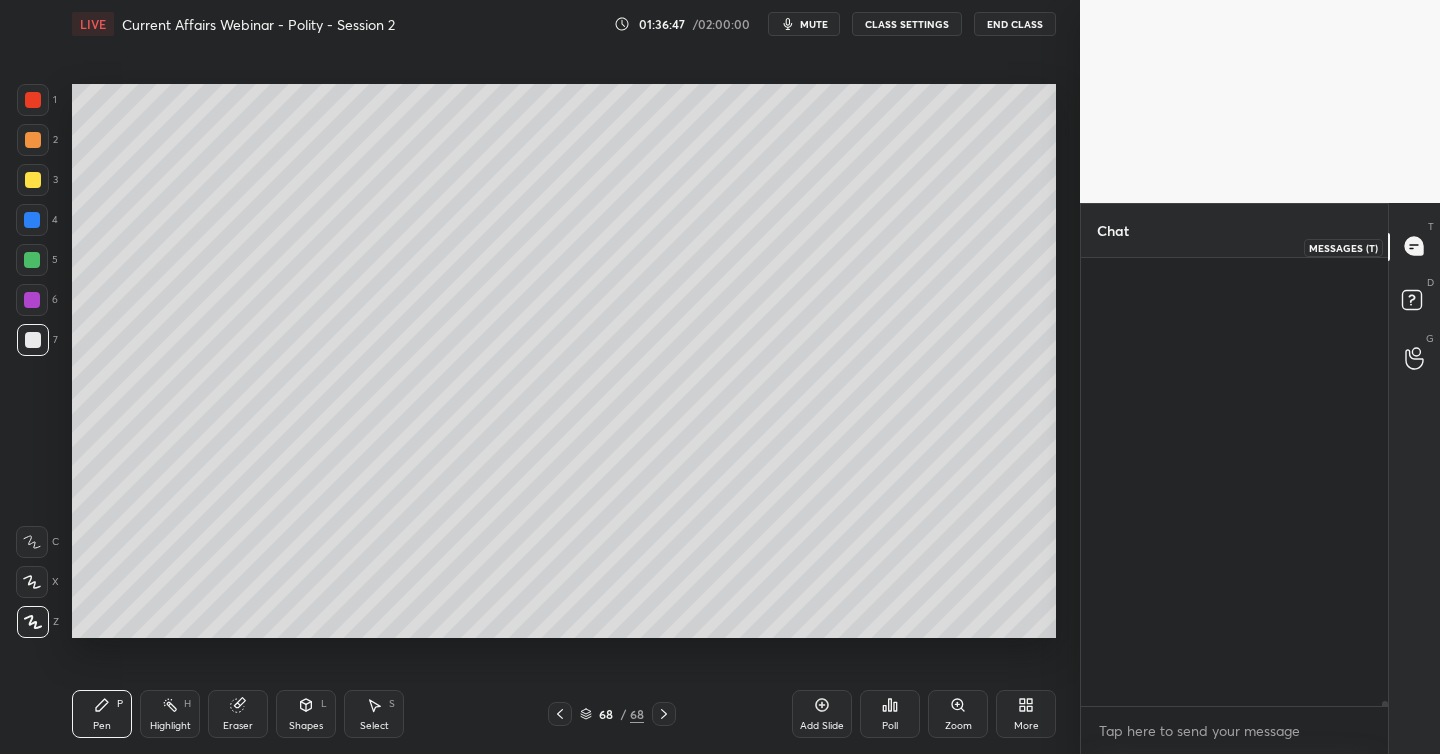scroll, scrollTop: 41948, scrollLeft: 0, axis: vertical 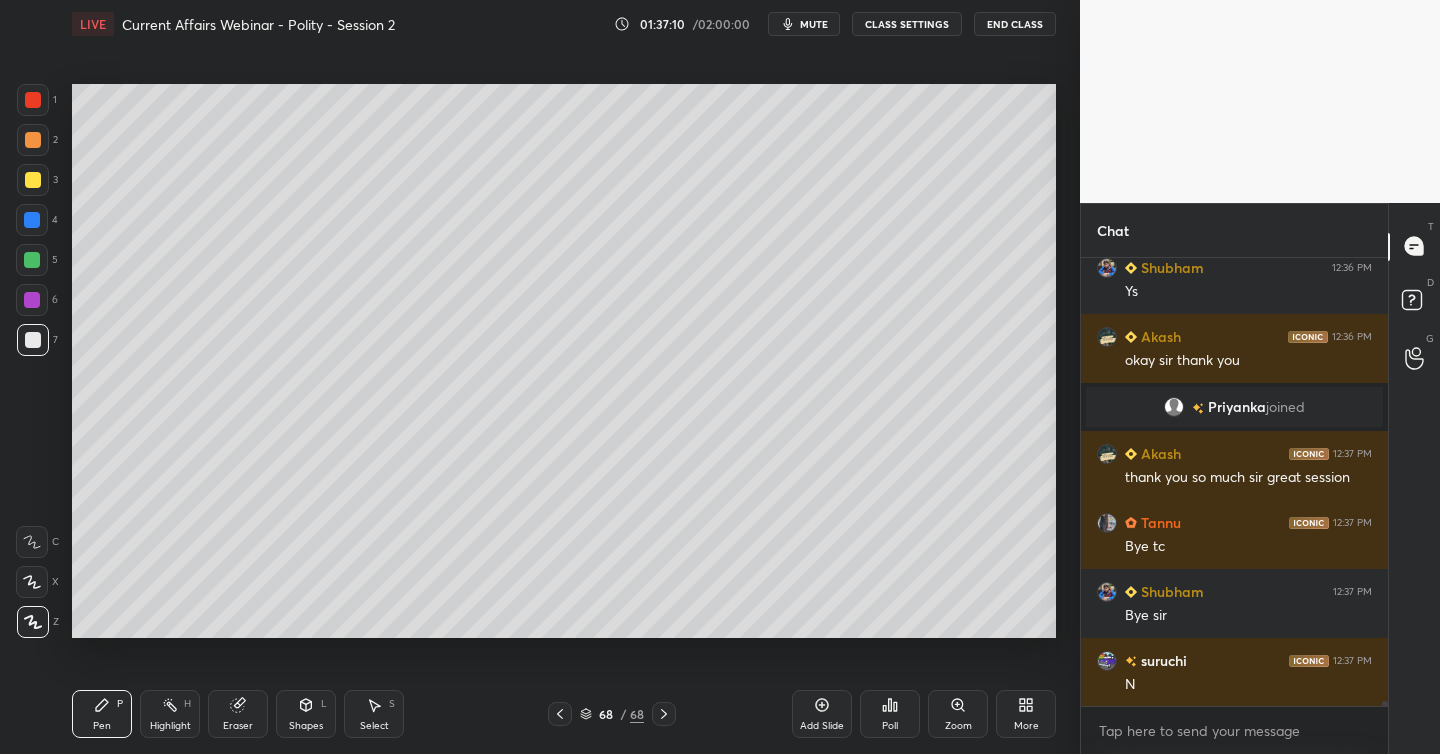 click on "End Class" at bounding box center [1015, 24] 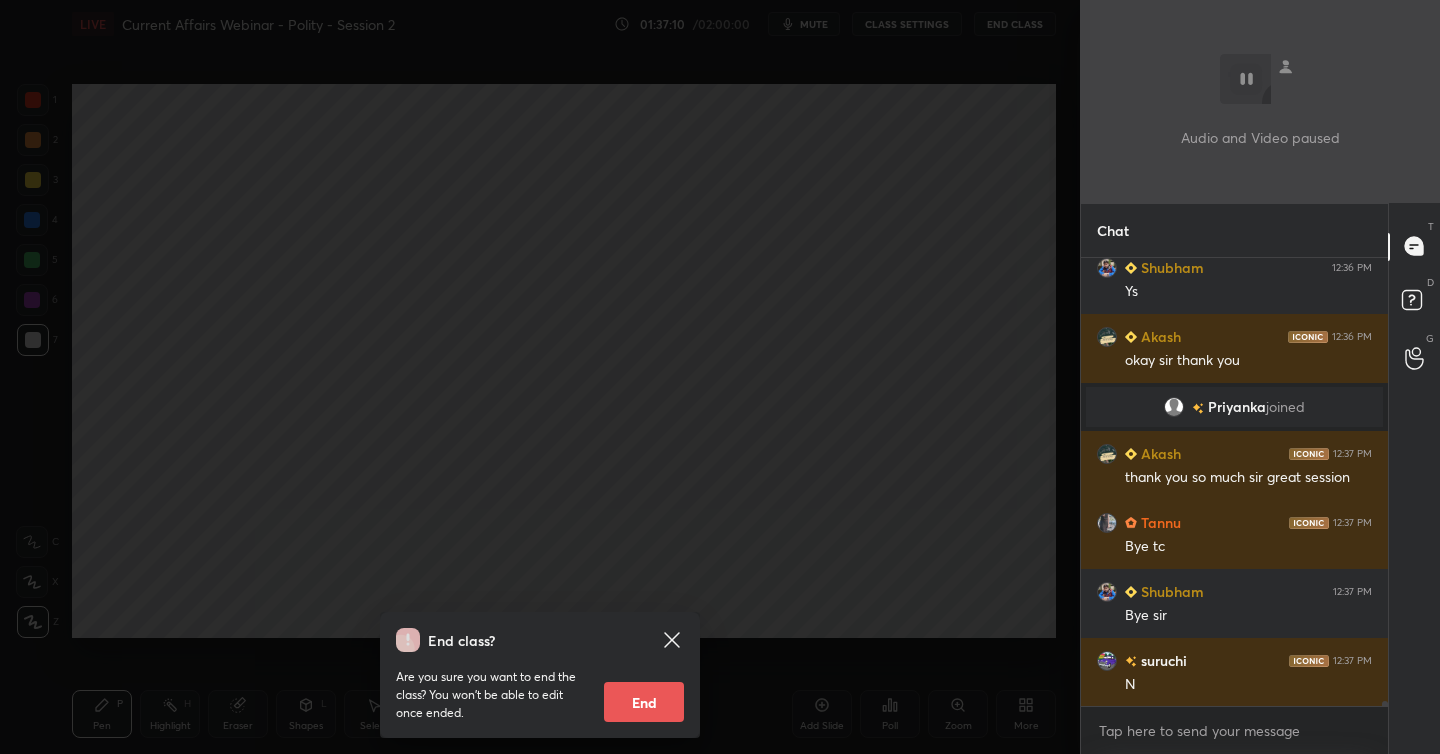 scroll, scrollTop: 41559, scrollLeft: 0, axis: vertical 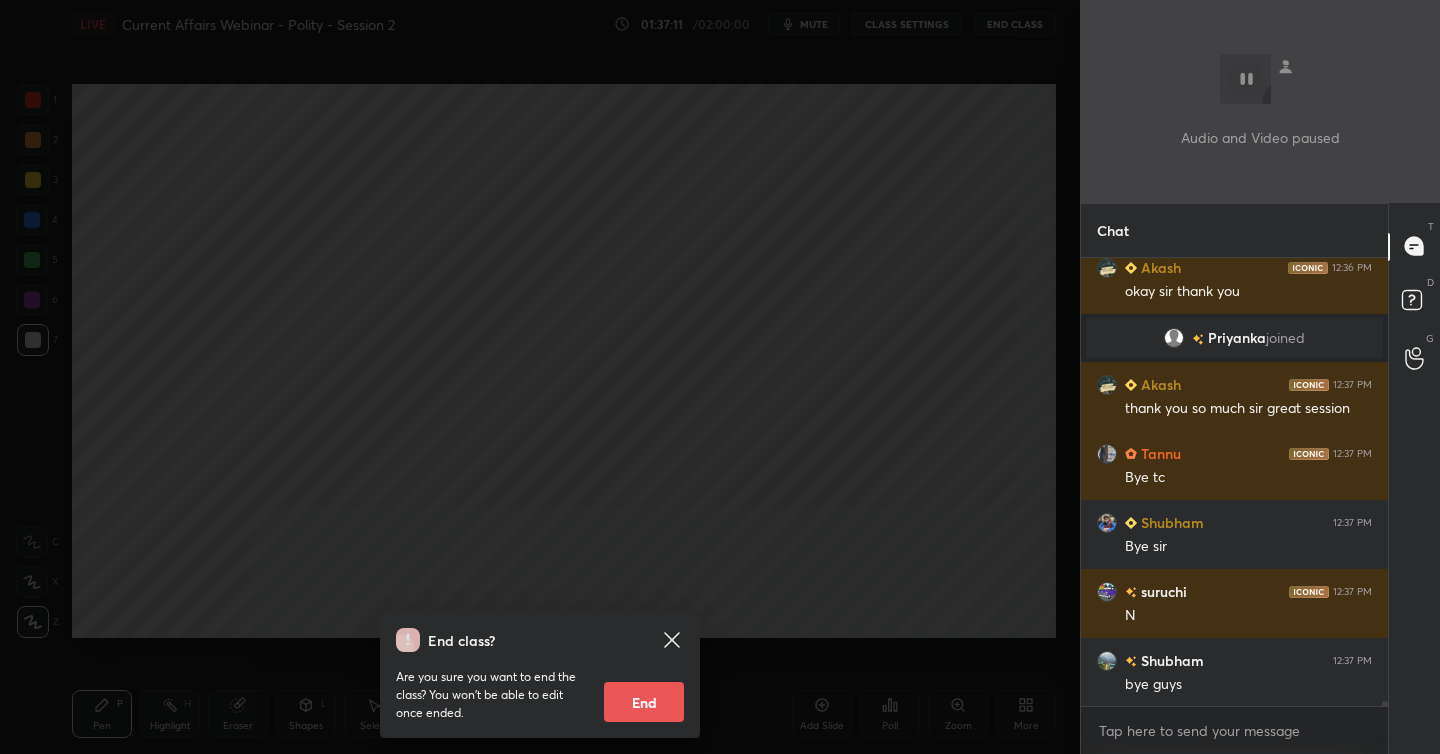 click on "End" at bounding box center (644, 702) 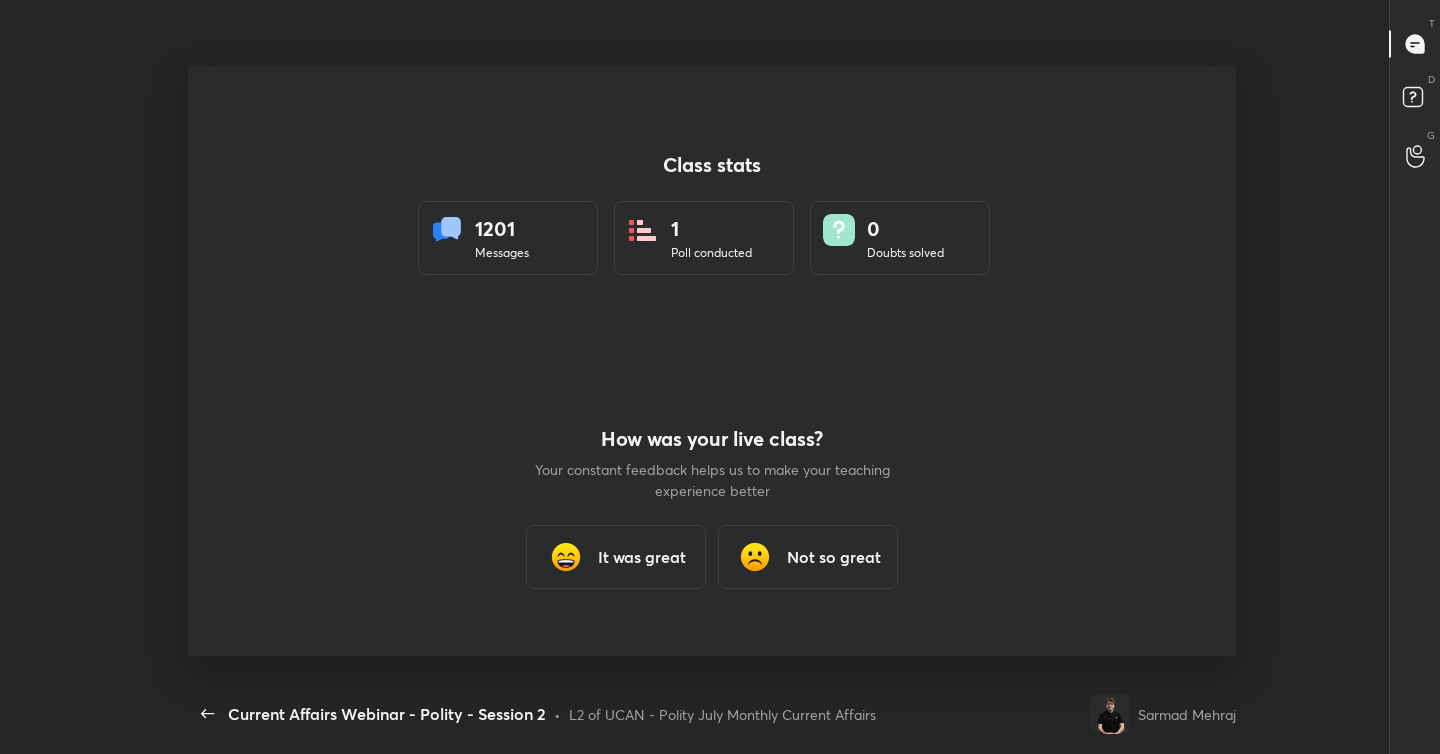 scroll, scrollTop: 99374, scrollLeft: 98797, axis: both 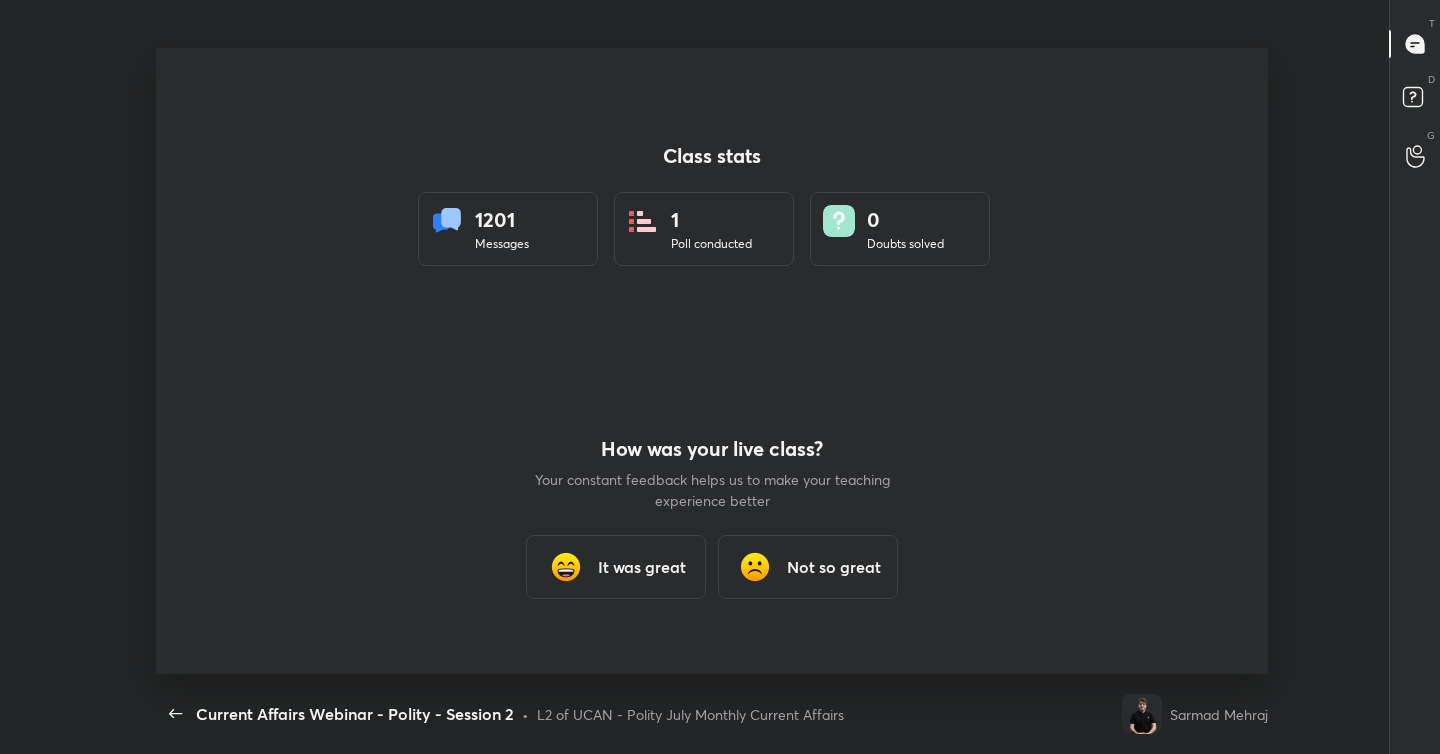type on "x" 